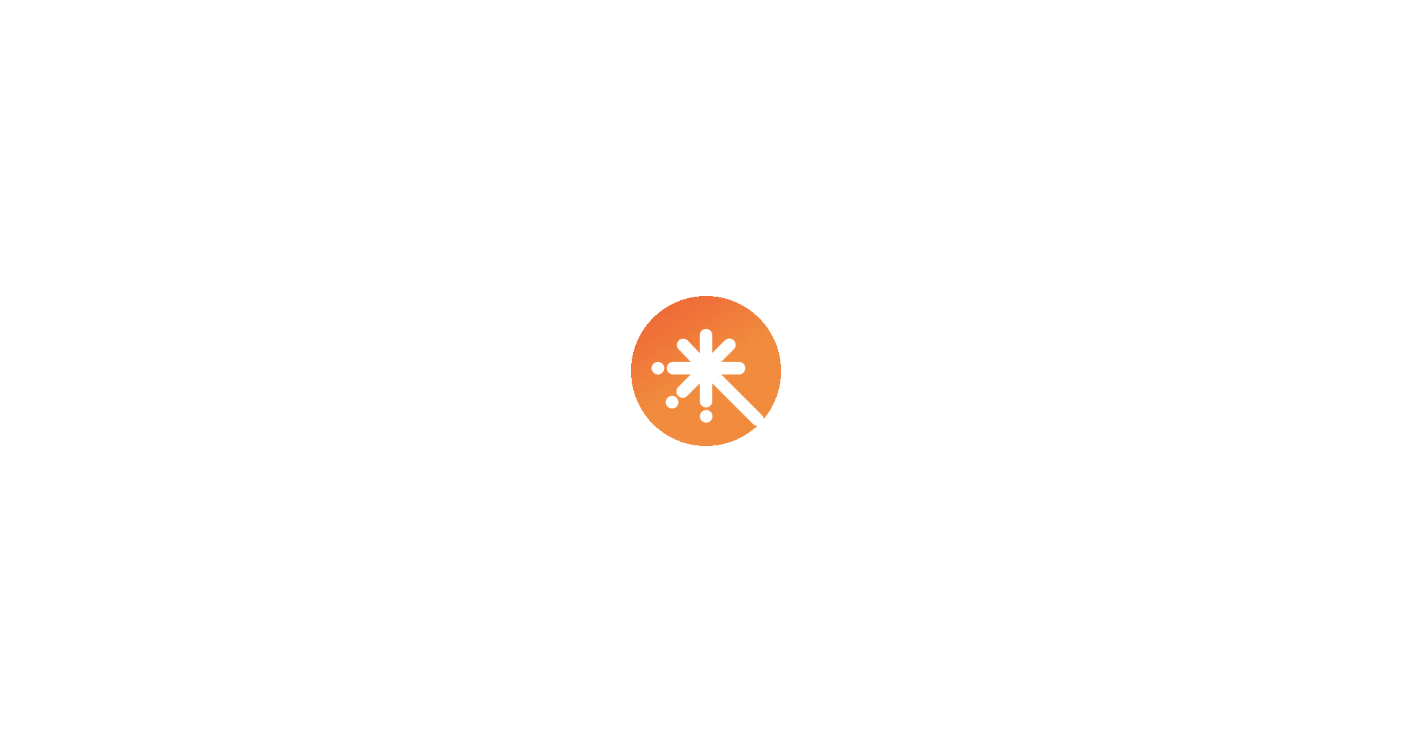 scroll, scrollTop: 0, scrollLeft: 0, axis: both 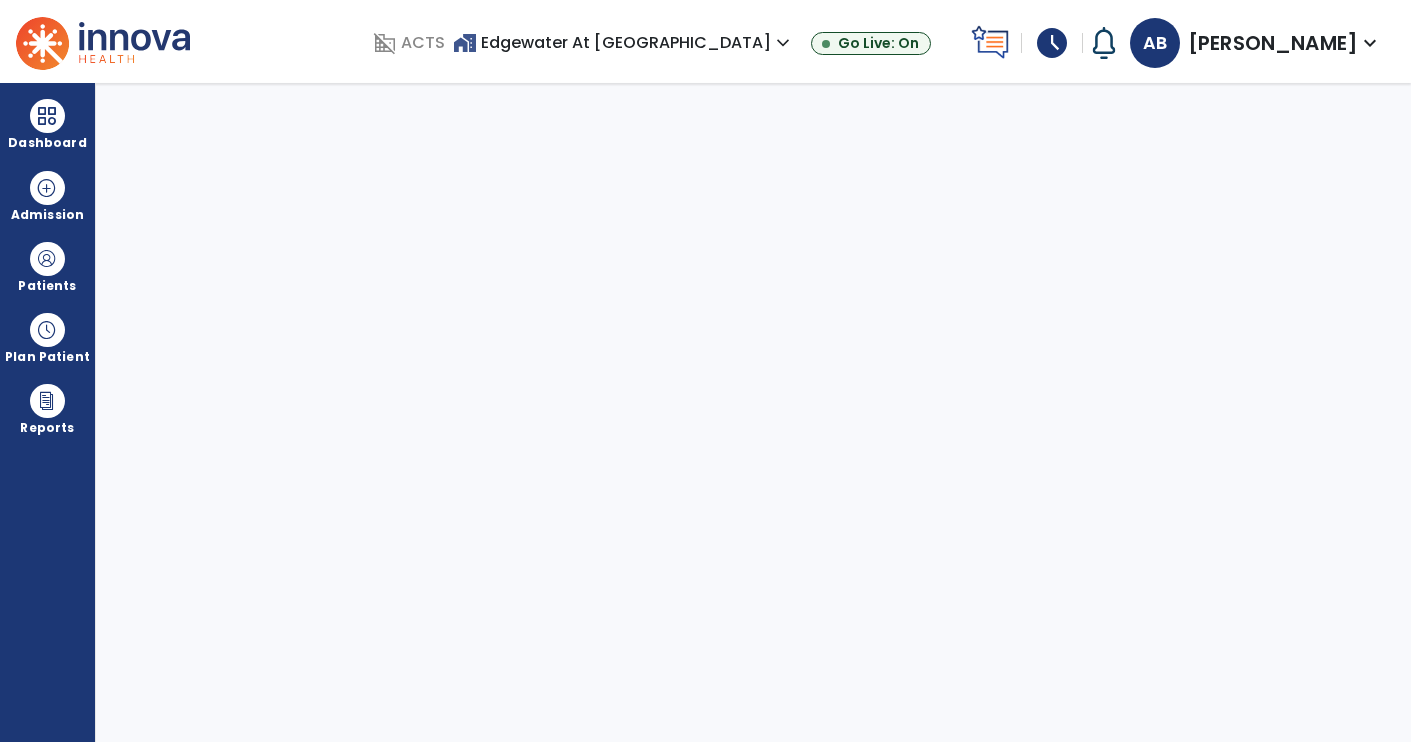select on "****" 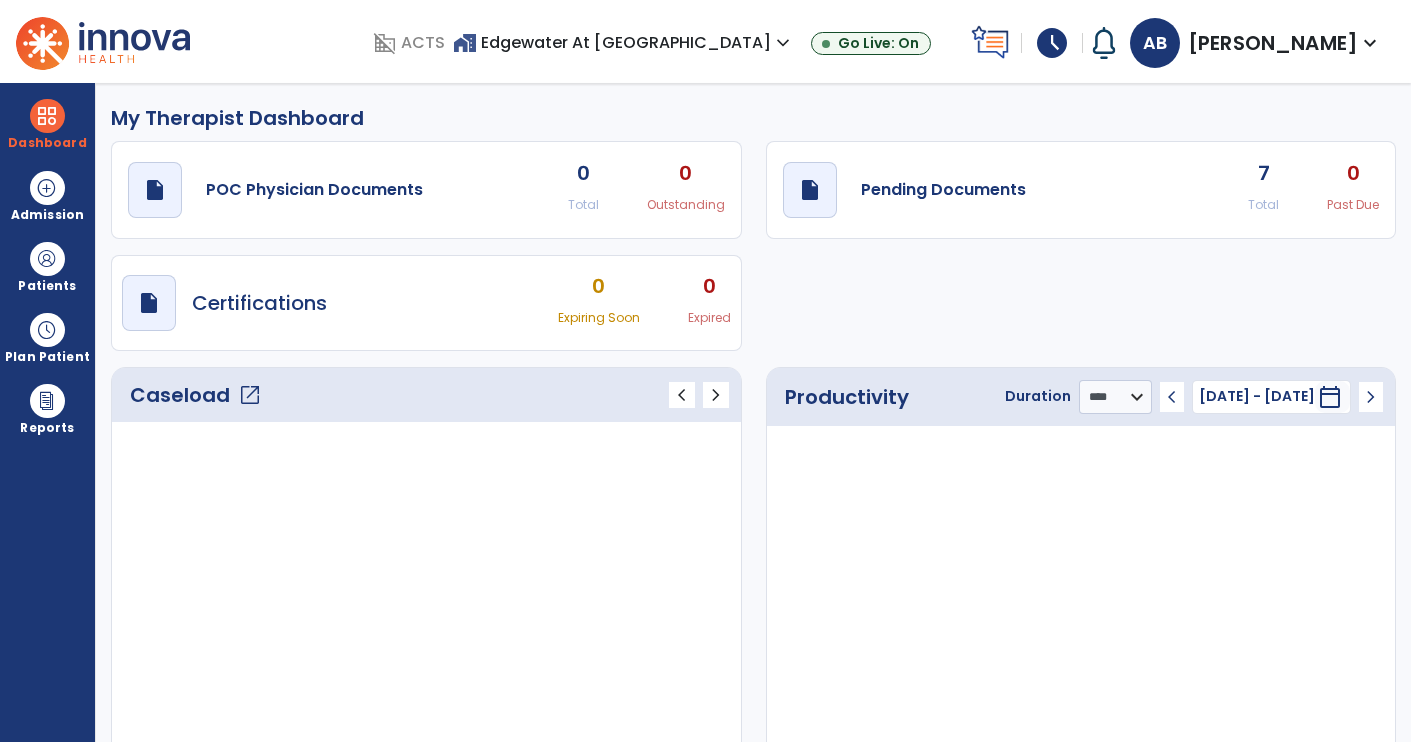 click on "schedule" at bounding box center [1052, 43] 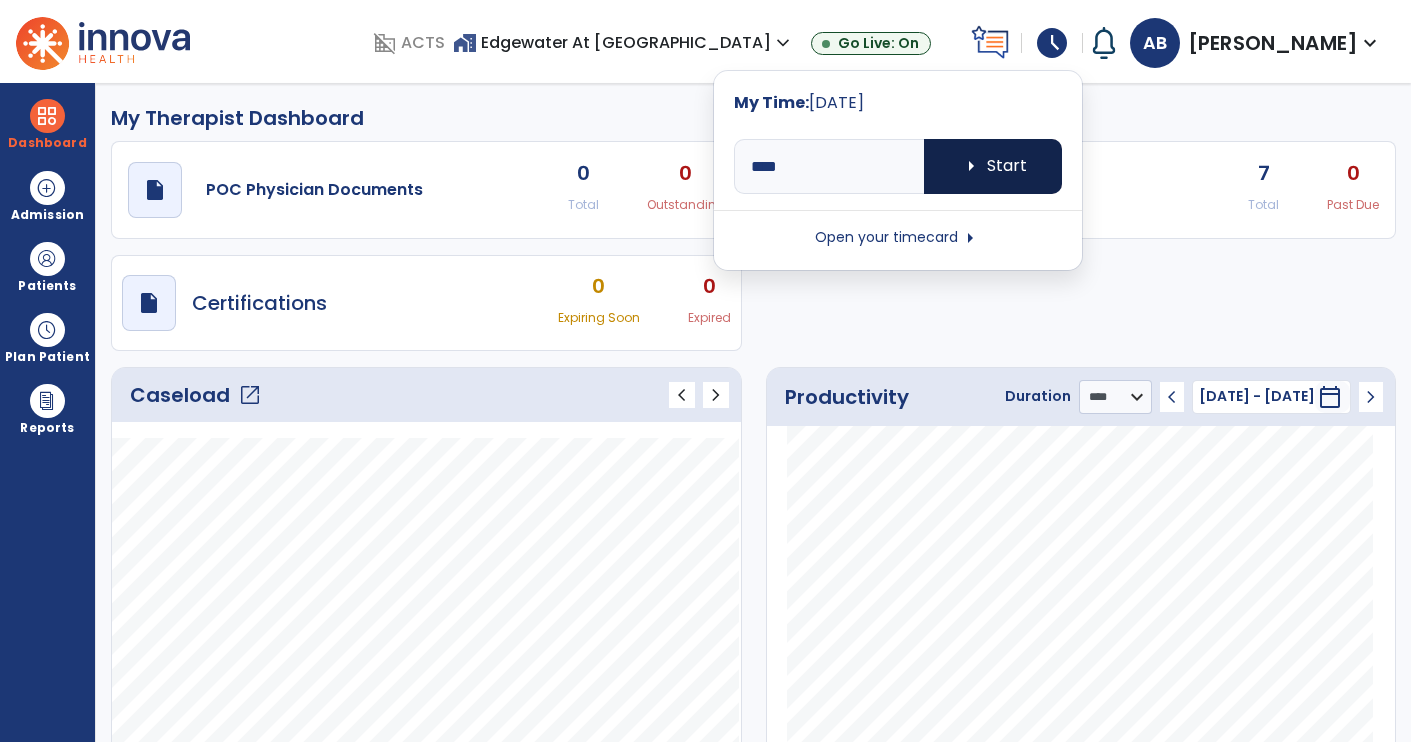 click on "arrow_right  Start" at bounding box center [993, 166] 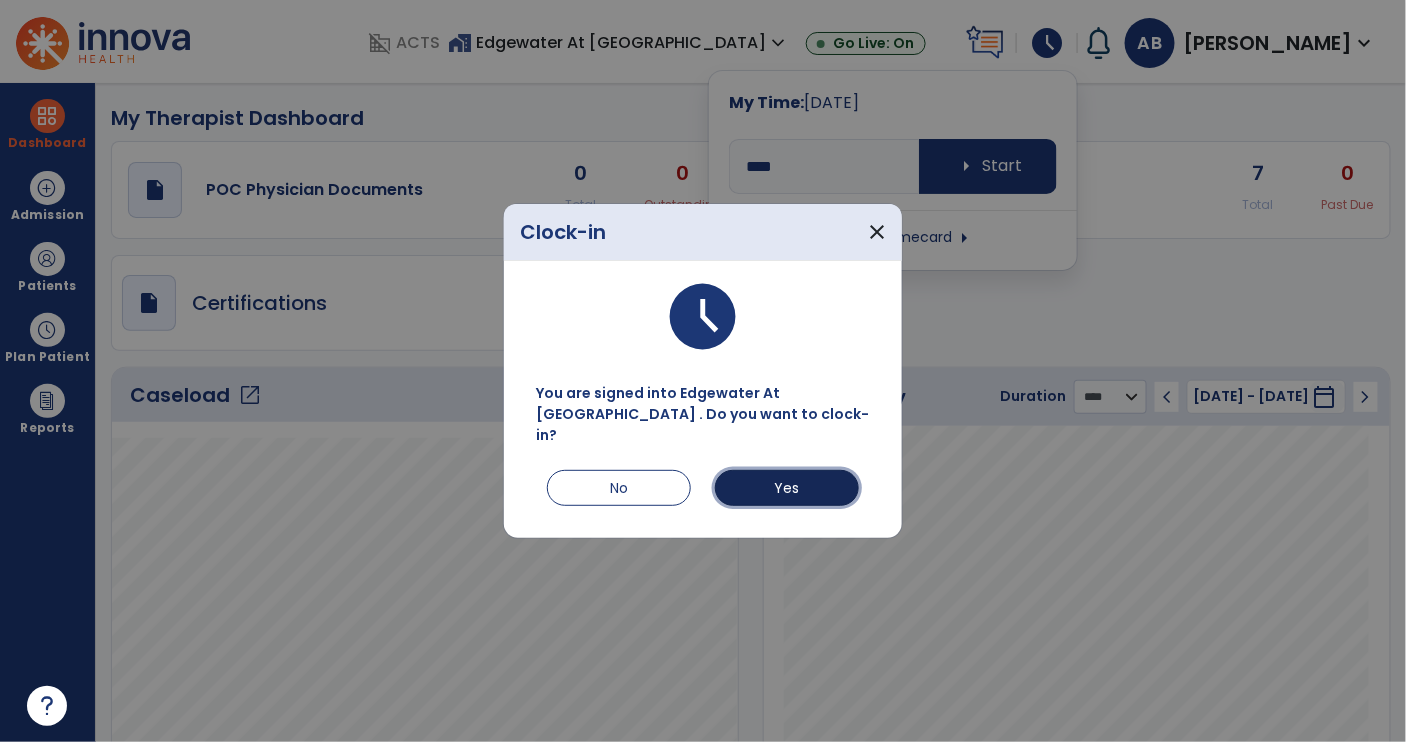 click on "Yes" at bounding box center [787, 488] 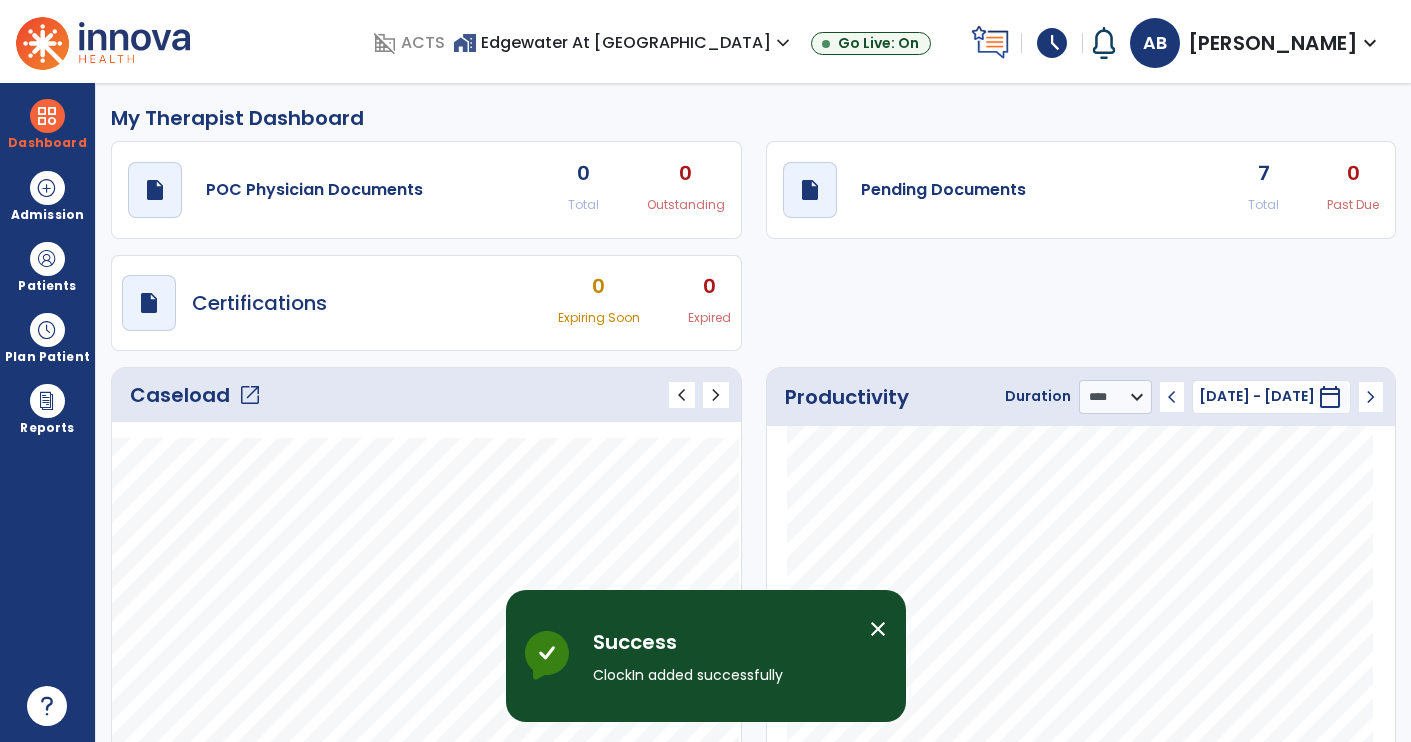 click on "Pending Documents" 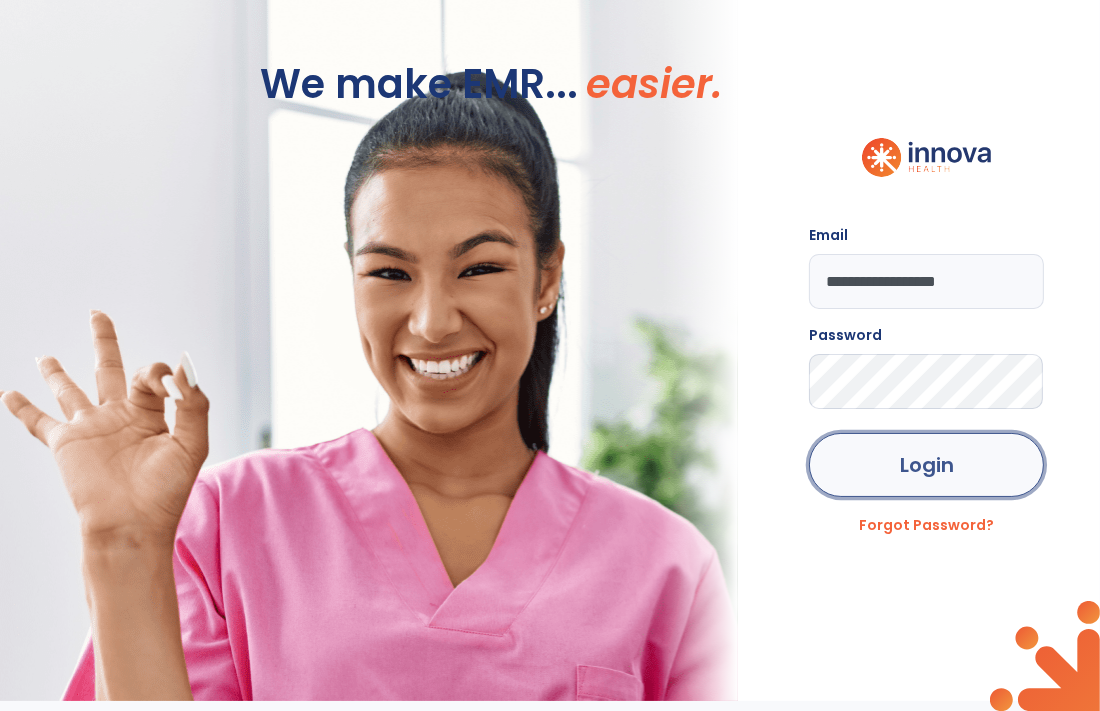 click on "Login" 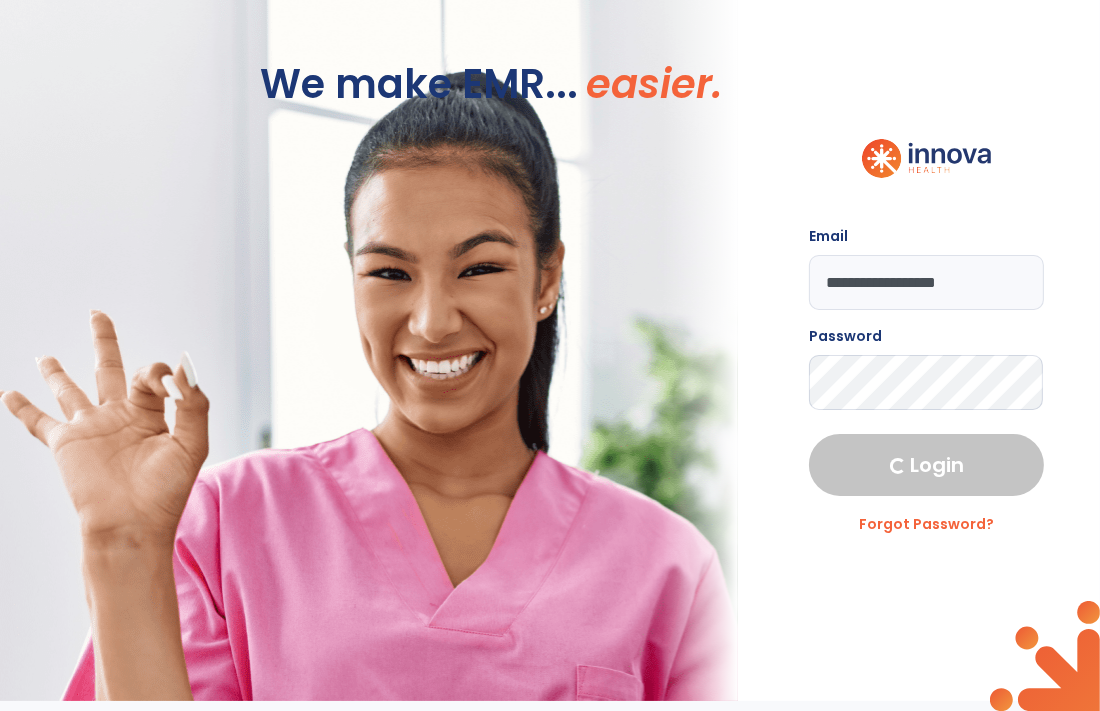 select on "****" 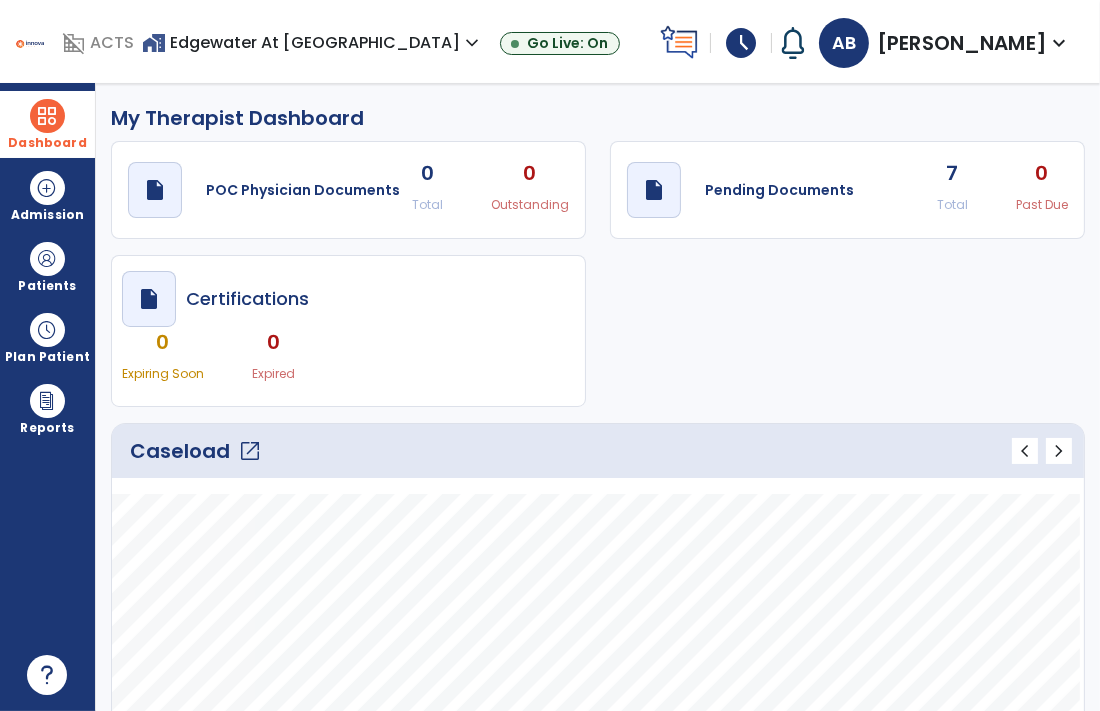 click at bounding box center (47, 116) 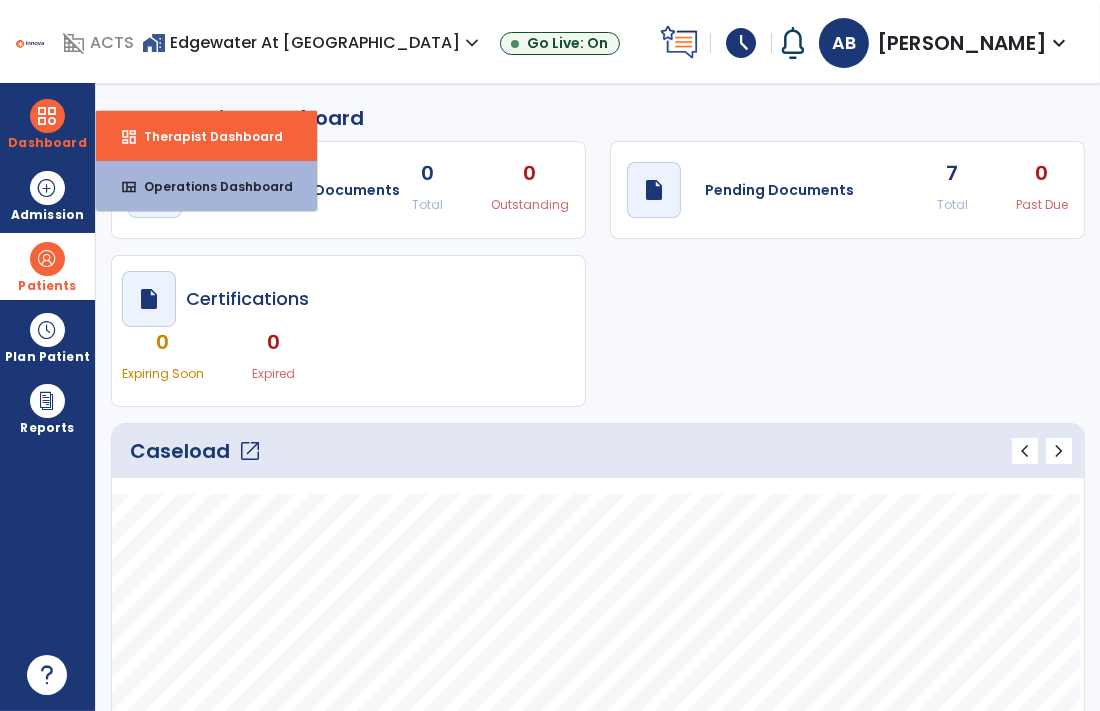 click at bounding box center [47, 259] 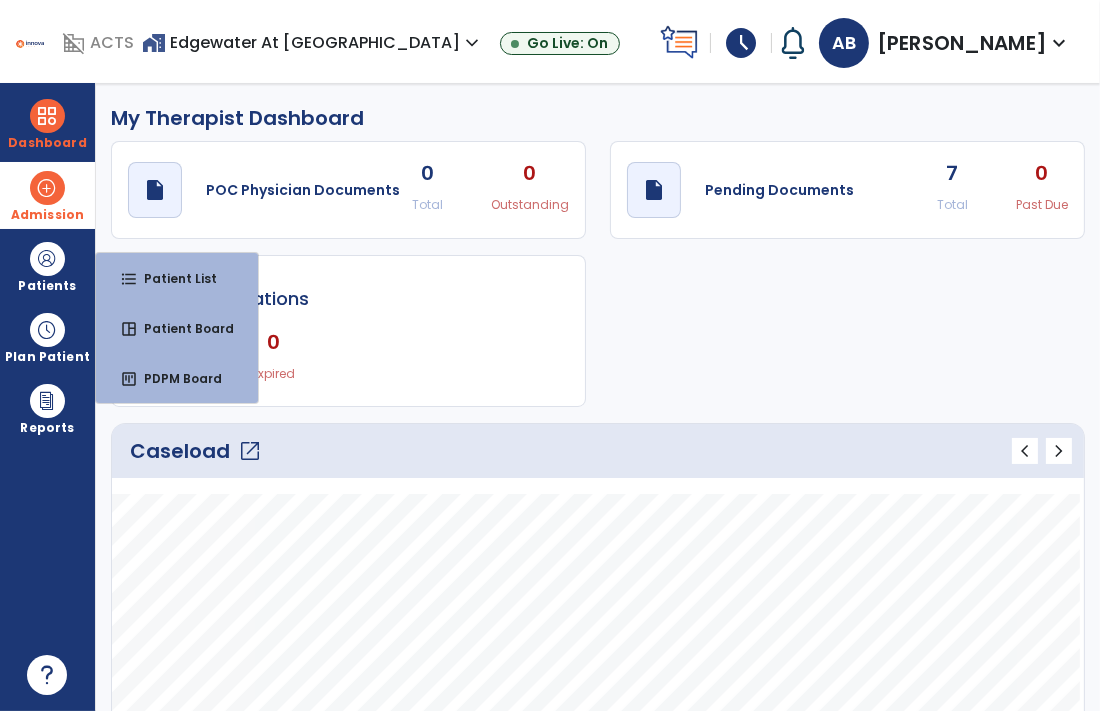 click at bounding box center (47, 188) 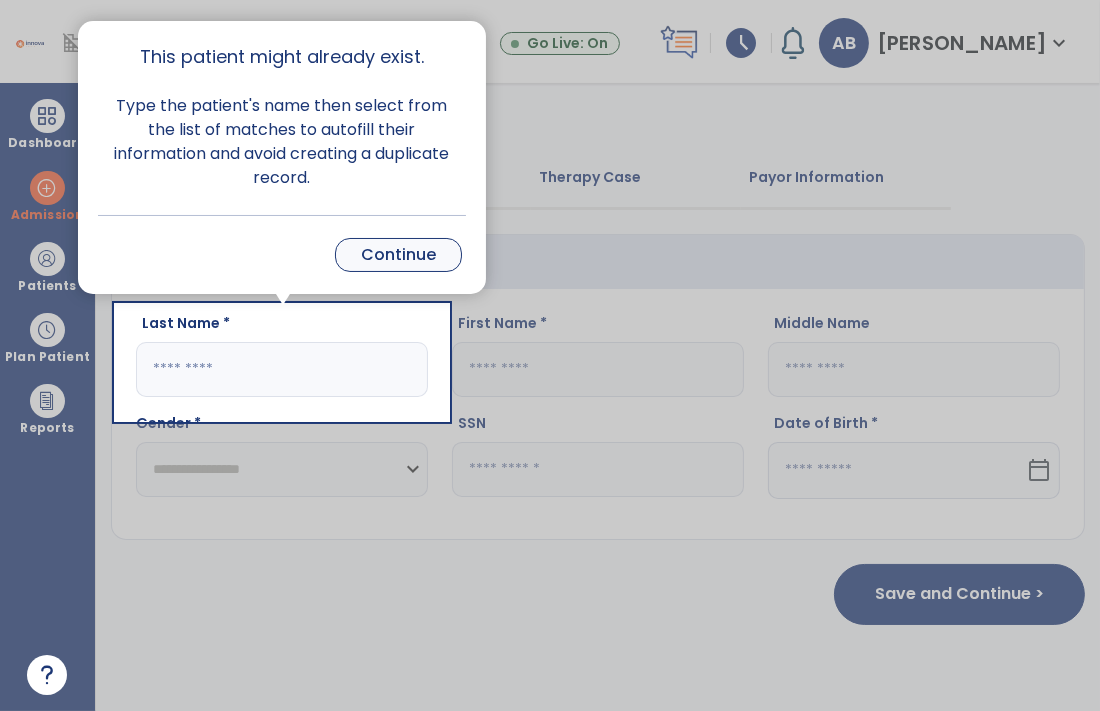 click on "Continue" at bounding box center [398, 255] 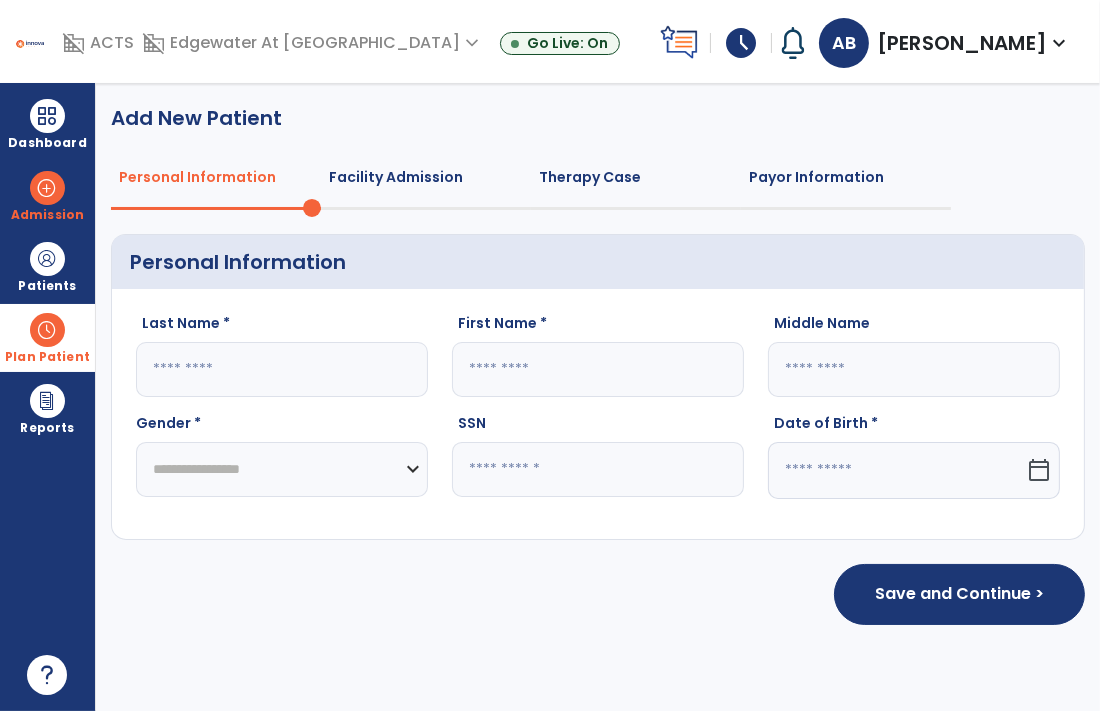 click at bounding box center (47, 330) 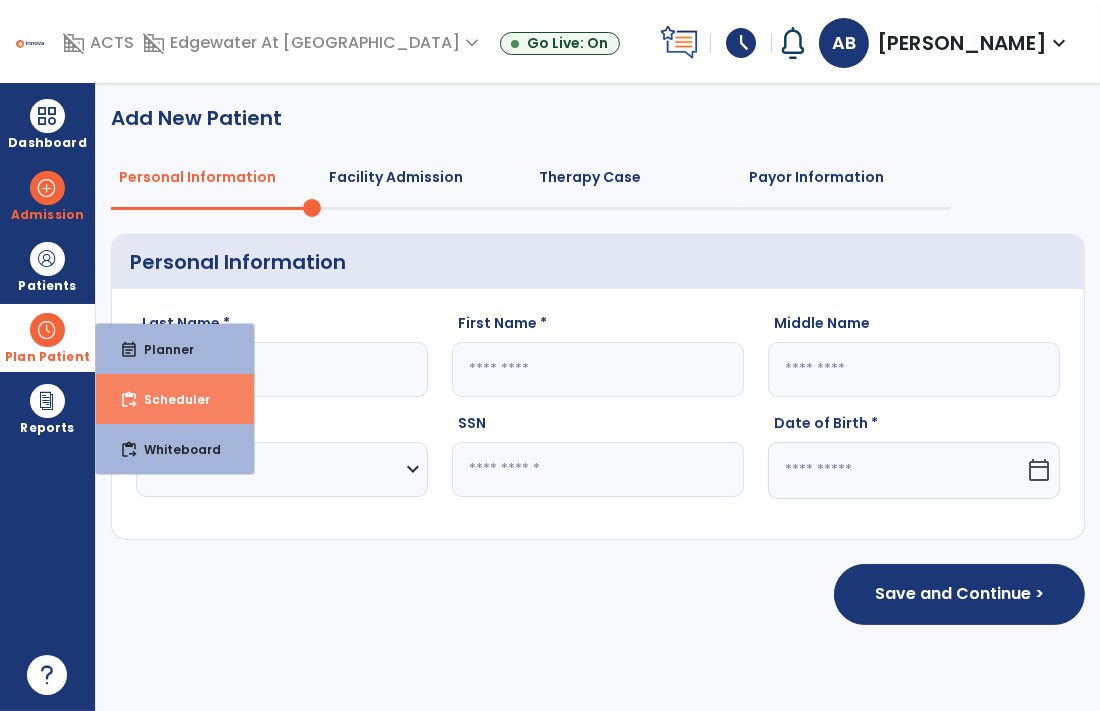 click on "content_paste_go" at bounding box center [129, 400] 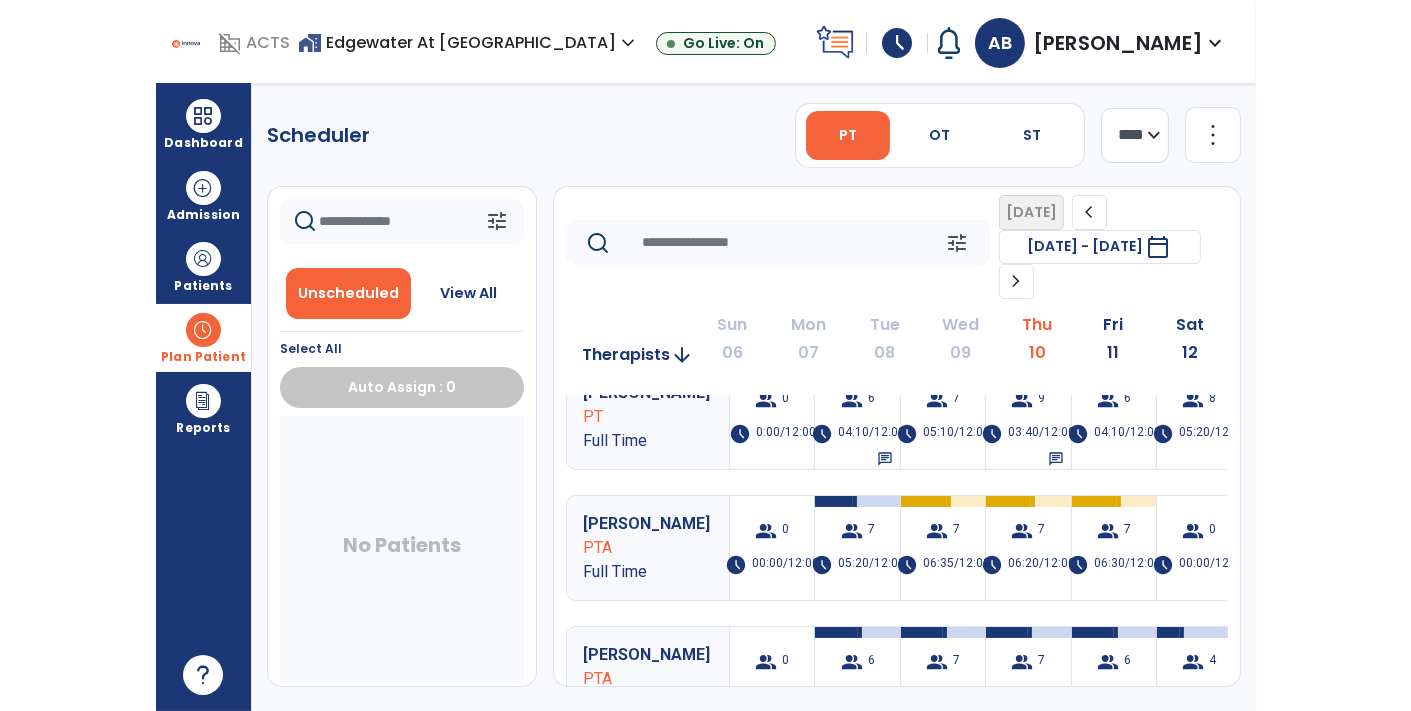 scroll, scrollTop: 160, scrollLeft: 0, axis: vertical 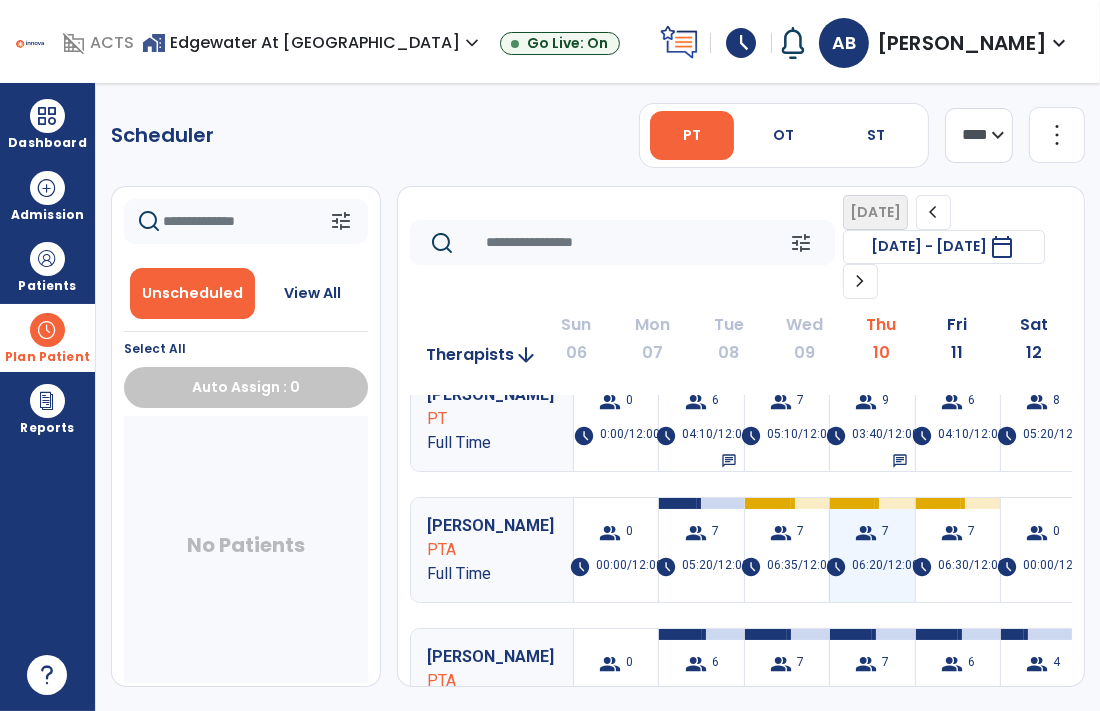 click on "06:20/12:00" at bounding box center (885, 567) 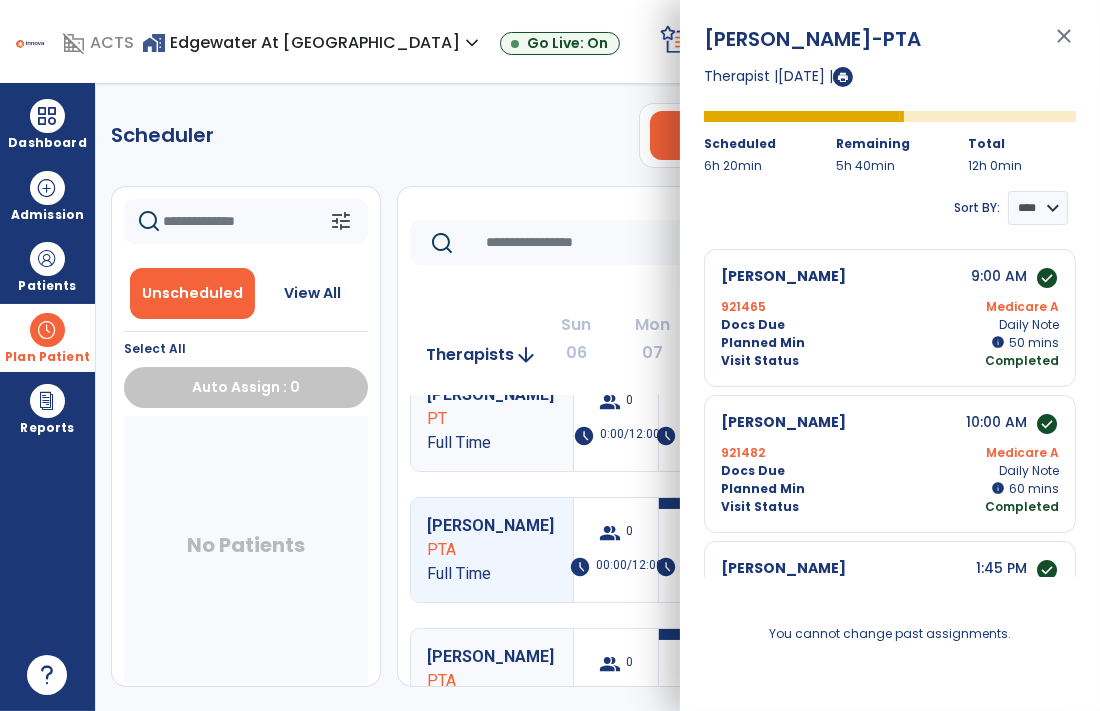 click on "Scheduler   PT   OT   ST  **** *** more_vert  Manage Labor   View All Therapists   Print" 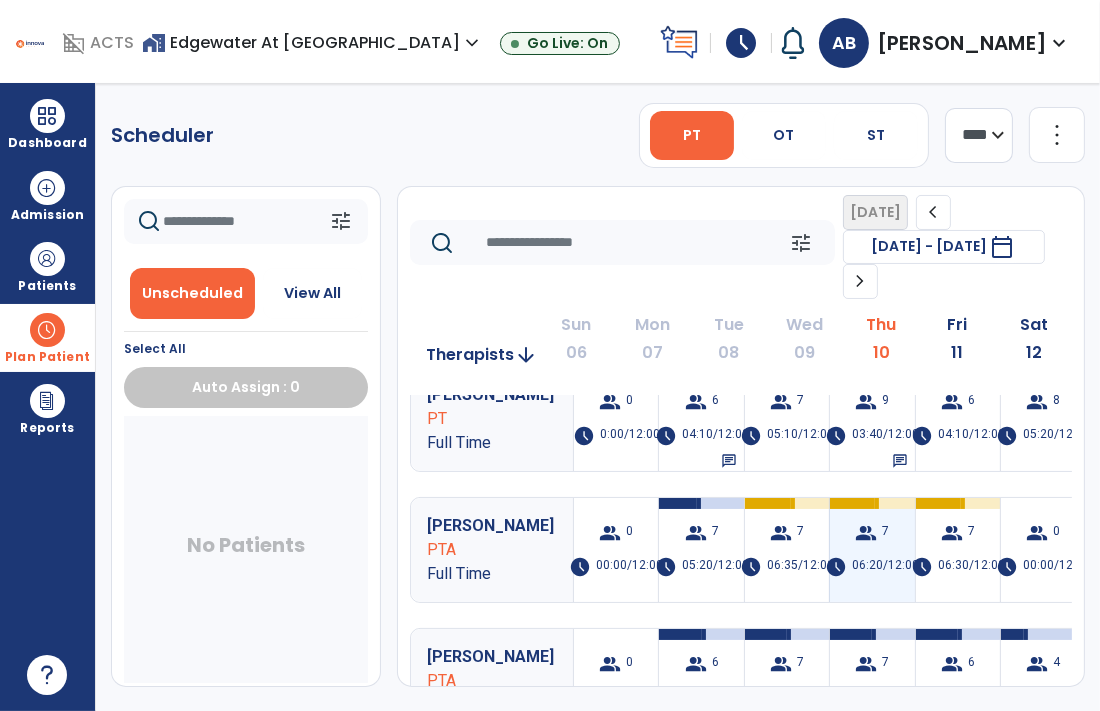 click on "group  7  schedule  06:20/12:00" at bounding box center (872, 550) 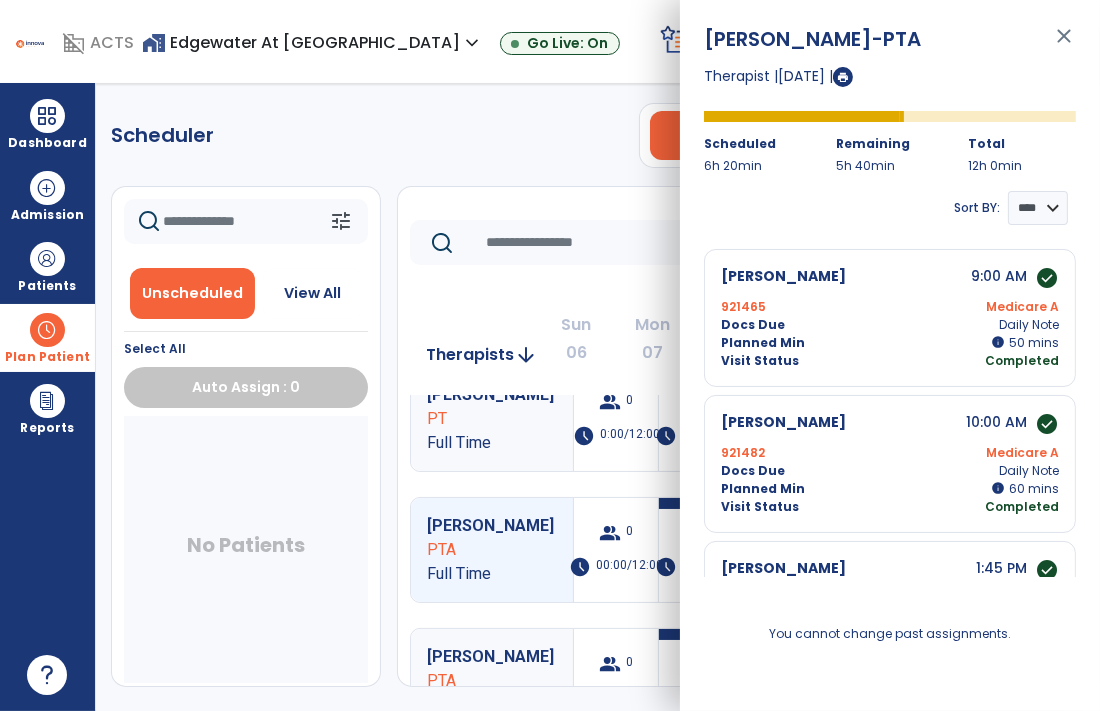 click on "close" at bounding box center [1064, 45] 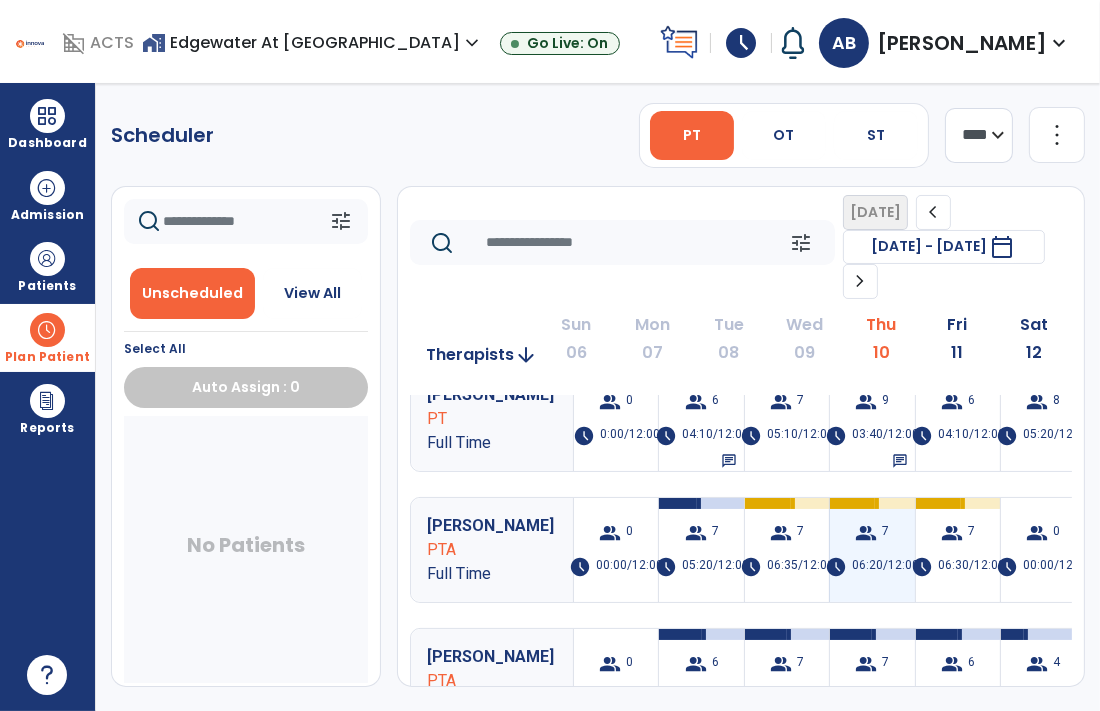 click on "06:20/12:00" at bounding box center [885, 567] 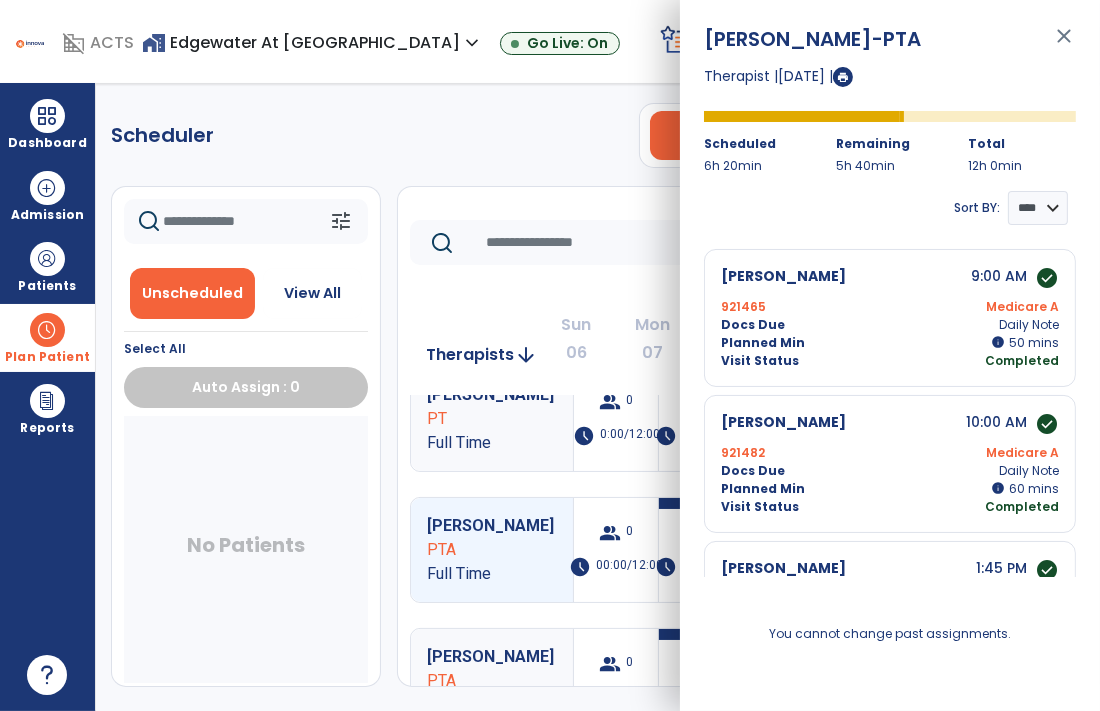 click on "close" at bounding box center [1064, 45] 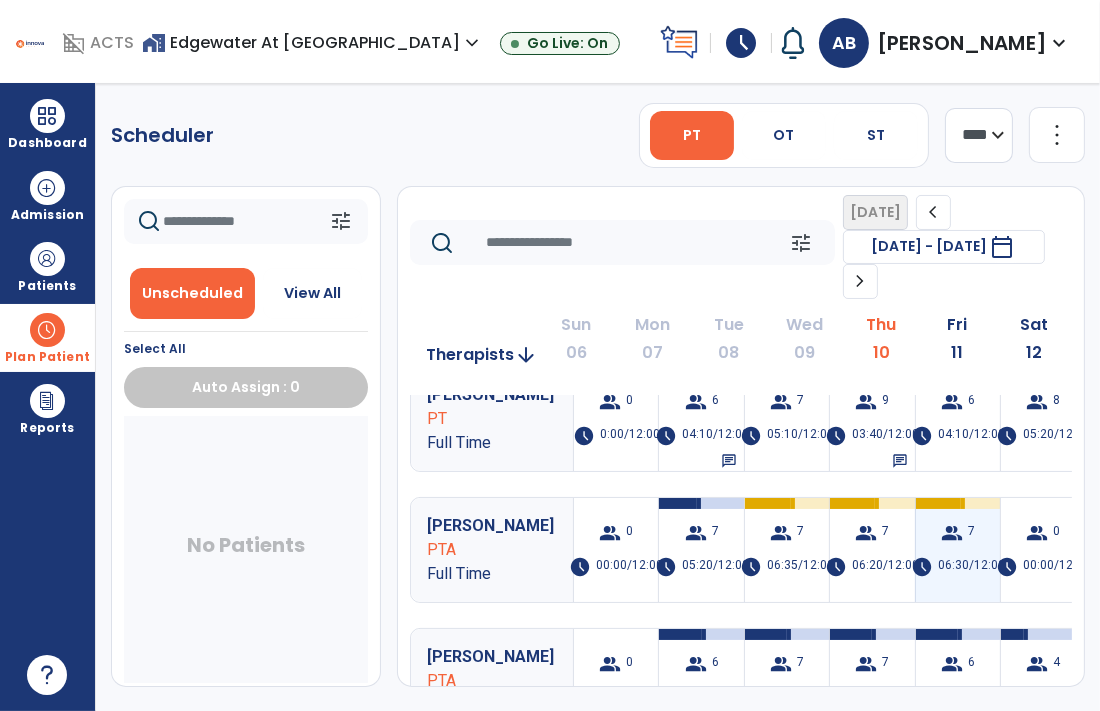 click on "group  7  schedule  06:30/12:00" at bounding box center [958, 550] 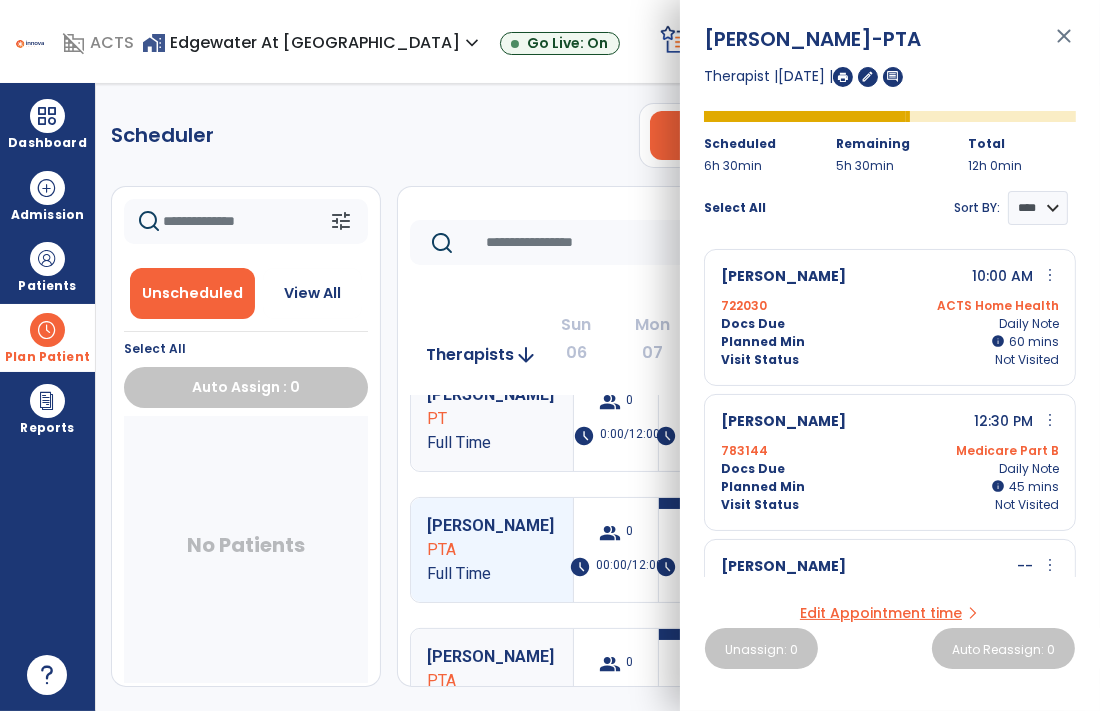 click at bounding box center [843, 77] 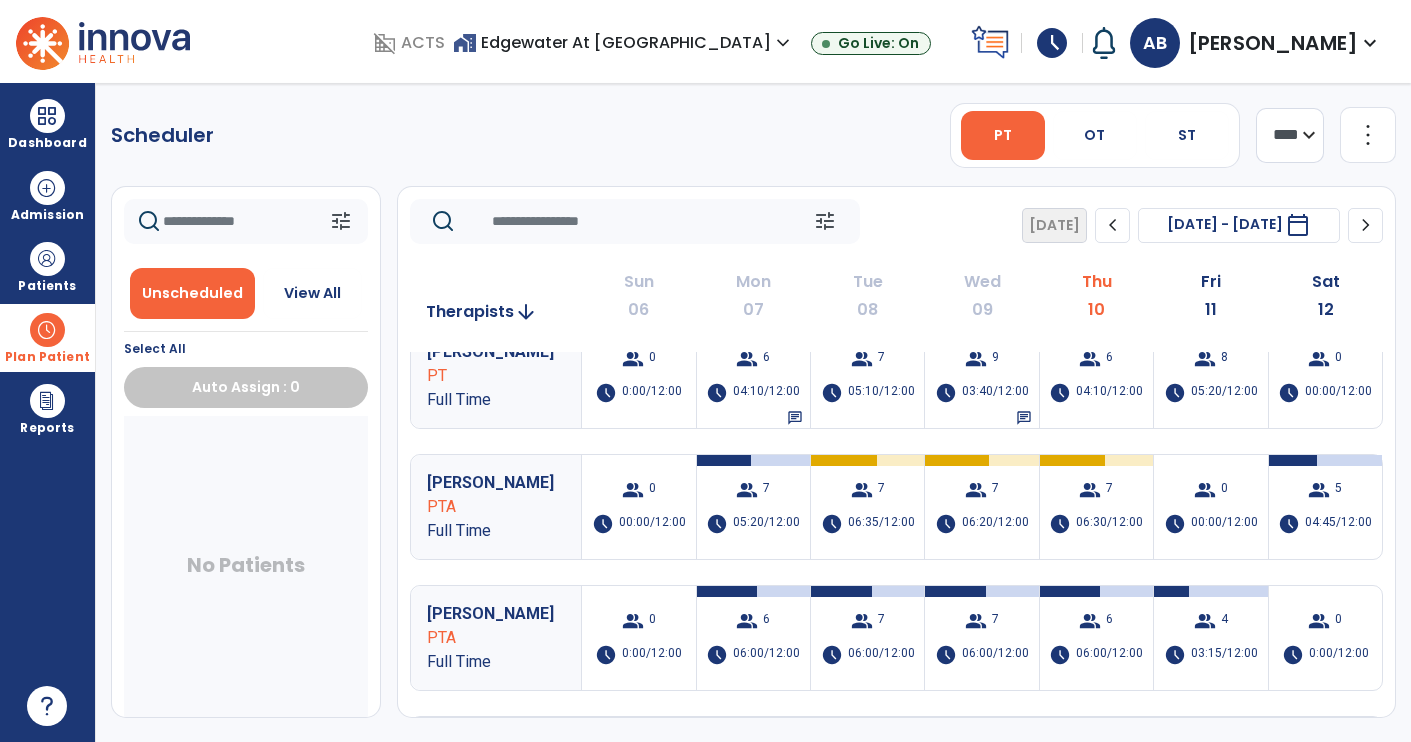 click on "Dashboard" at bounding box center [47, 143] 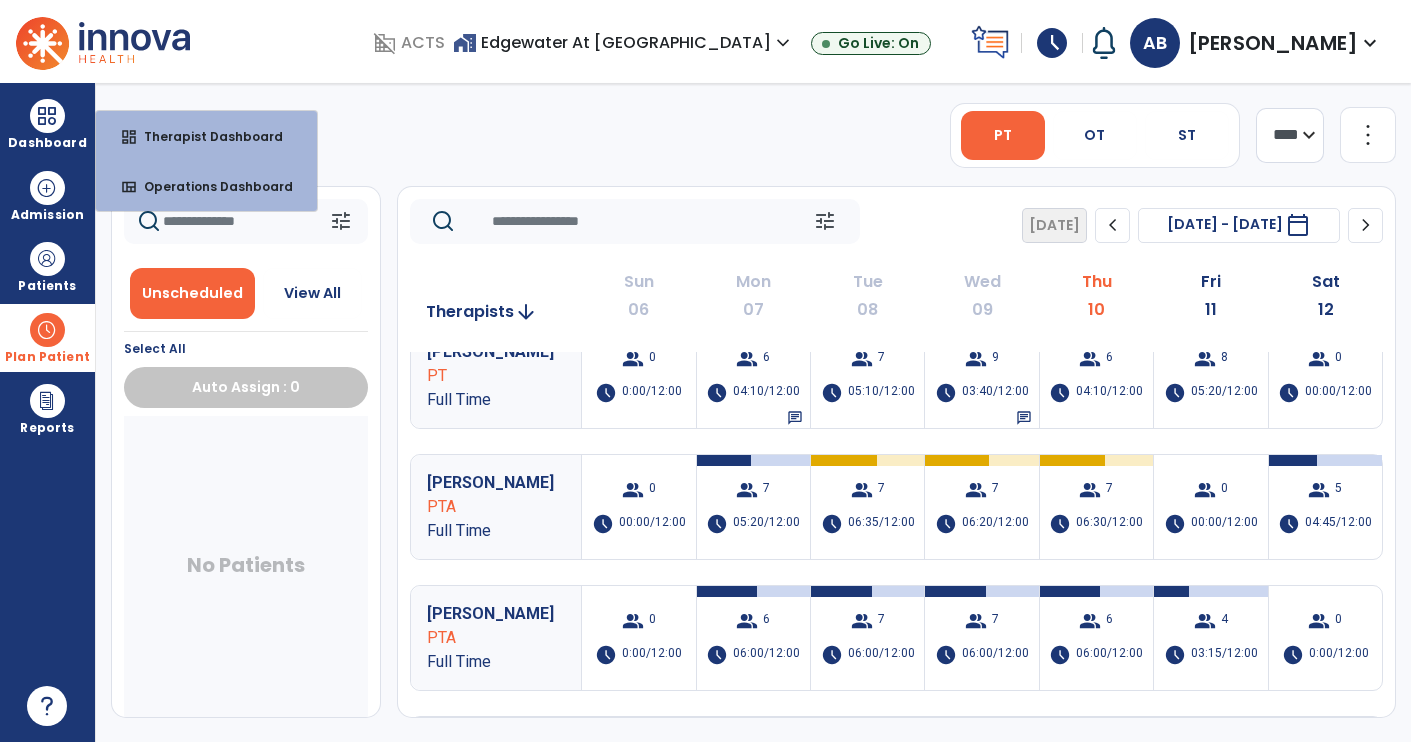 click on "dashboard  Therapist Dashboard" at bounding box center (206, 136) 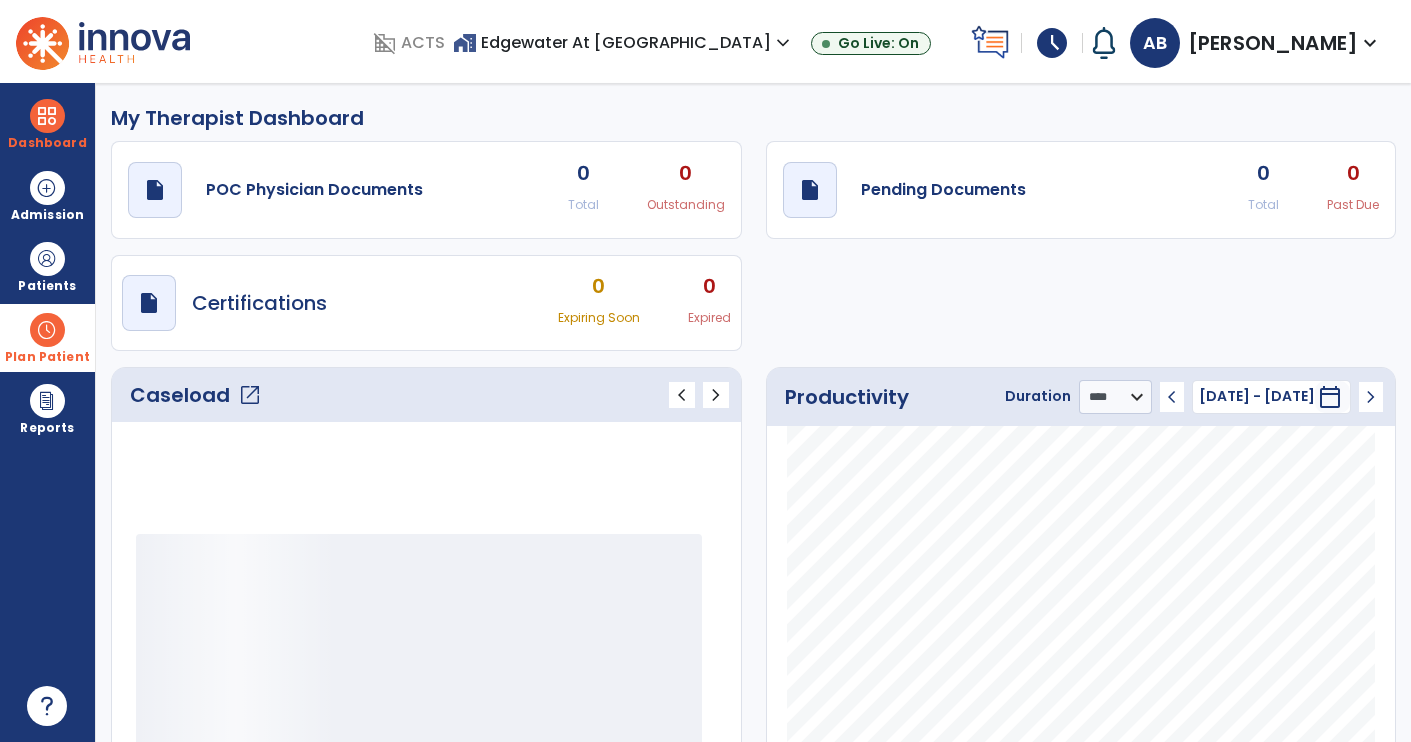 click on "Pending Documents" 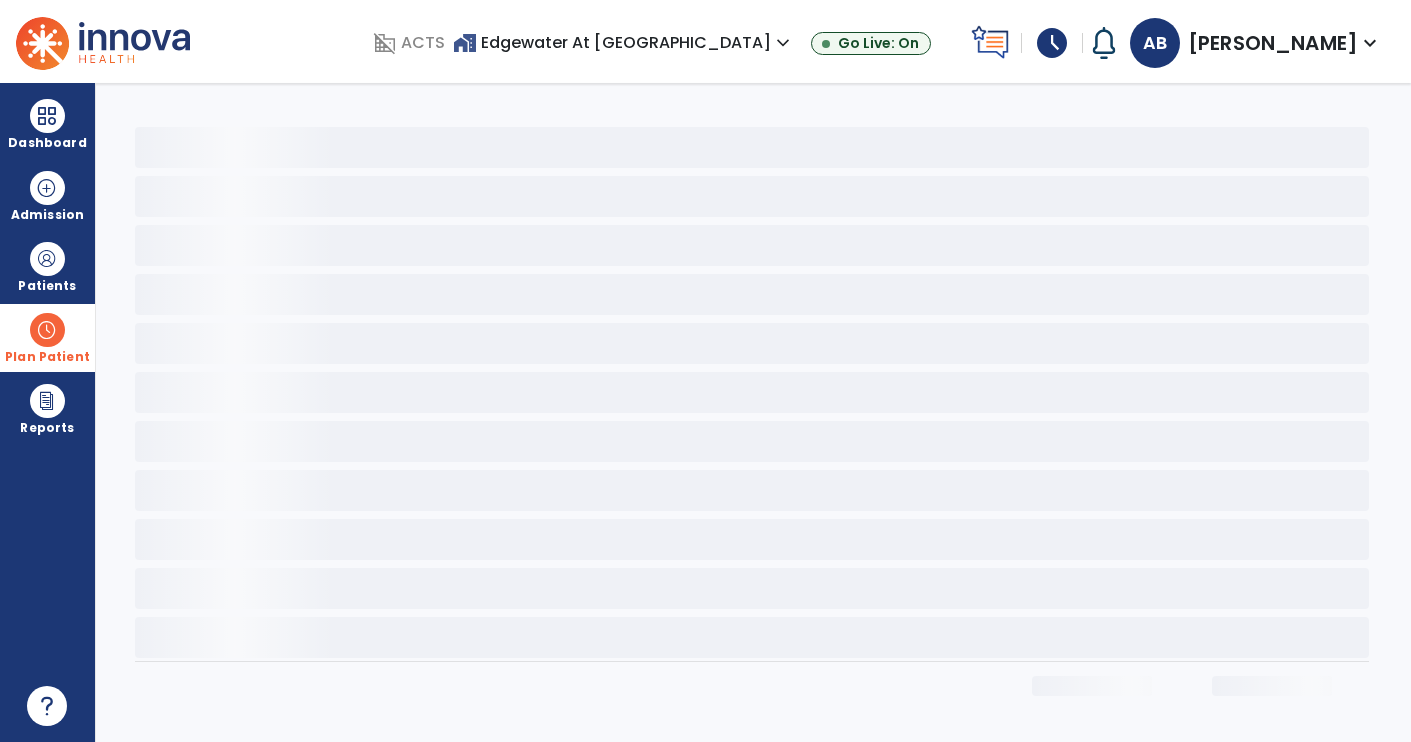 click at bounding box center [47, 259] 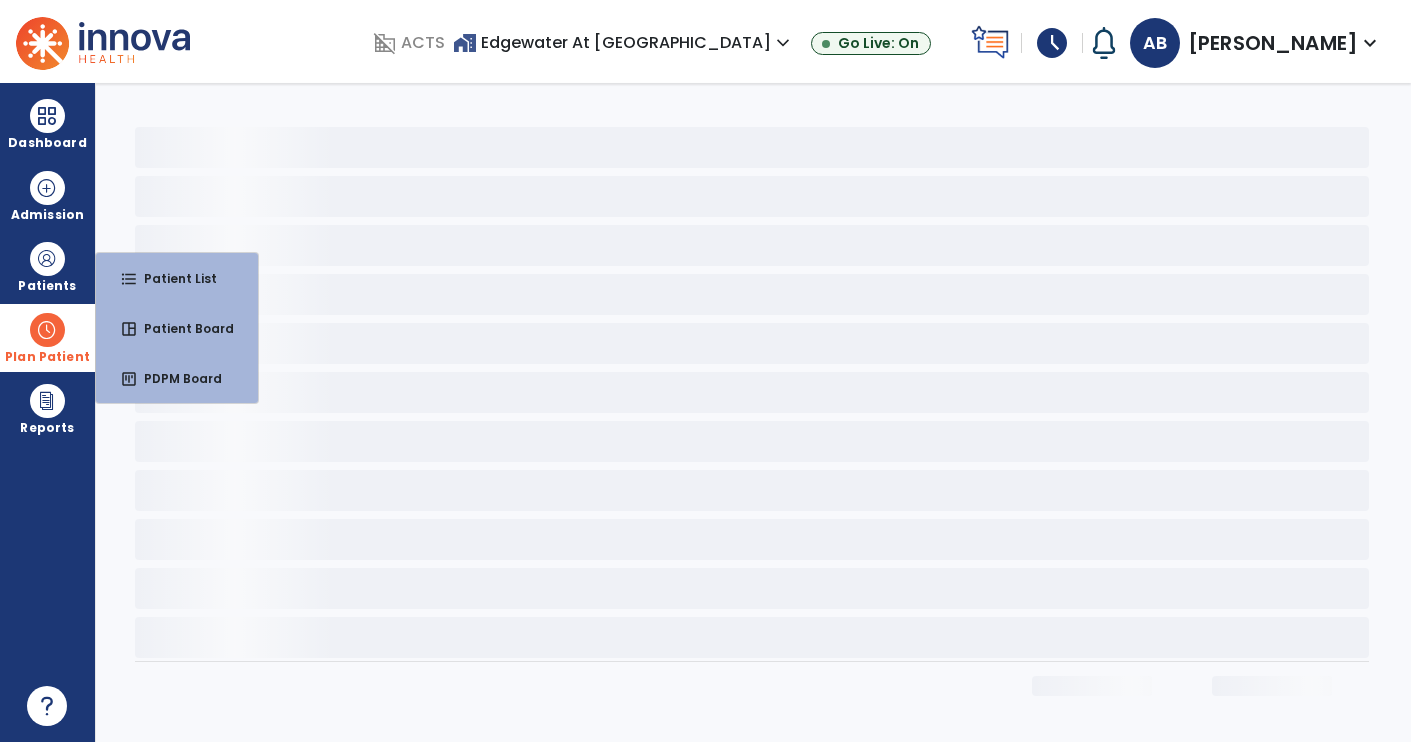 click on "Dashboard" at bounding box center [47, 124] 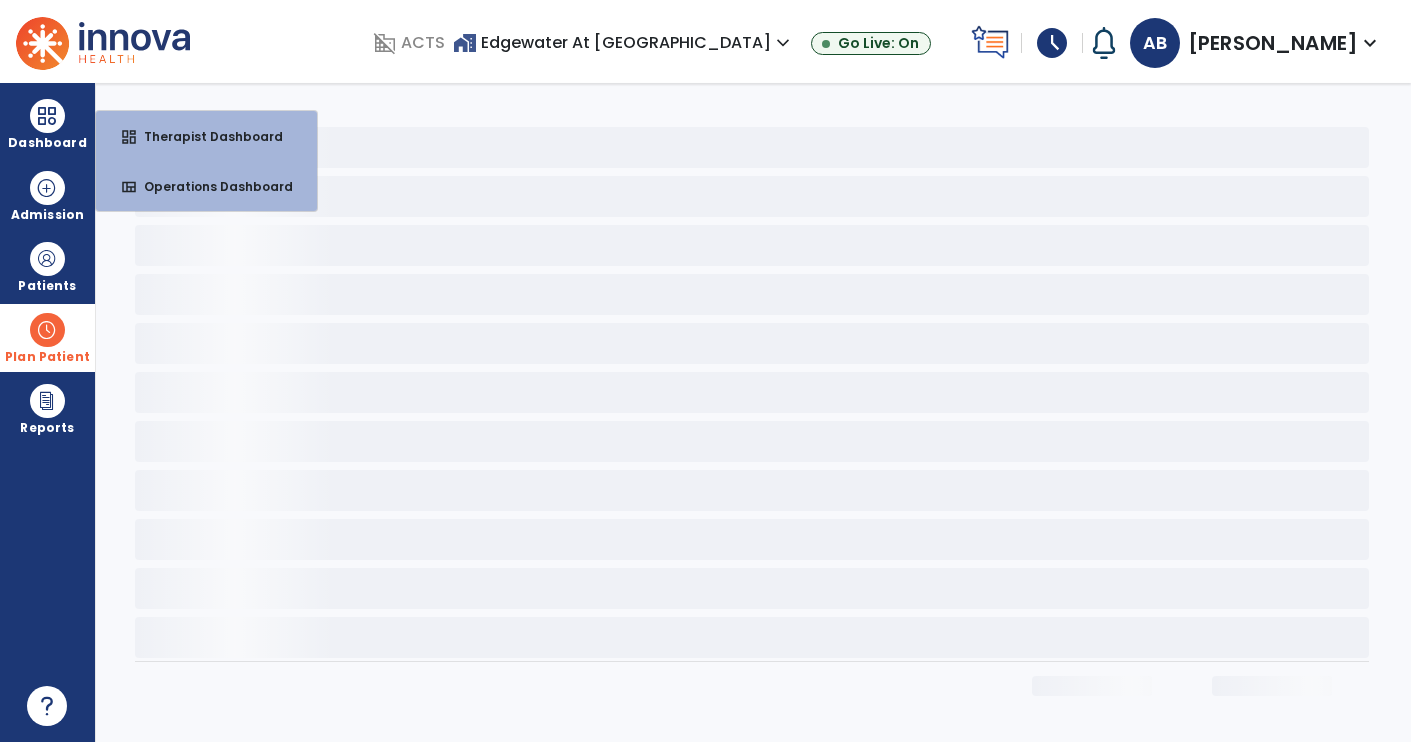 click at bounding box center [47, 188] 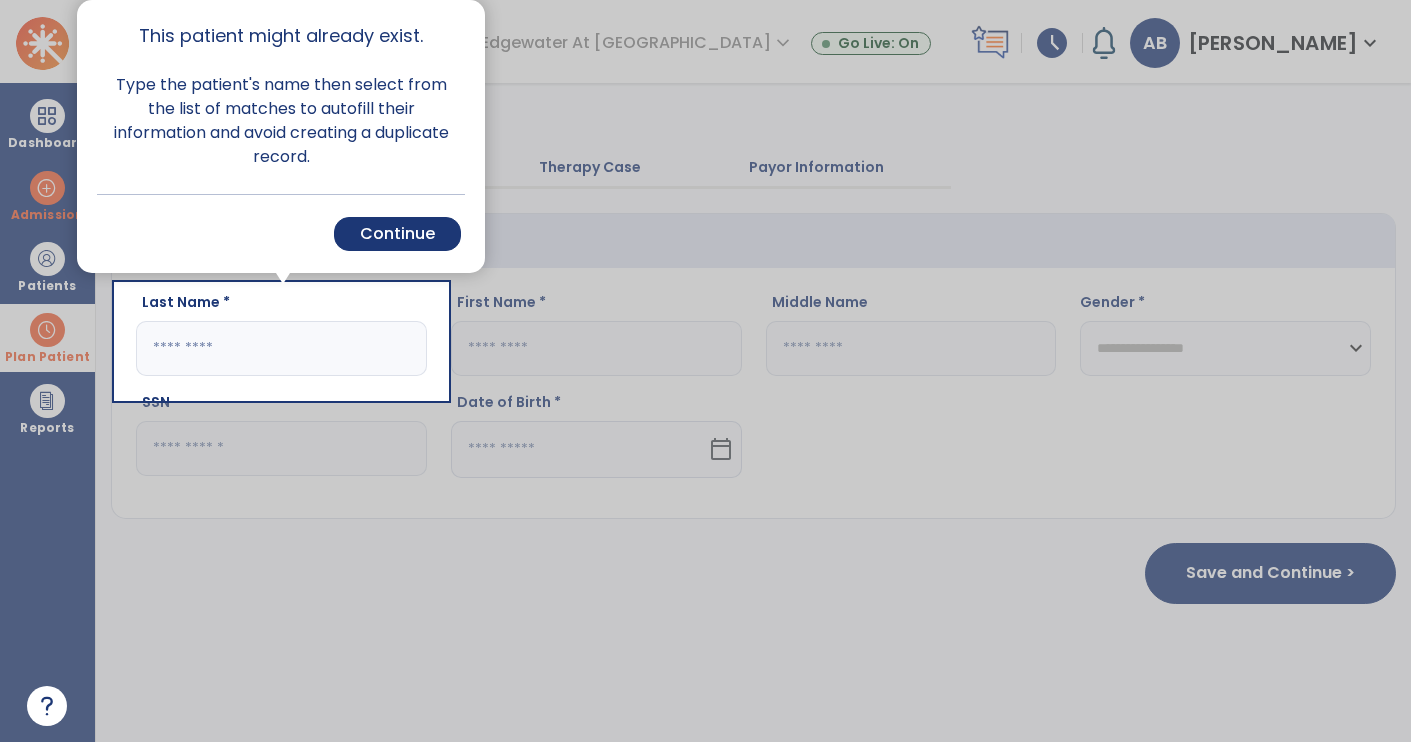 click at bounding box center [929, 407] 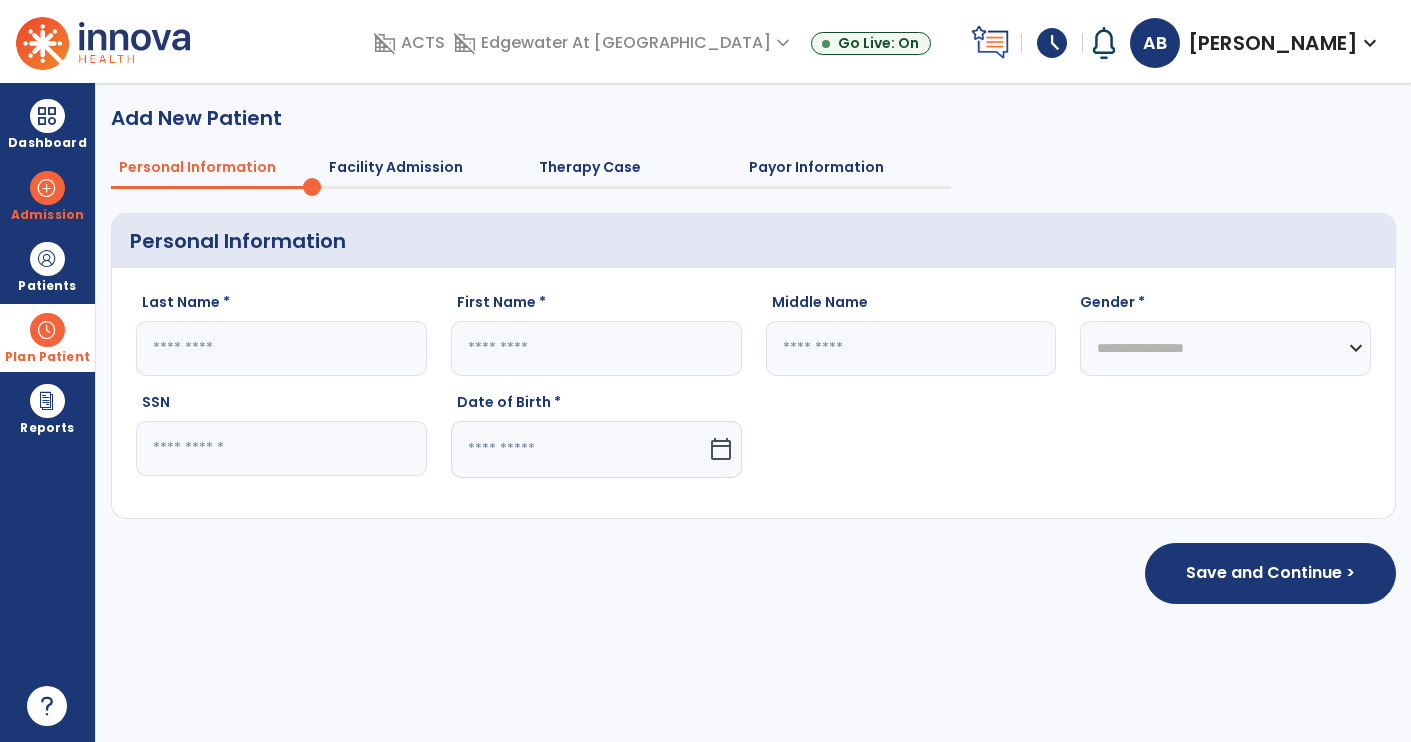 click at bounding box center [47, 259] 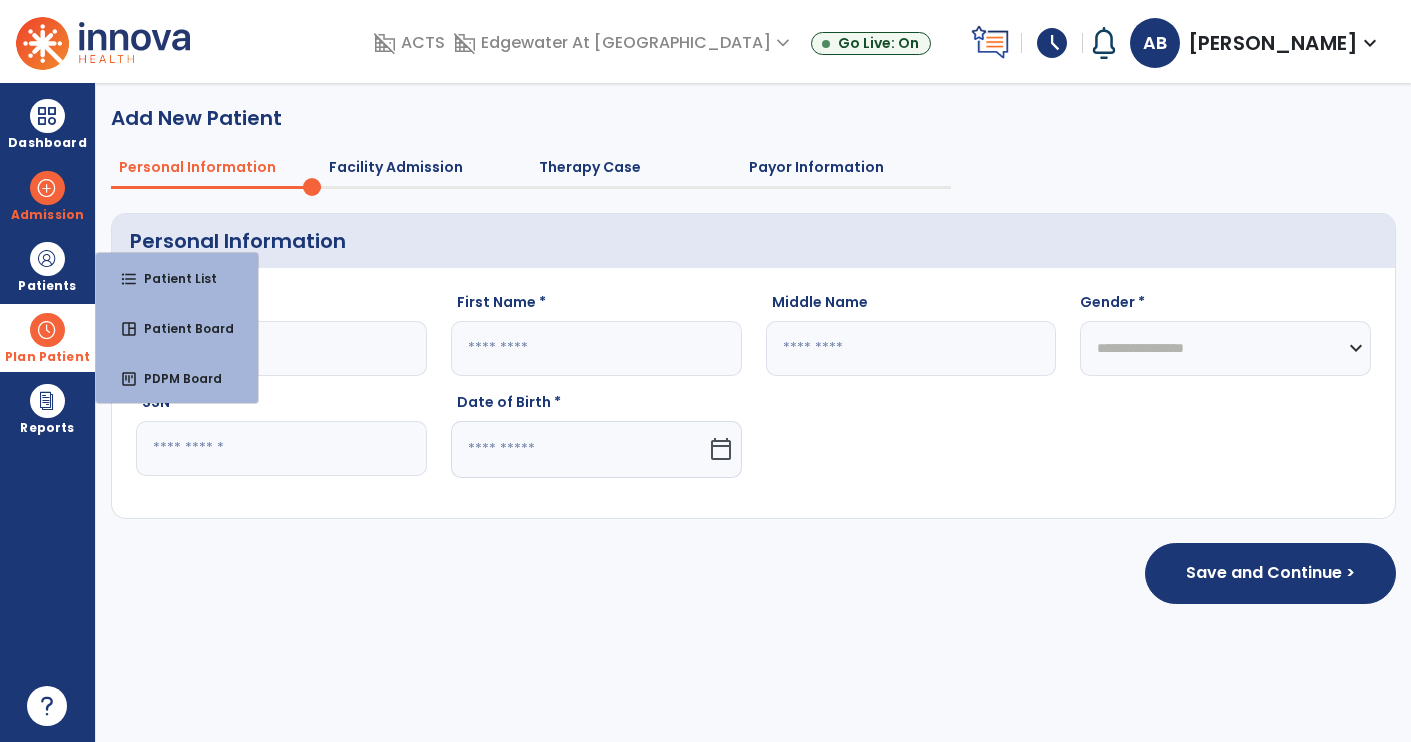 click at bounding box center (47, 330) 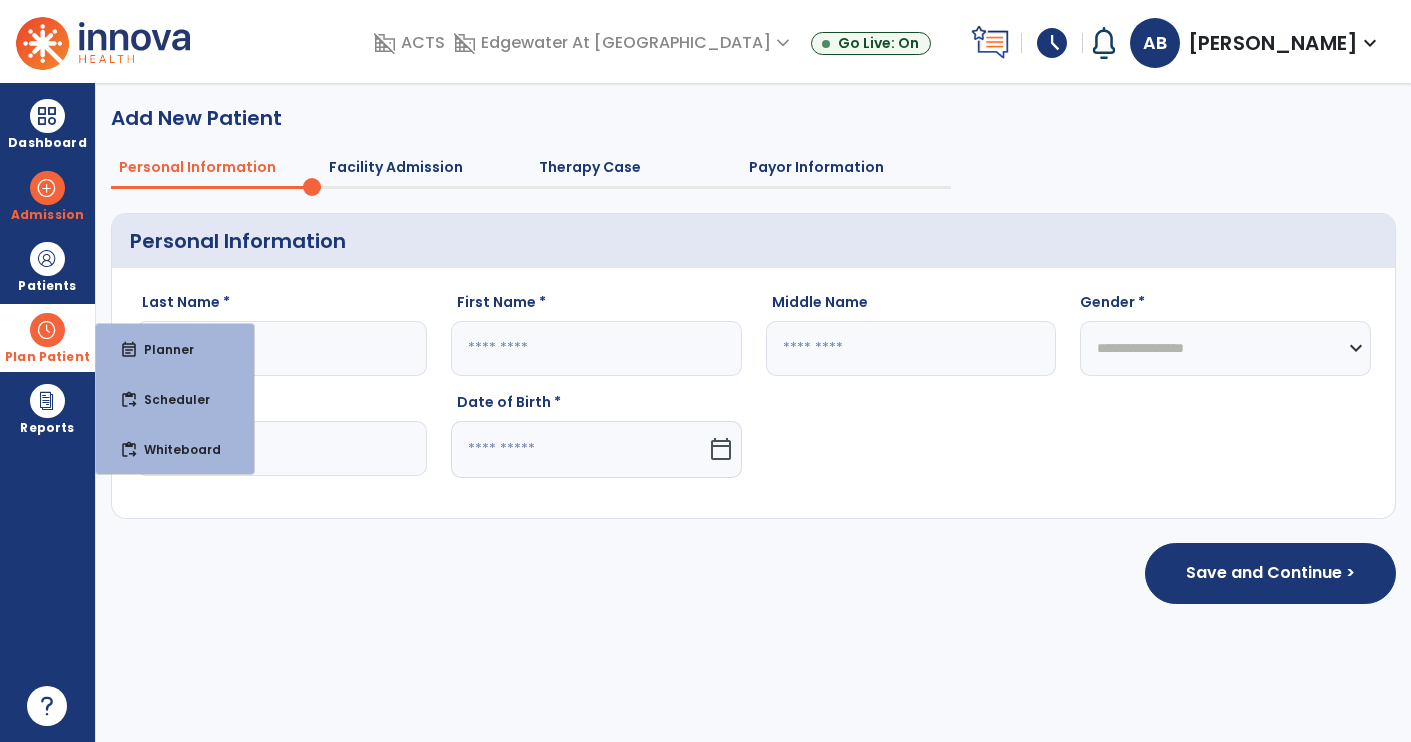 click at bounding box center (47, 116) 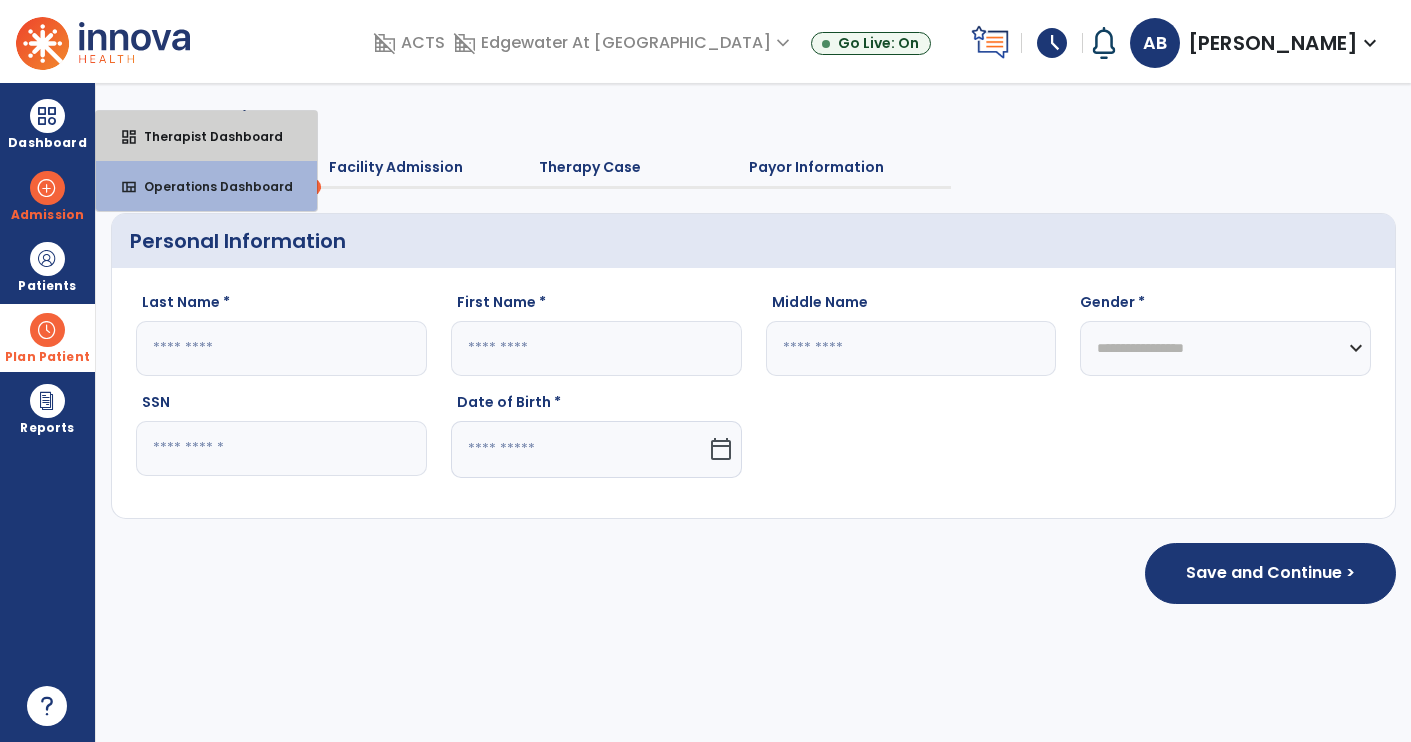 click on "Therapist Dashboard" at bounding box center (205, 136) 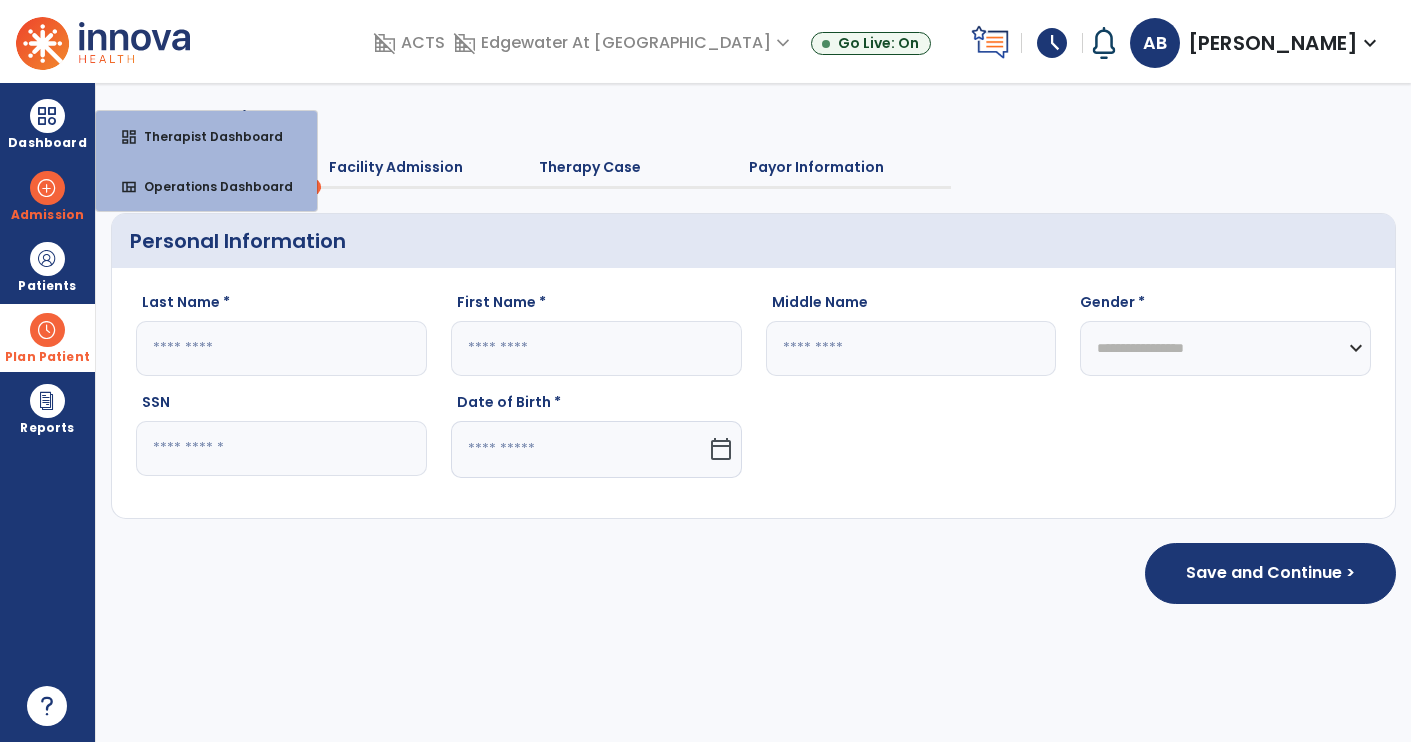 select on "****" 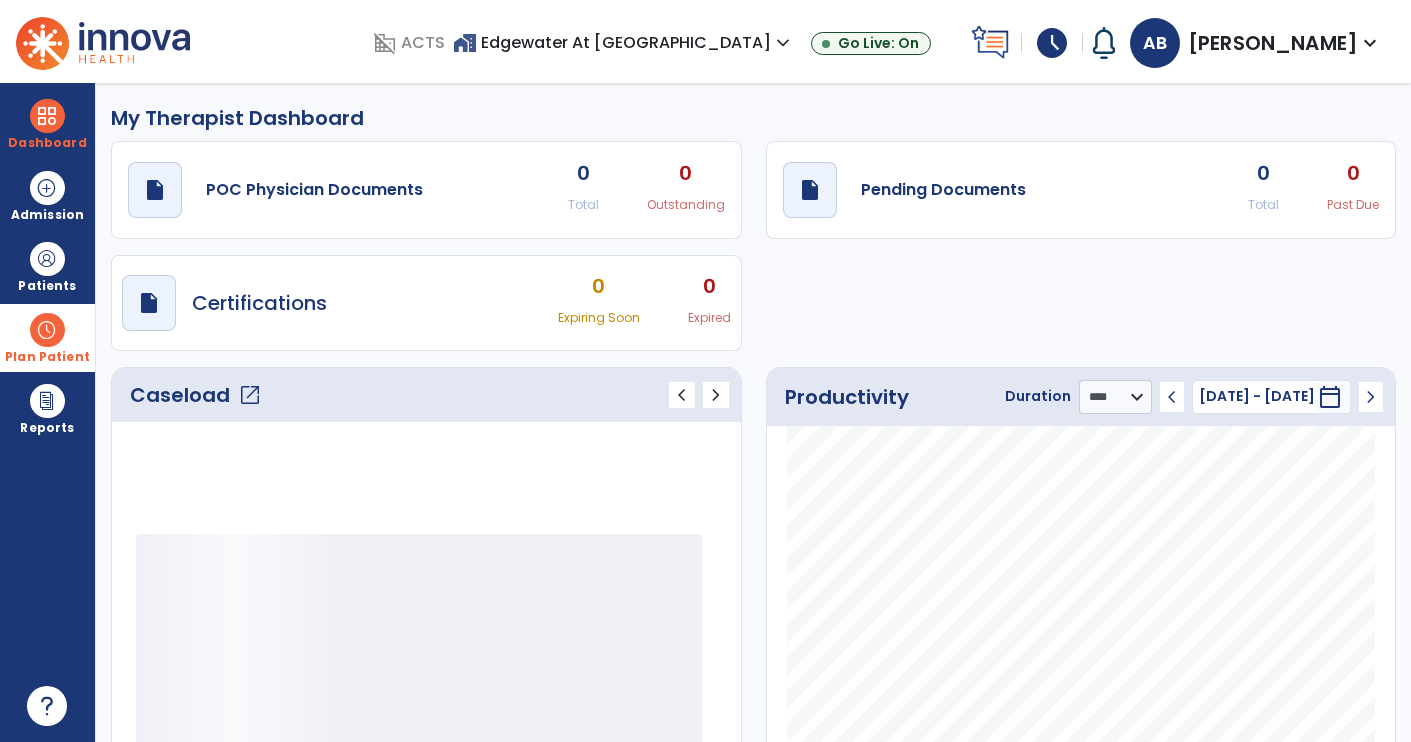 click on "Pending Documents" 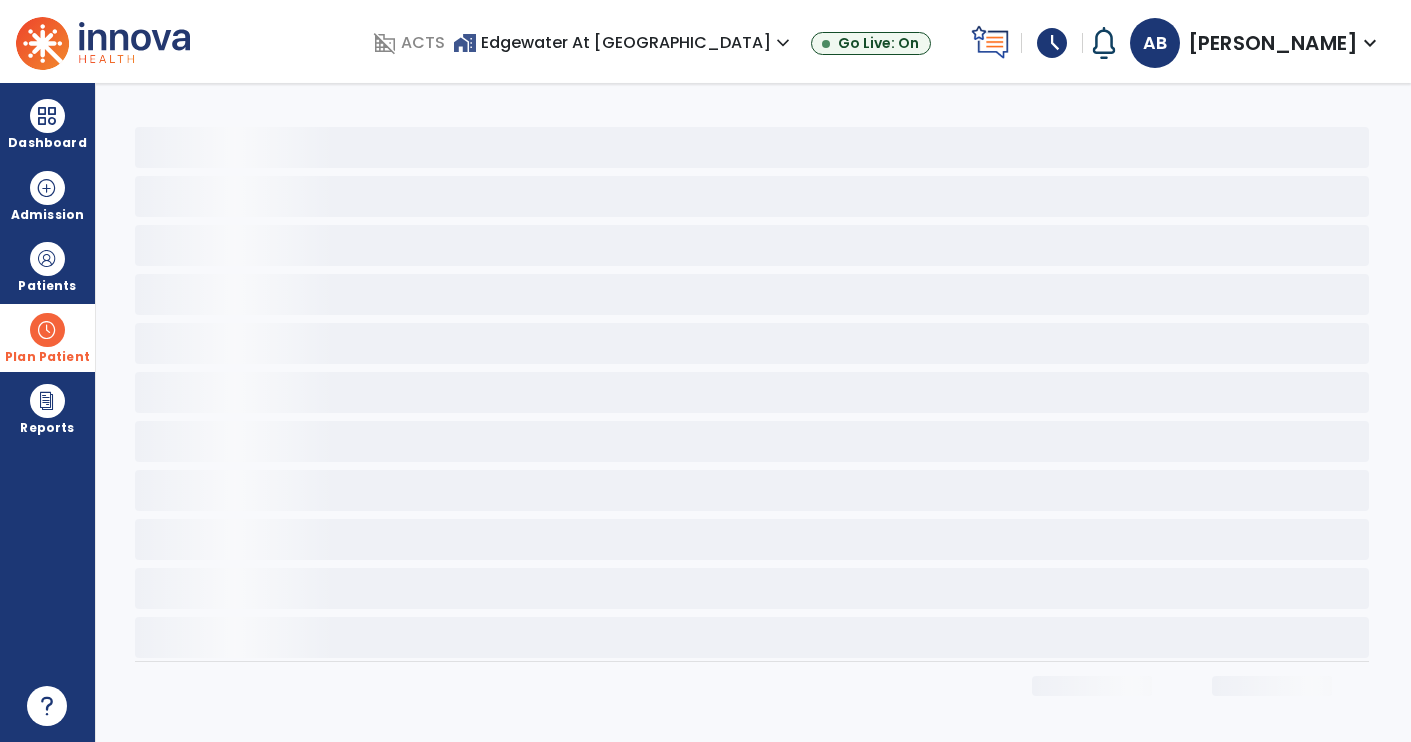 click at bounding box center [47, 116] 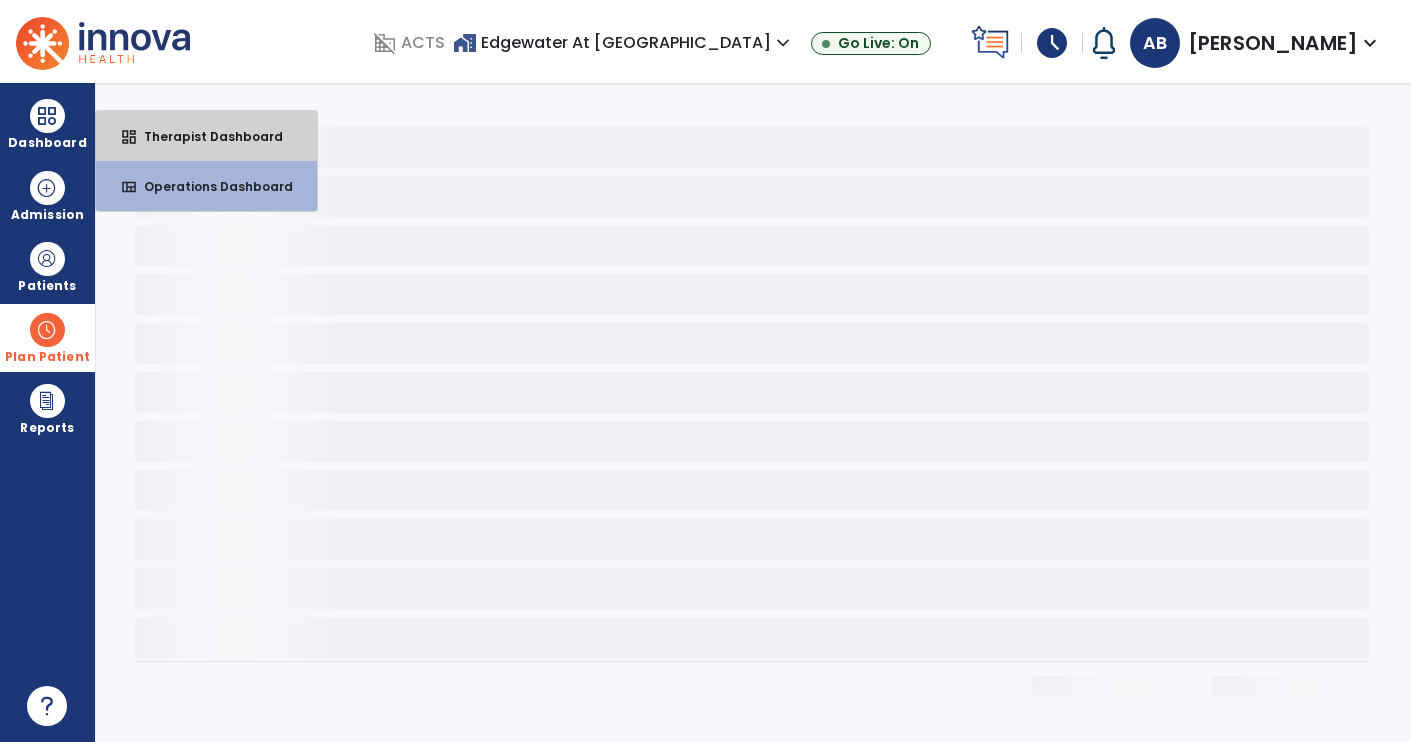 click on "Therapist Dashboard" at bounding box center [205, 136] 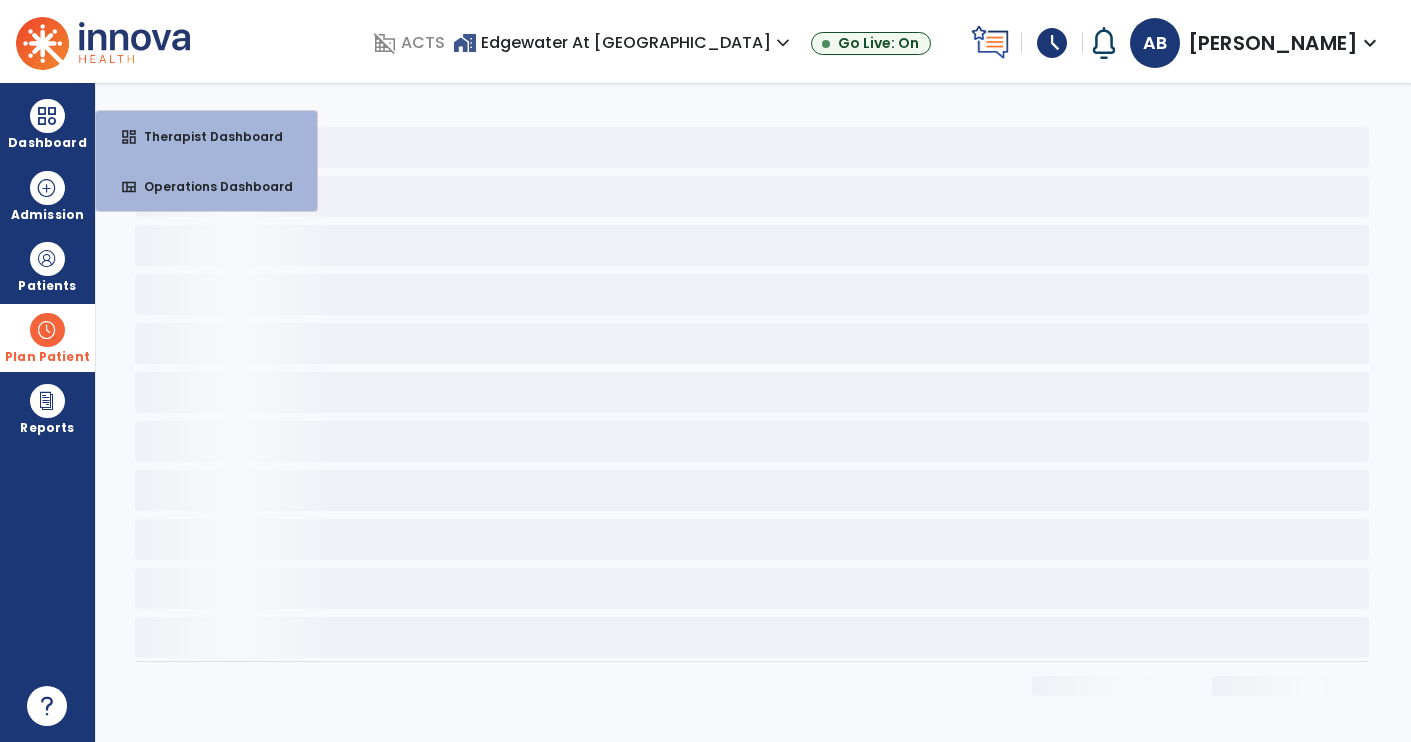 select on "****" 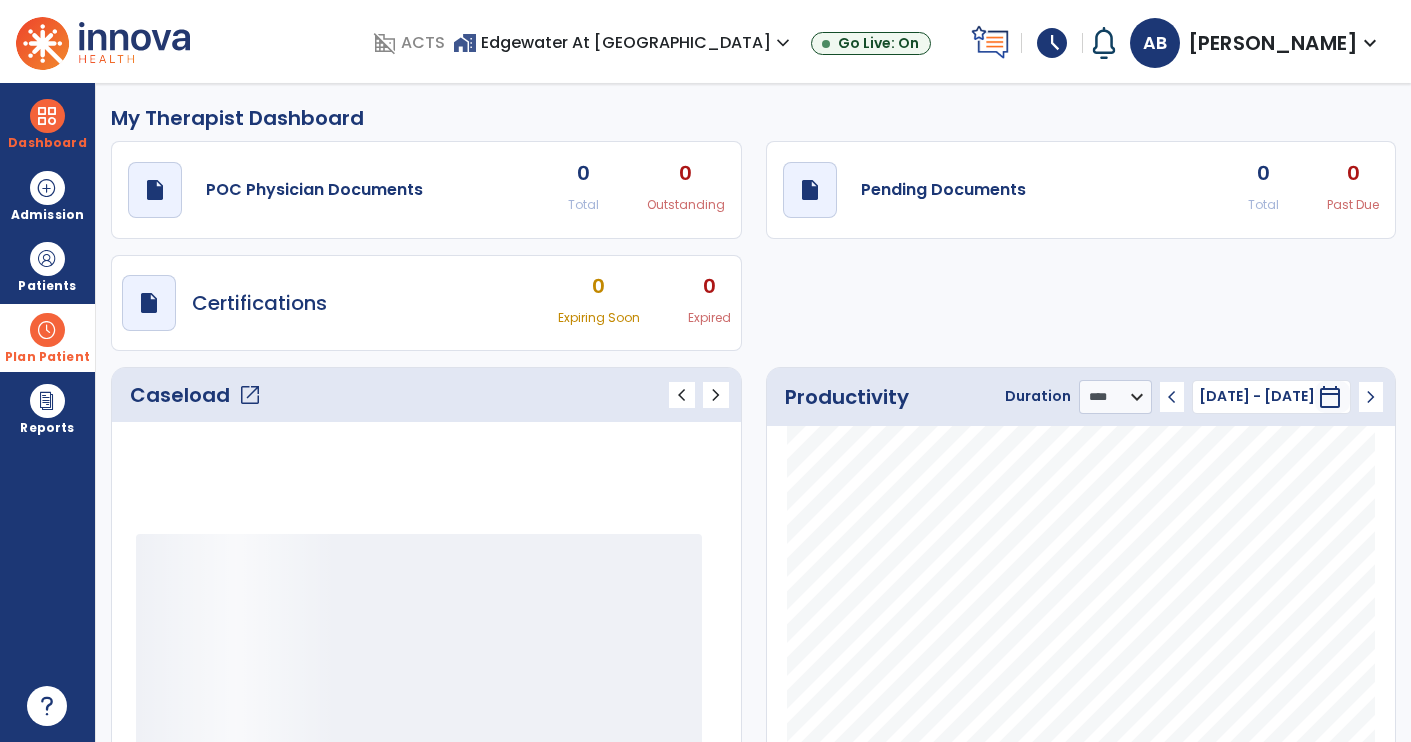 click 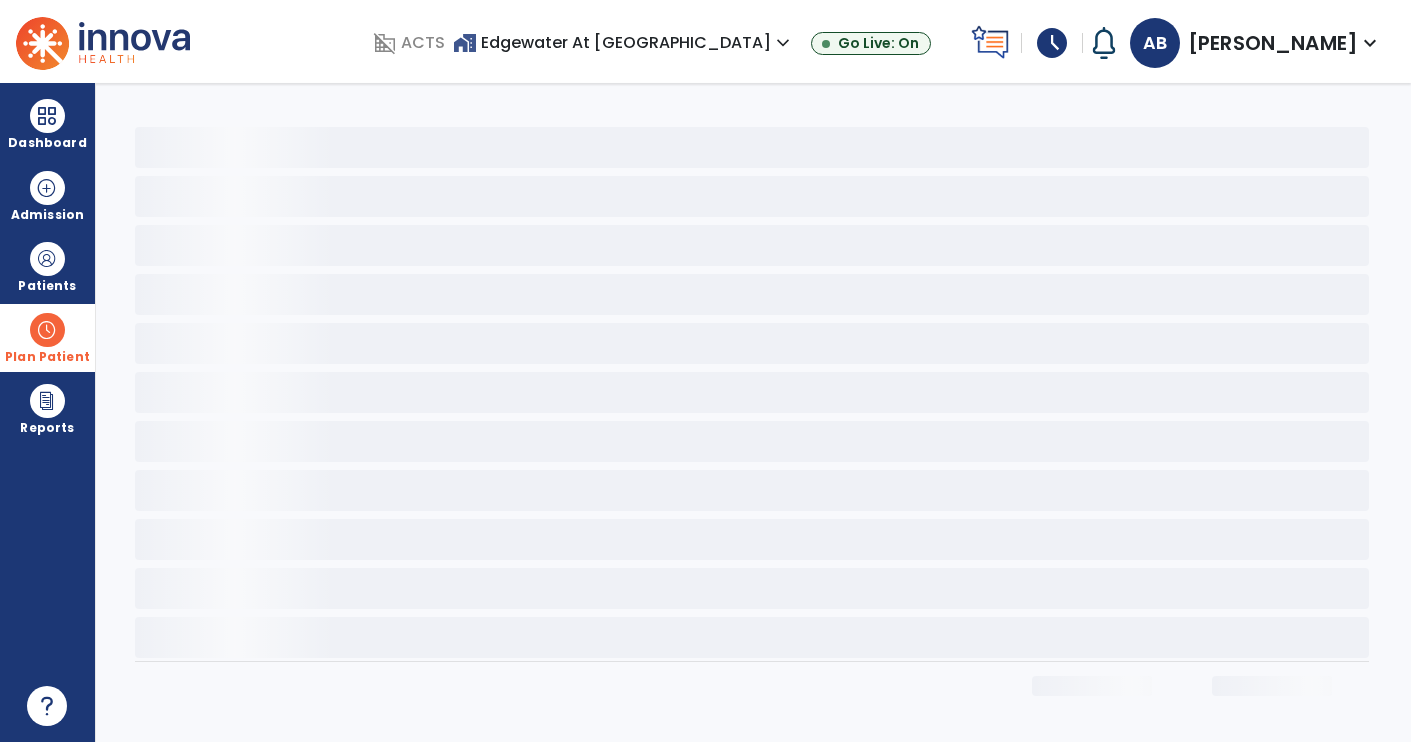 click 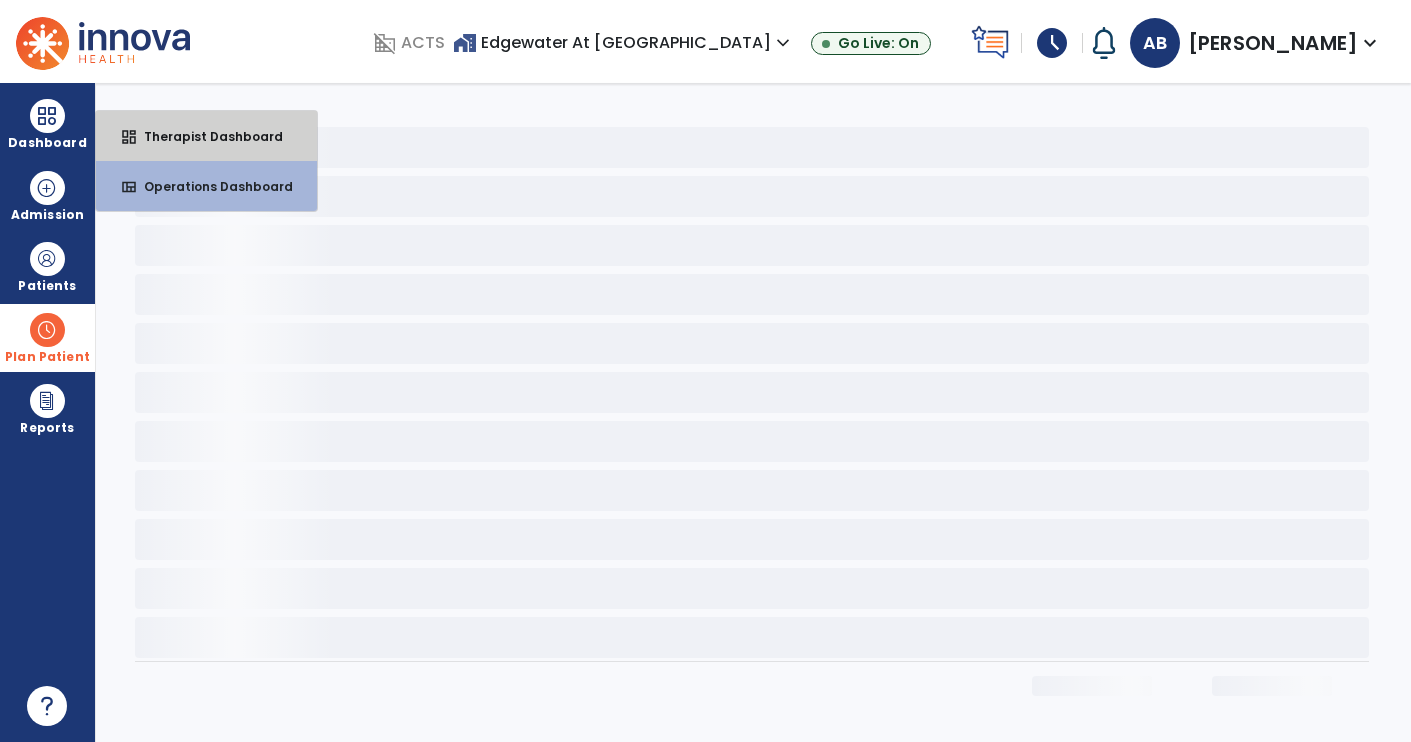 click on "dashboard  Therapist Dashboard" at bounding box center (206, 136) 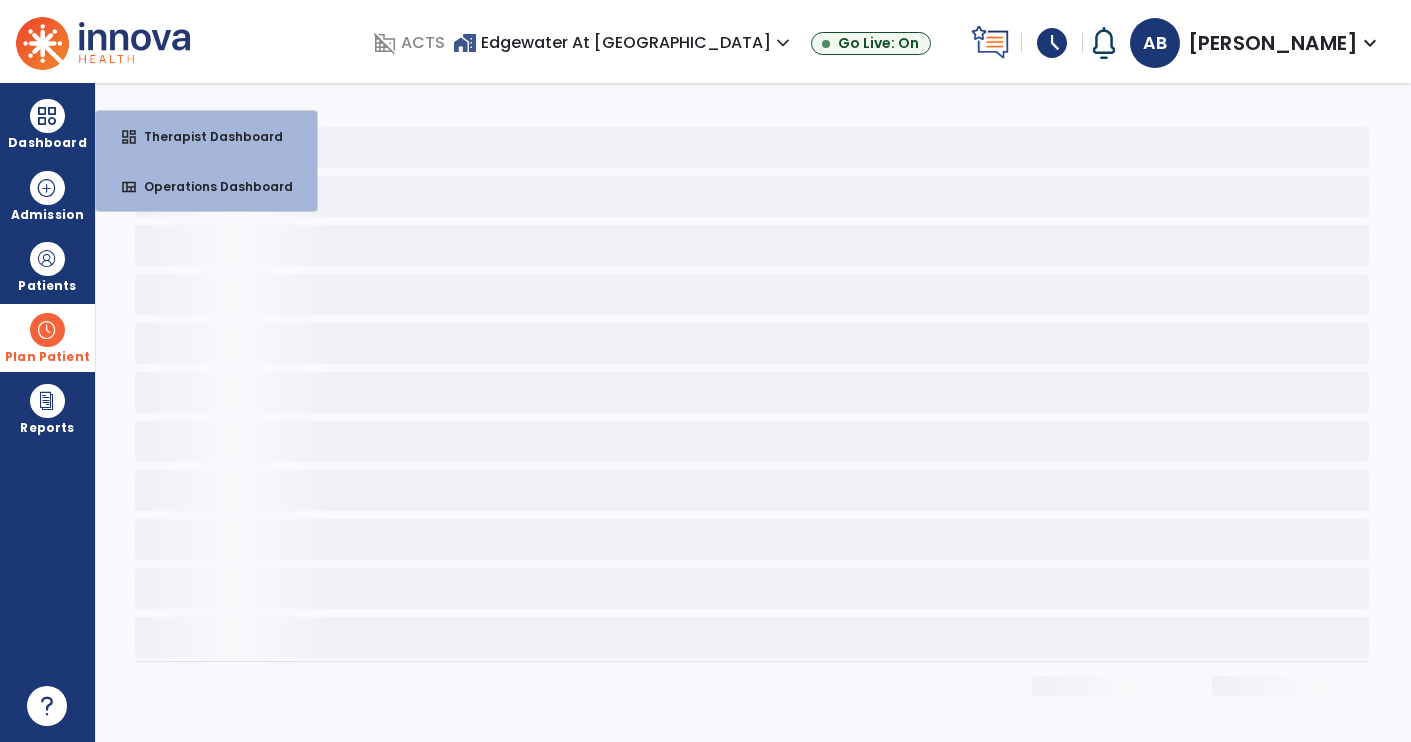 select on "****" 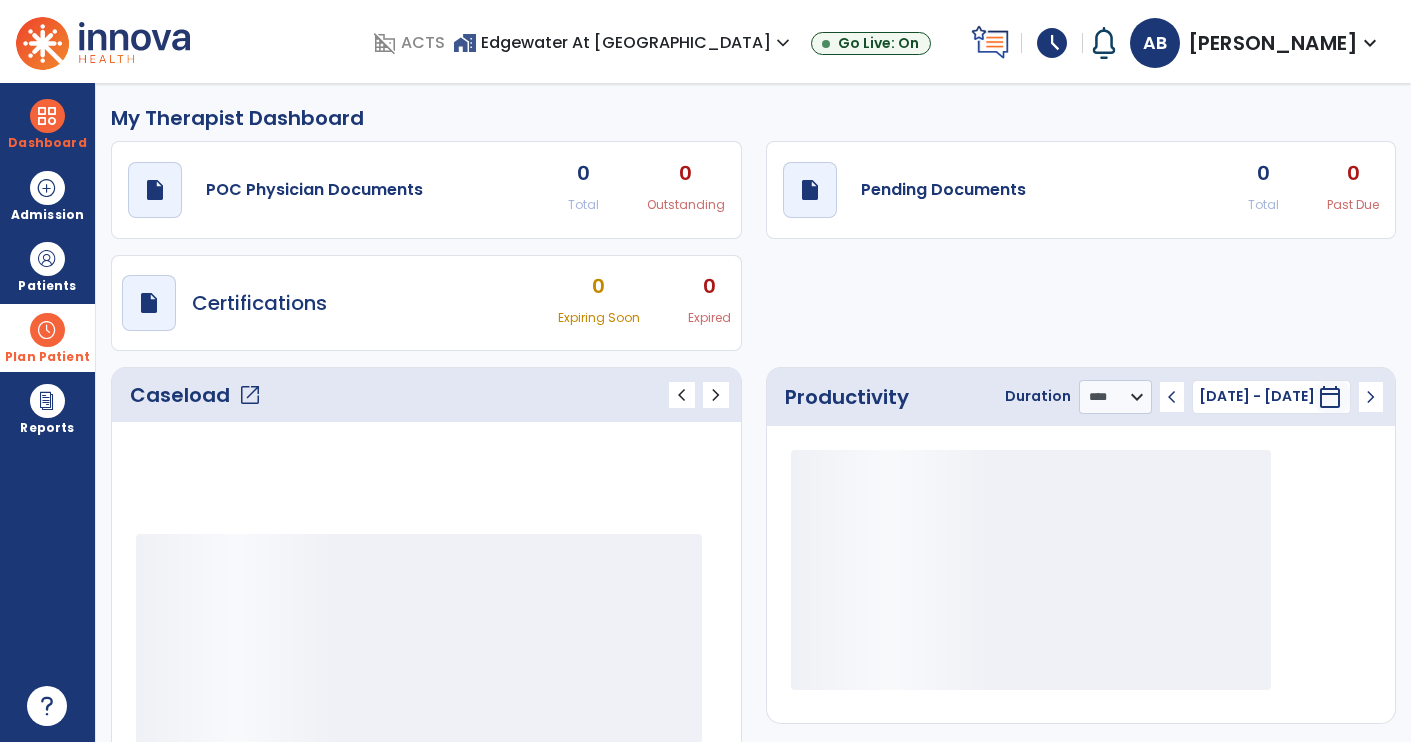 click on "draft   open_in_new  Pending Documents" 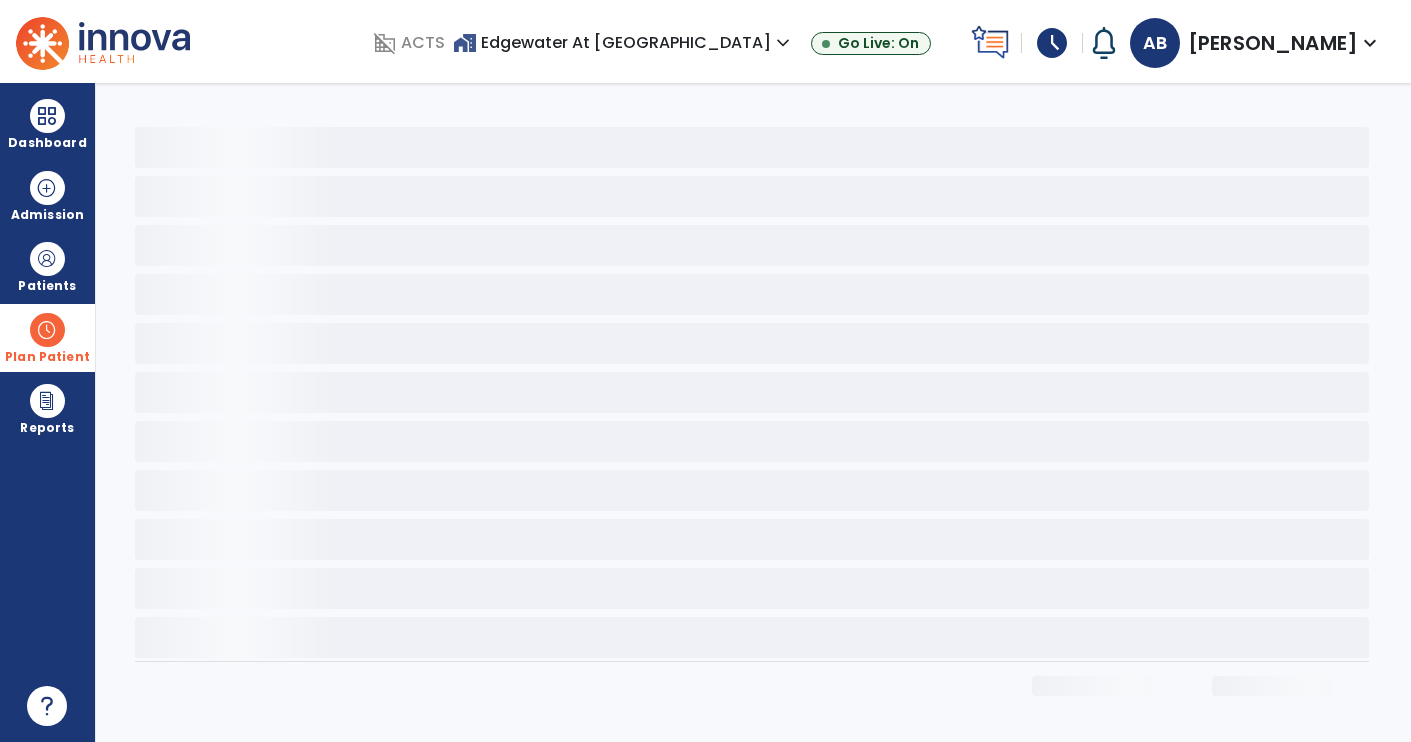 click at bounding box center [47, 259] 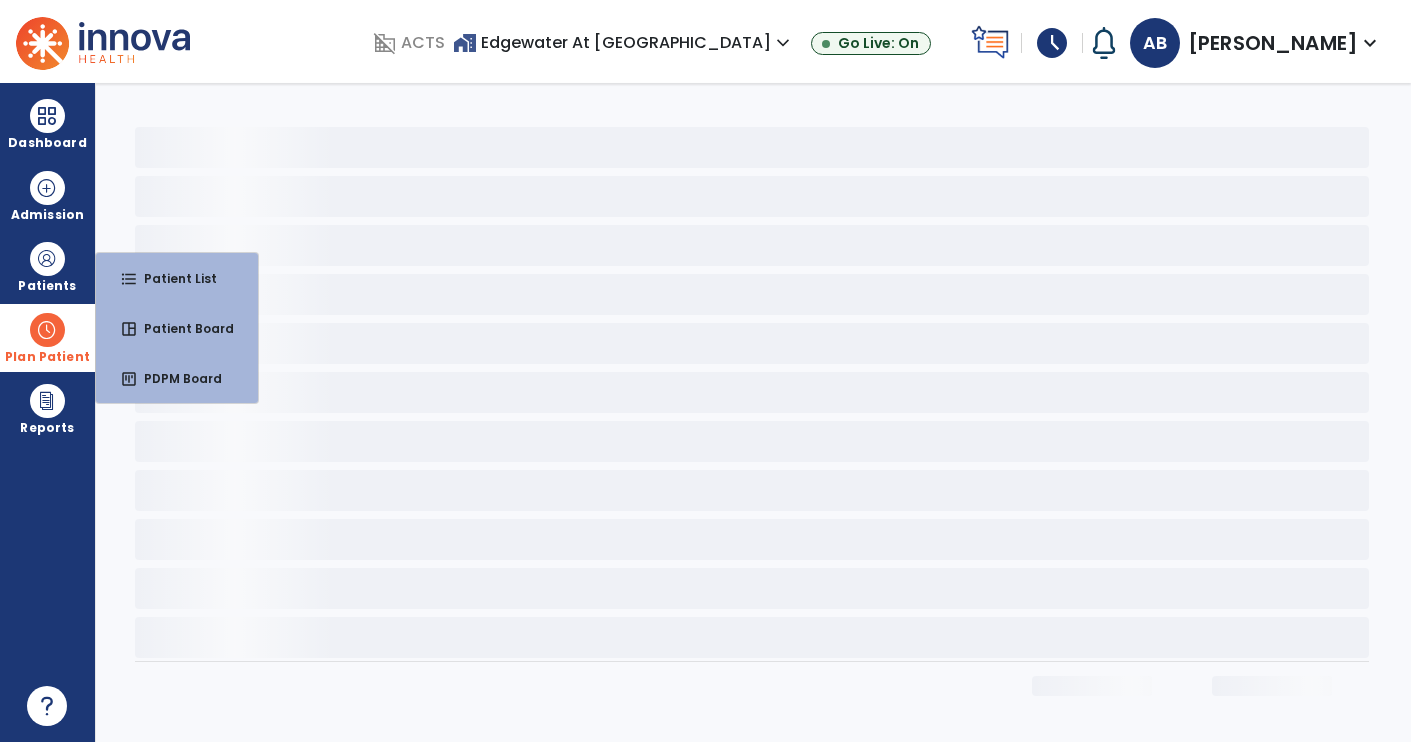 click on "Dashboard" at bounding box center (47, 143) 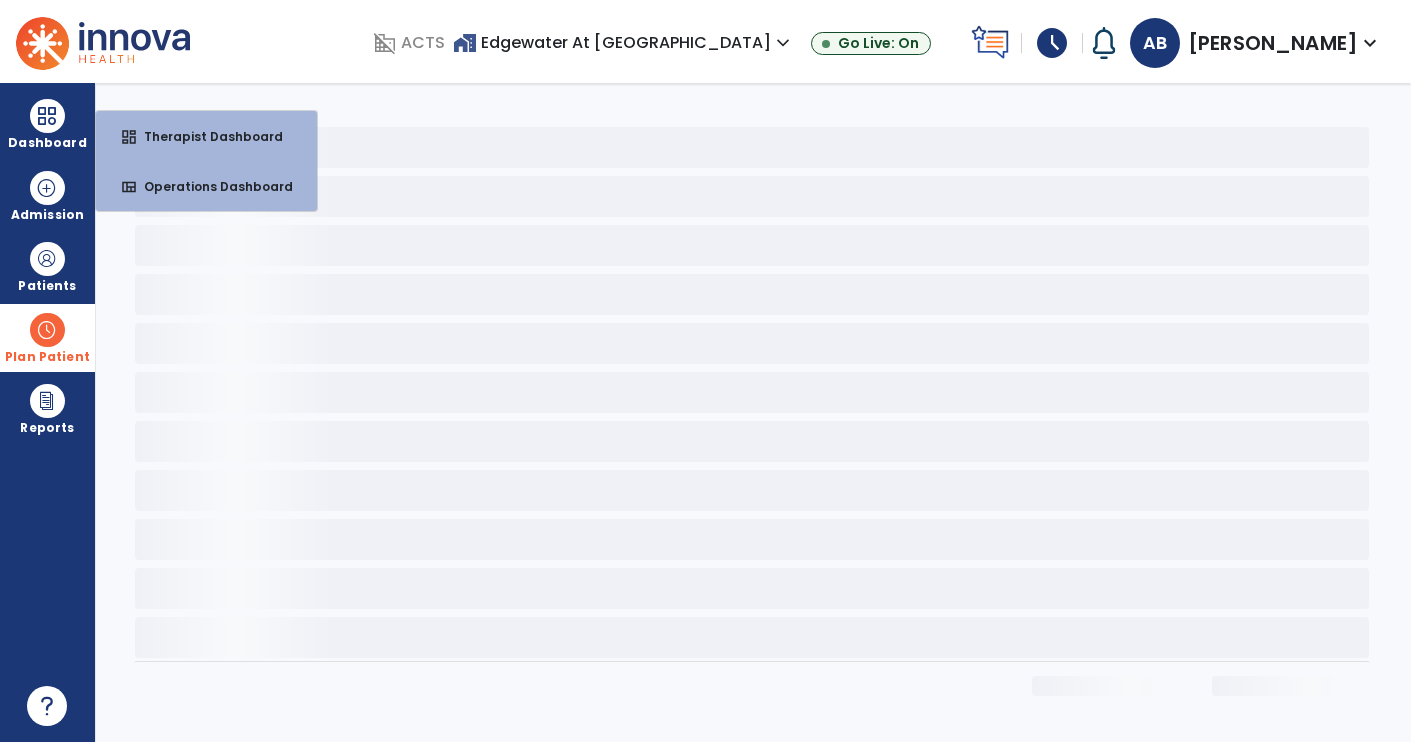 click on "Therapist Dashboard" at bounding box center [205, 136] 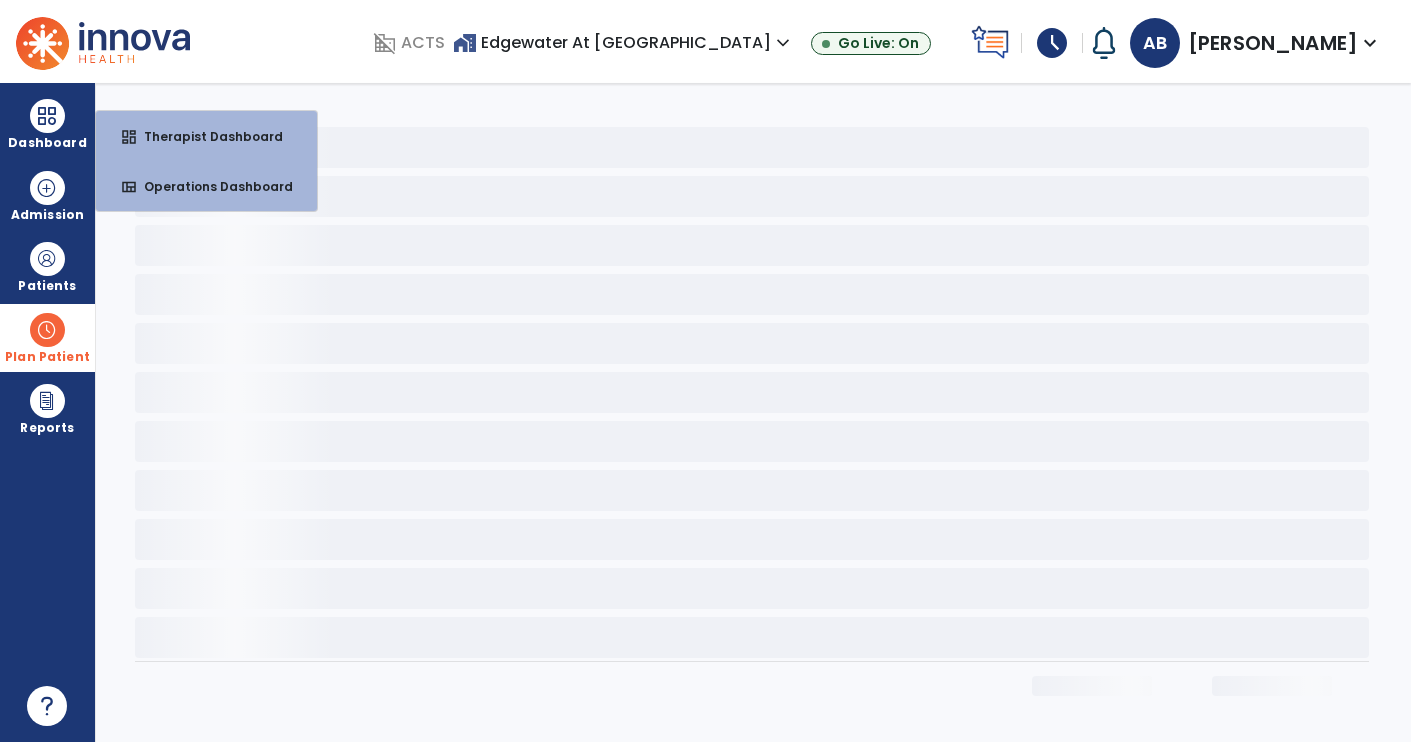 select on "****" 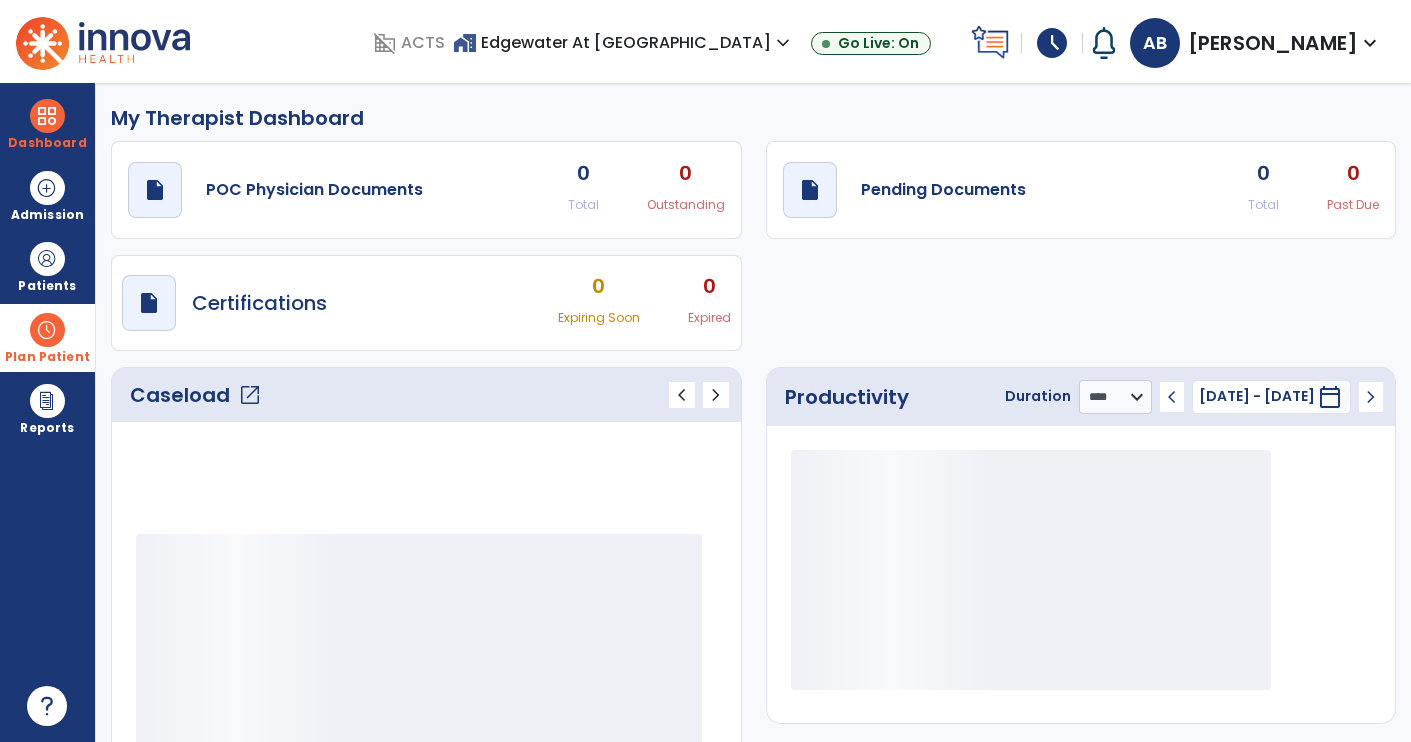 click on "draft   open_in_new  Pending Documents" 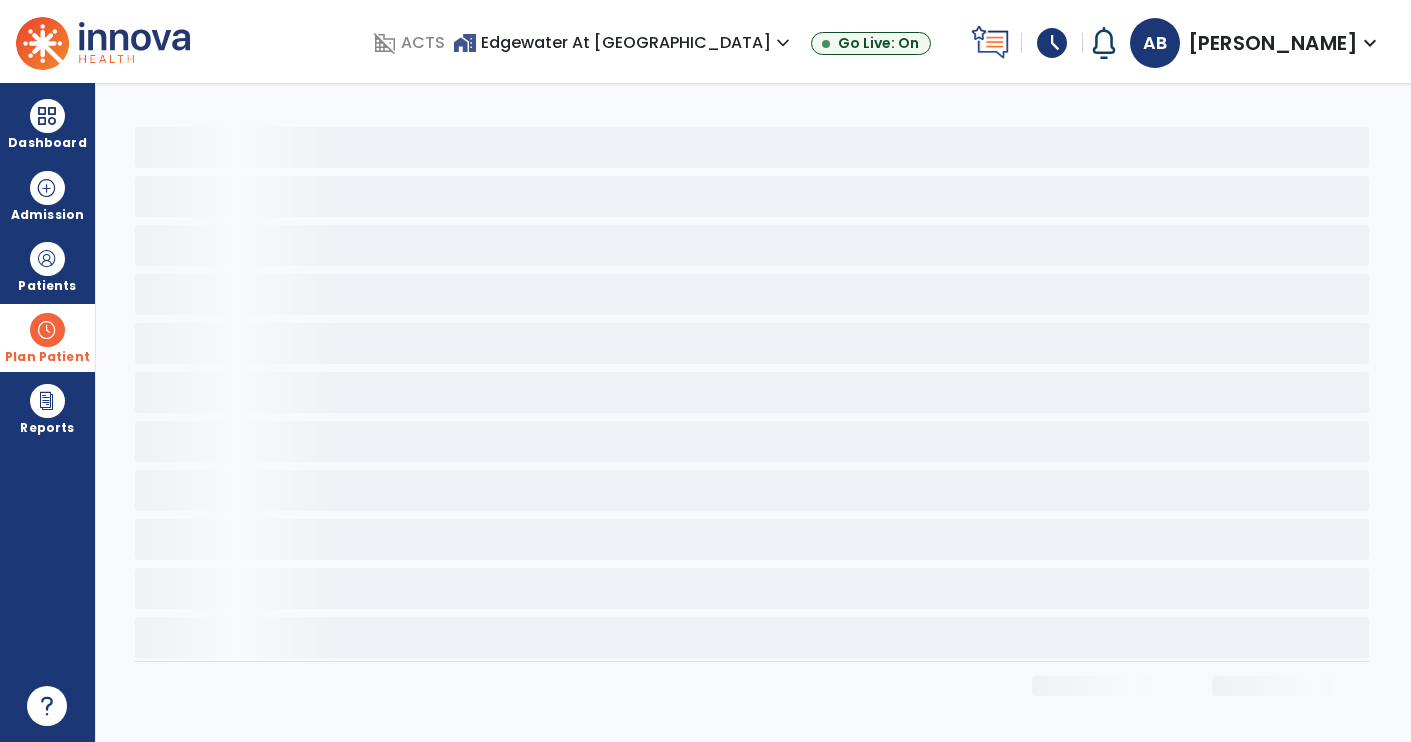 click on "Dashboard" at bounding box center [47, 143] 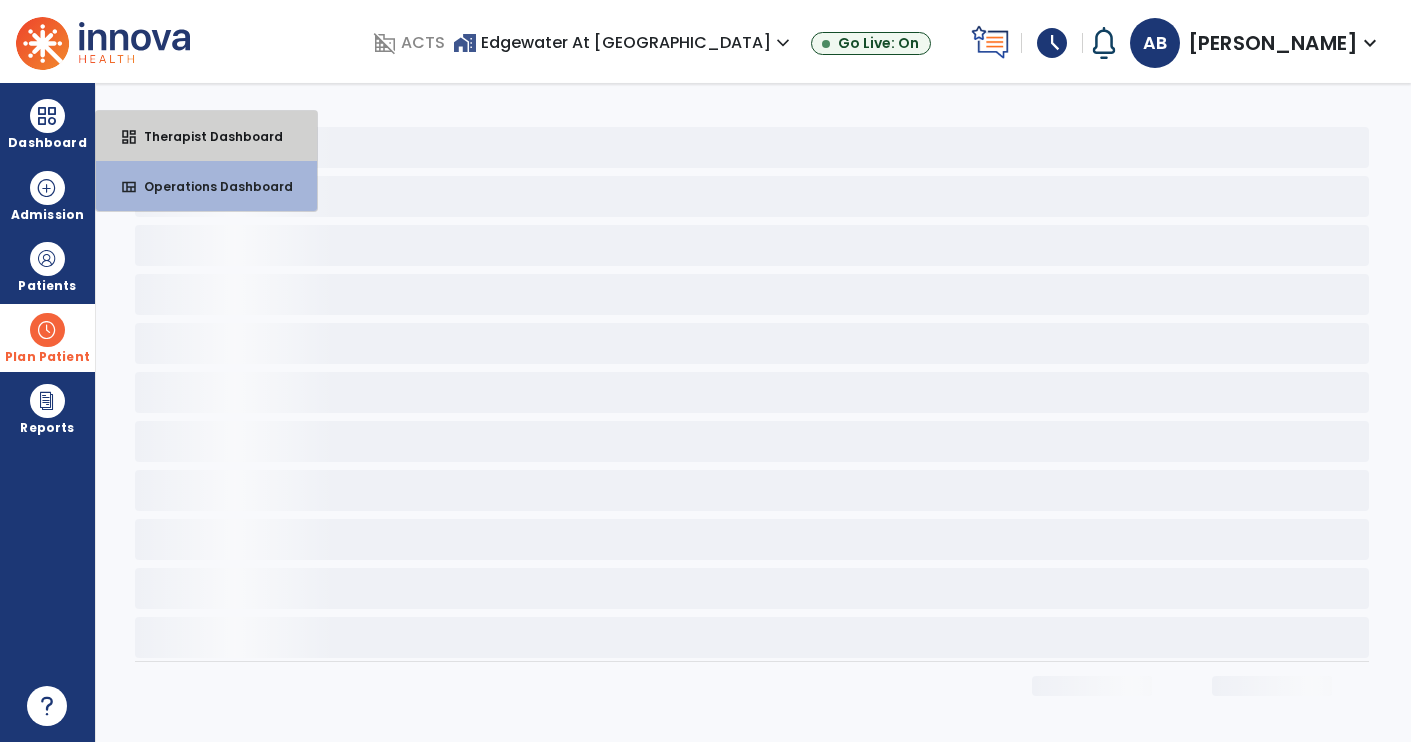 click on "dashboard" at bounding box center [129, 137] 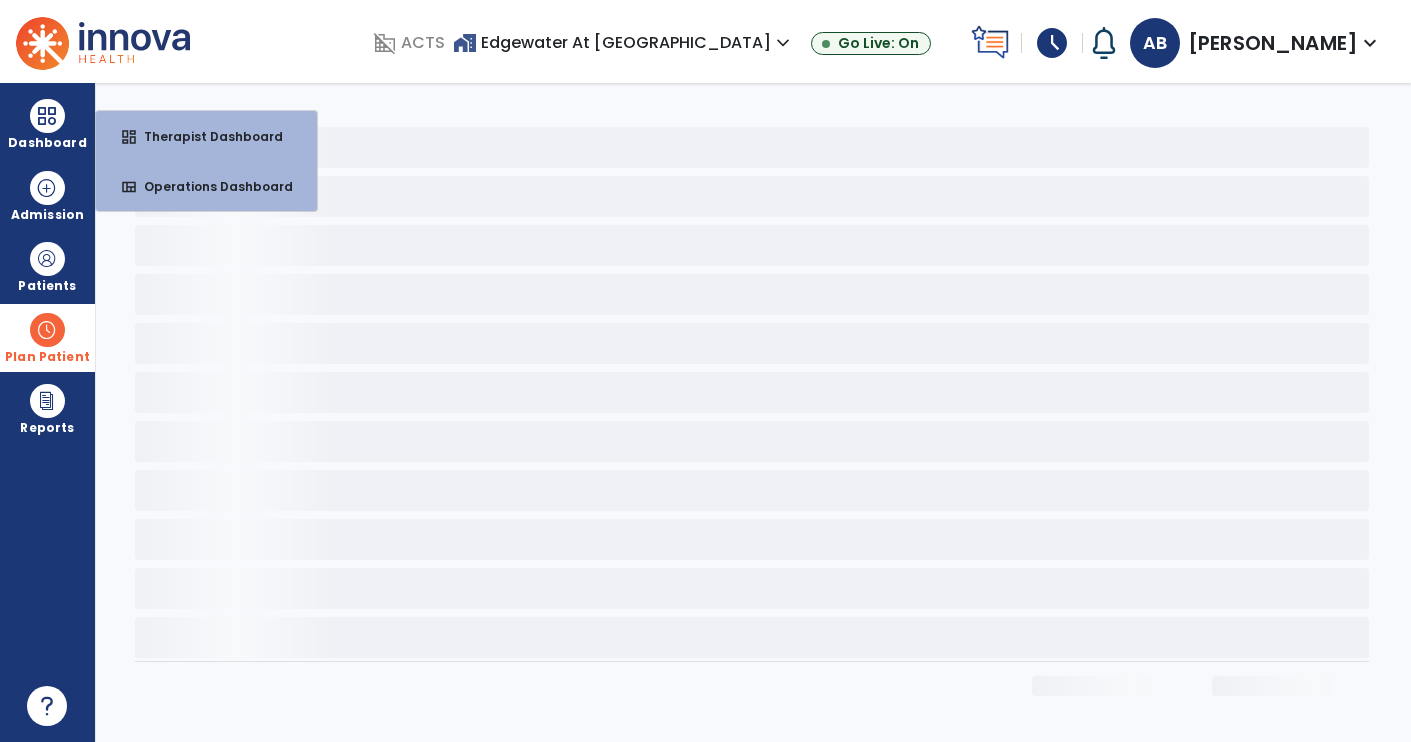 select on "****" 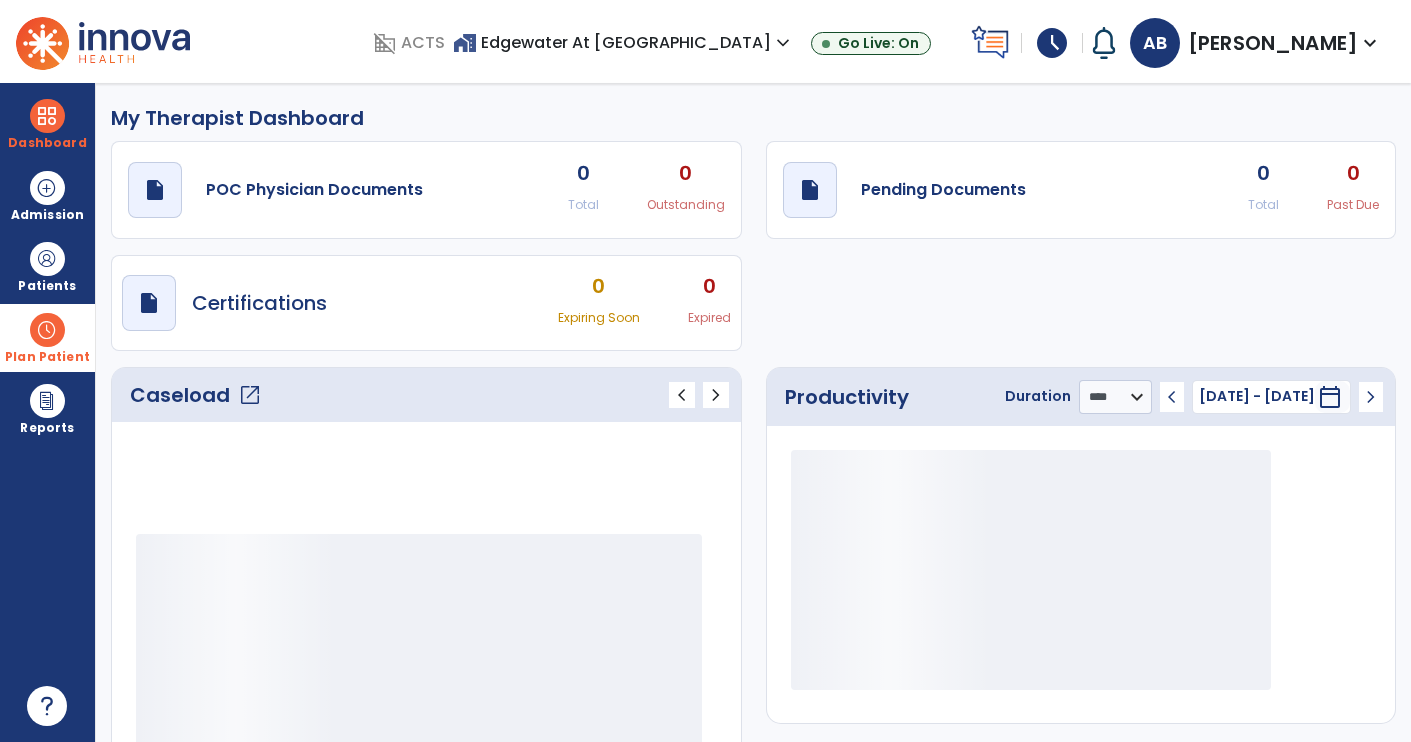 click on "draft   open_in_new  Pending Documents" 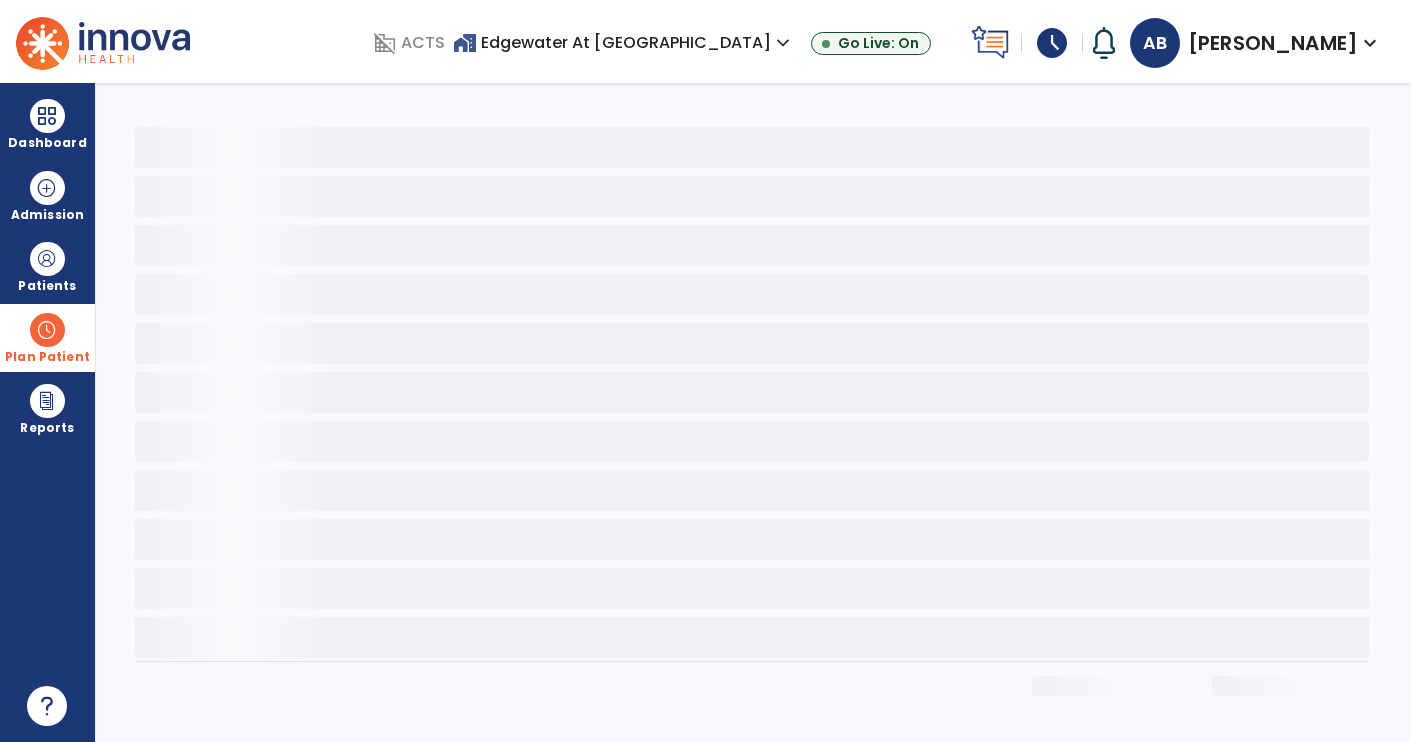 select on "****" 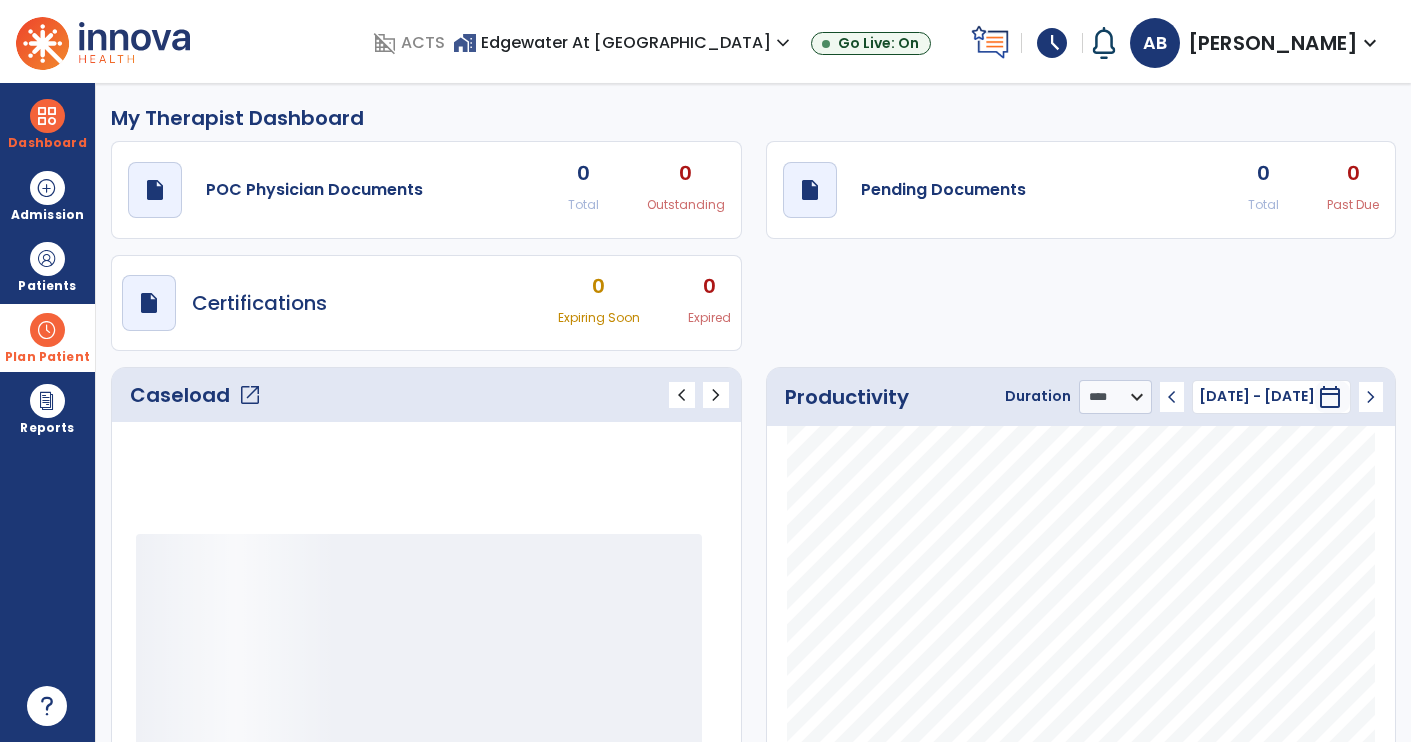 click on "My Therapist Dashboard   draft   open_in_new  POC Physician Documents 0 Total 0 Outstanding  draft   open_in_new  Pending Documents 0 Total 0 Past Due  draft   open_in_new  Certifications 0 Expiring Soon 0 Expired  Caseload   open_in_new   chevron_left   chevron_right  Productivity Duration  ******** **** *** chevron_left [DATE] - [DATE]  ********  calendar_today  chevron_right" at bounding box center [753, 412] 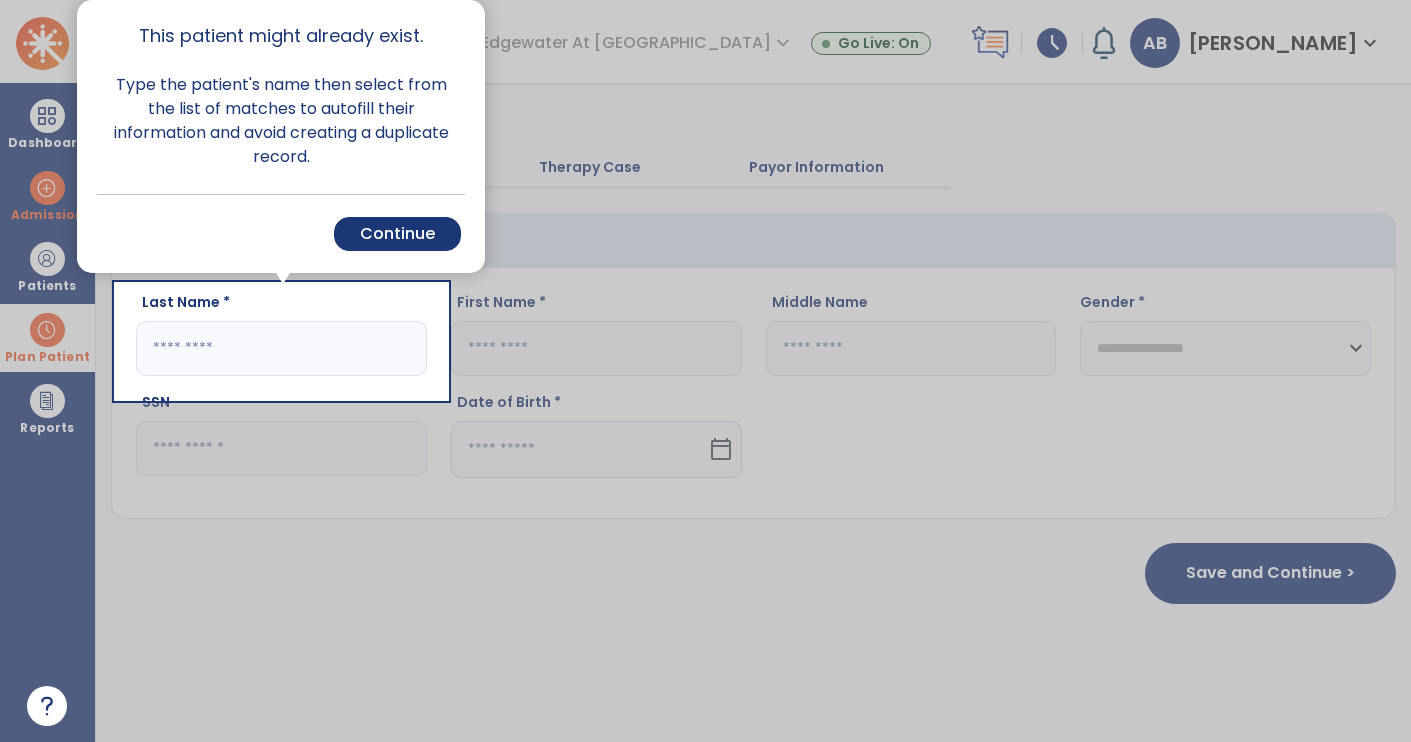 click at bounding box center (929, 407) 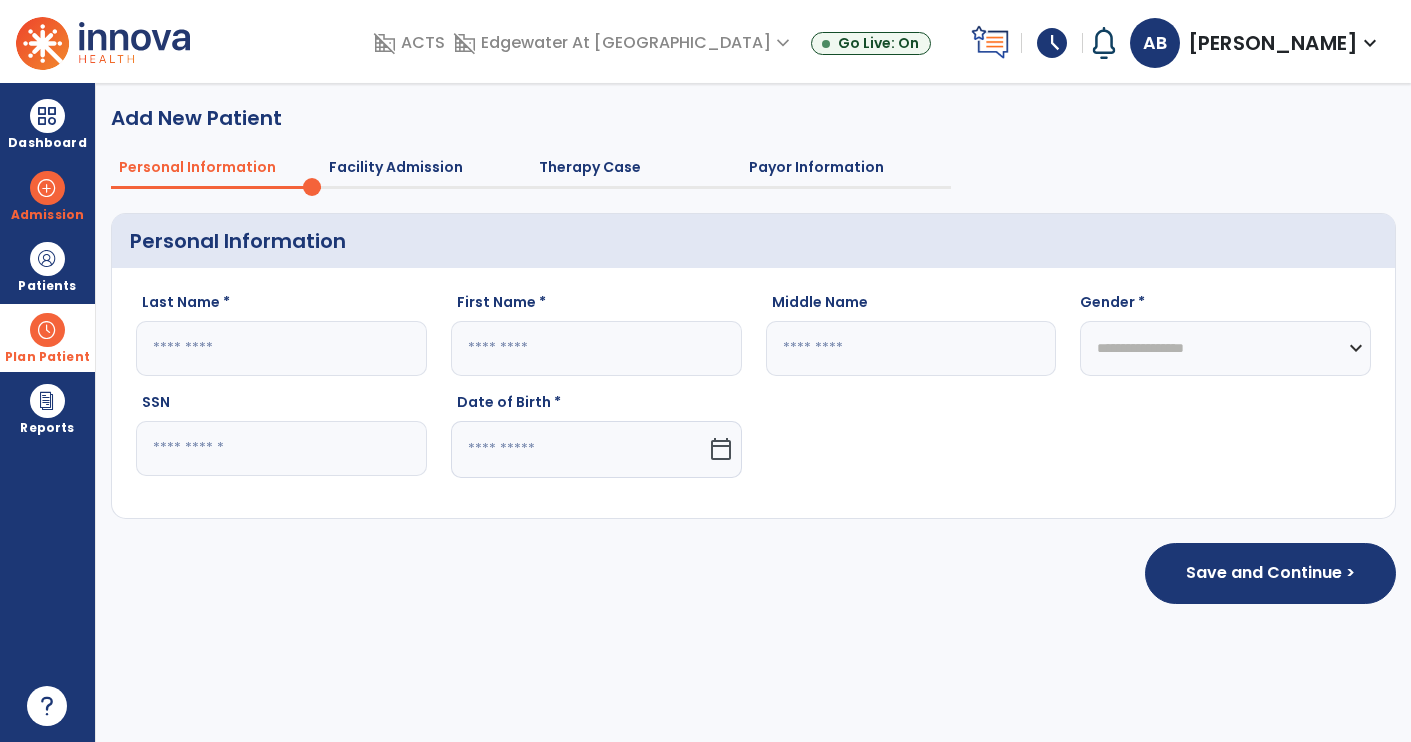 click on "**********" at bounding box center [753, 412] 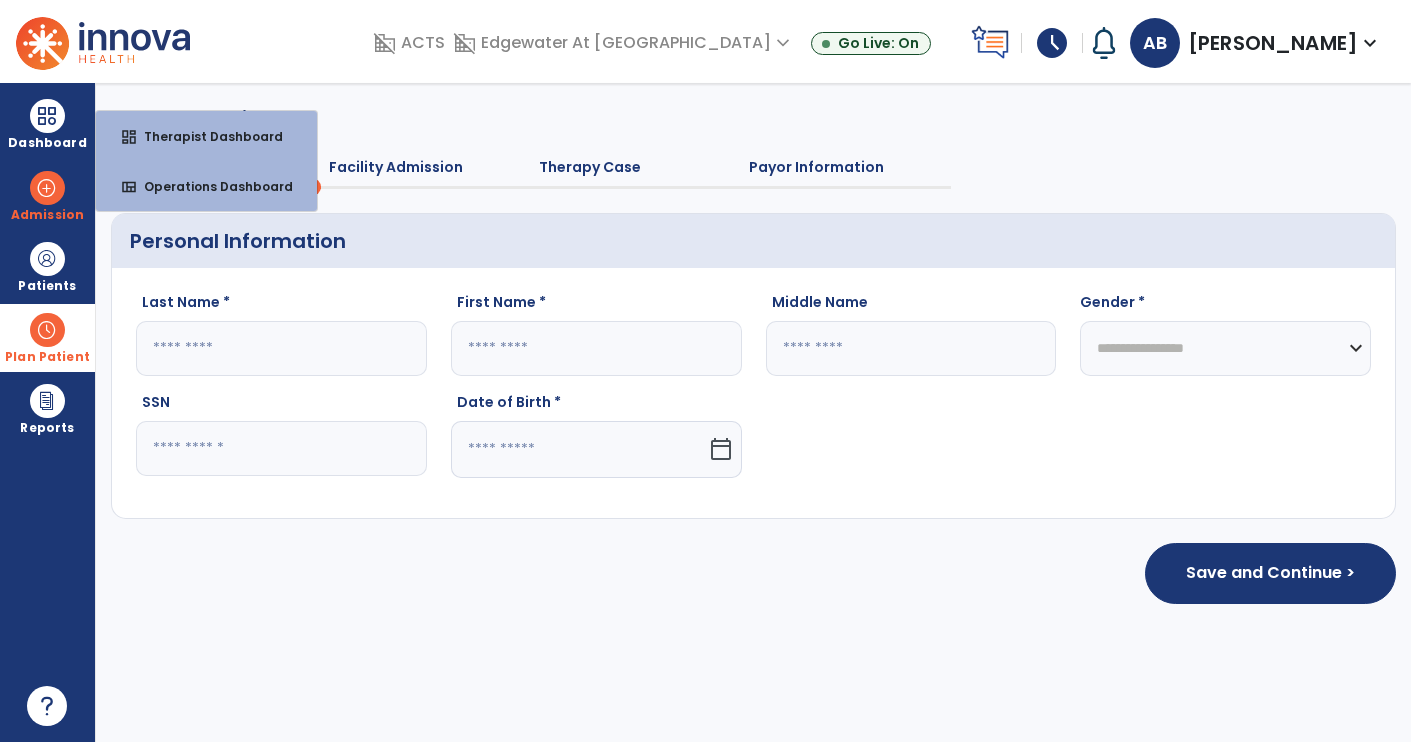 click on "dashboard  Therapist Dashboard" at bounding box center (206, 136) 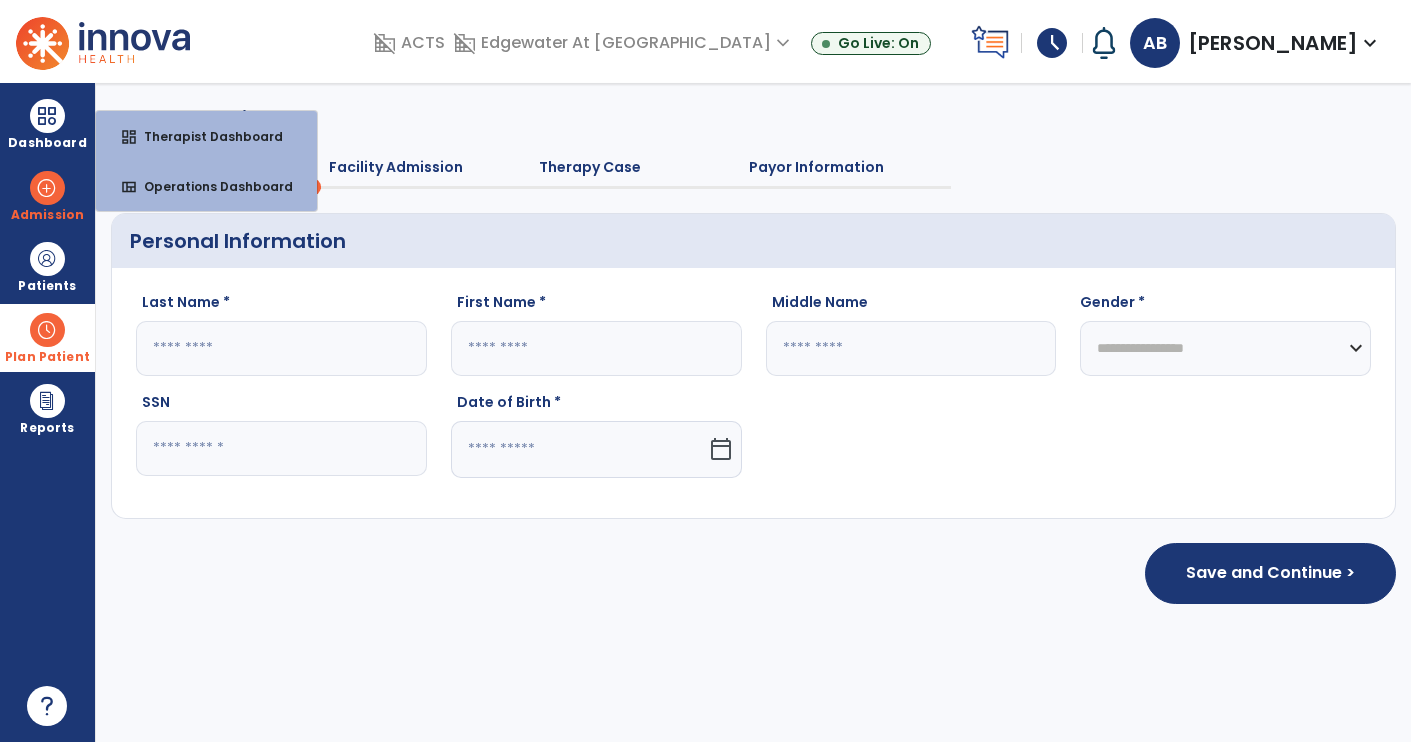 select on "****" 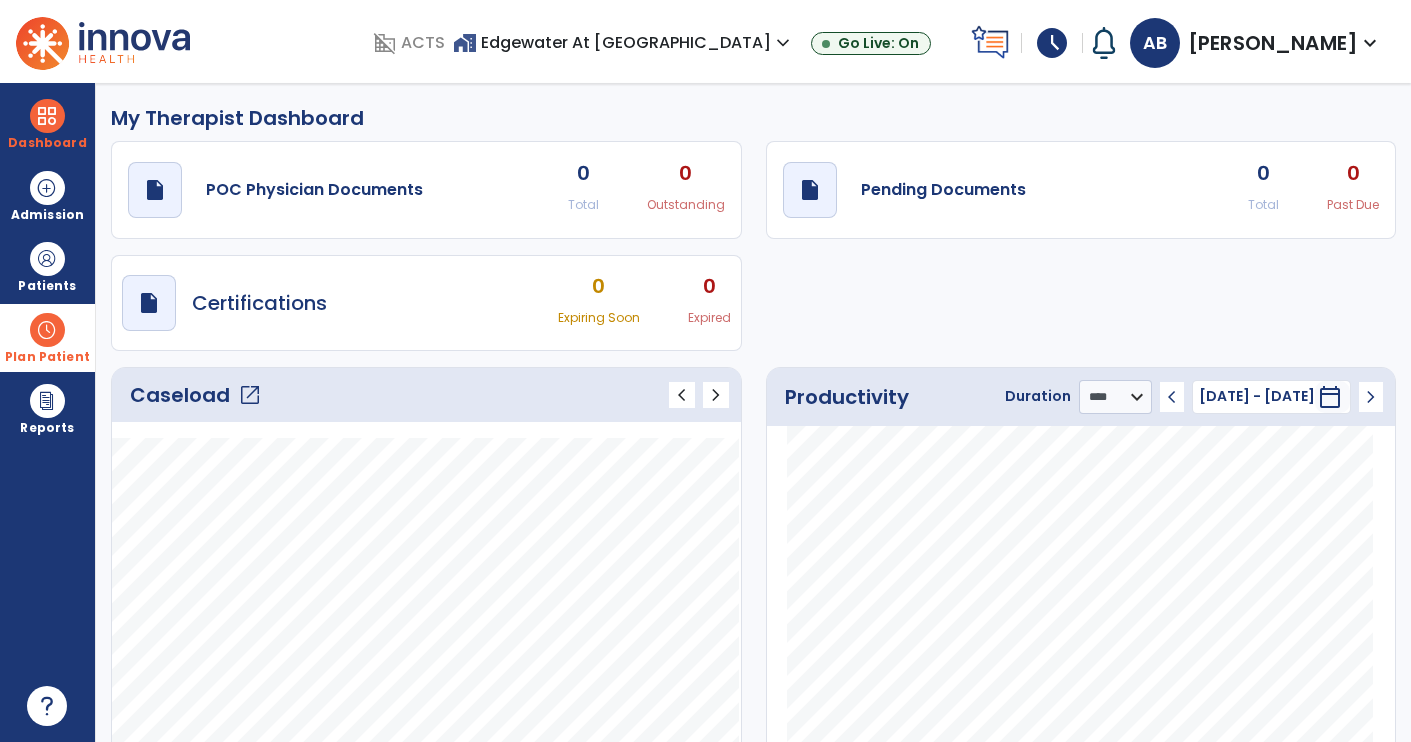 click on "draft   open_in_new  Pending Documents 0 Total 0 Past Due" 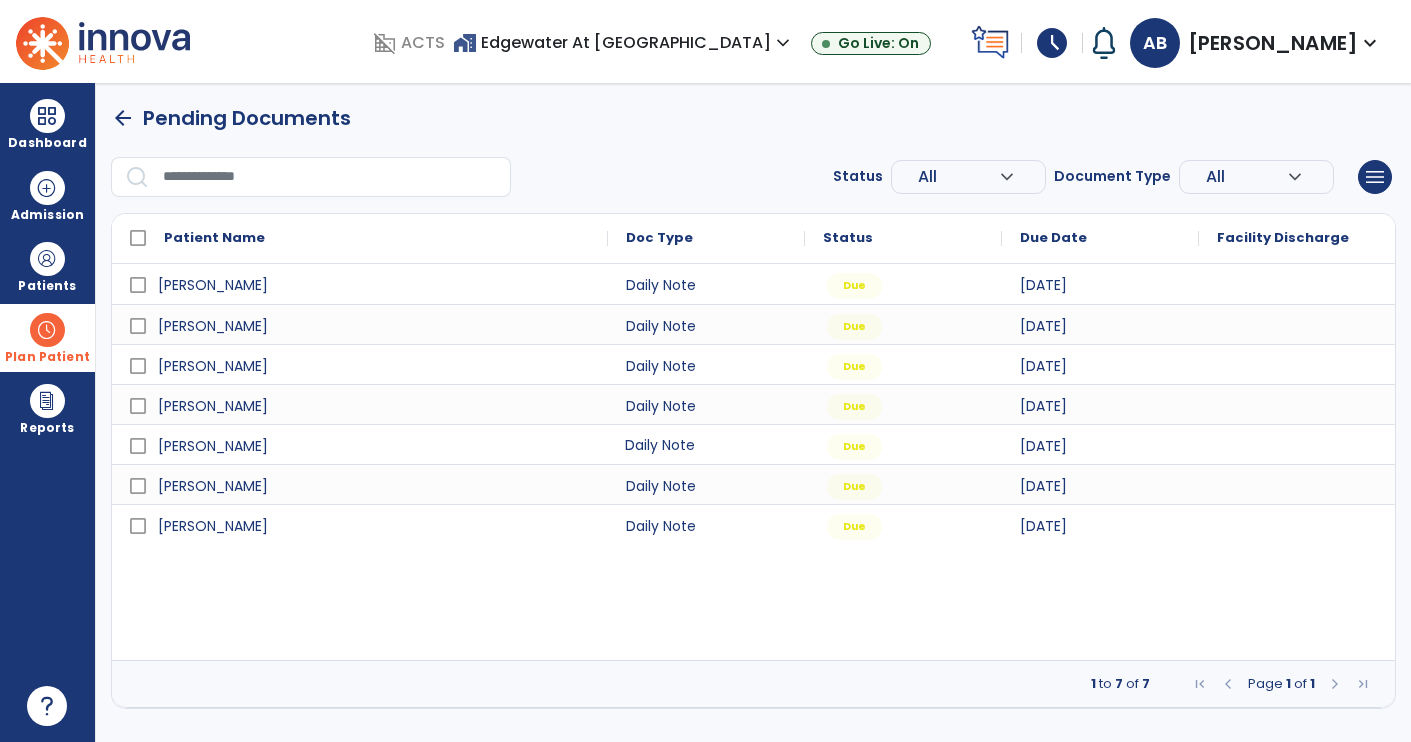 click on "Daily Note" at bounding box center (706, 444) 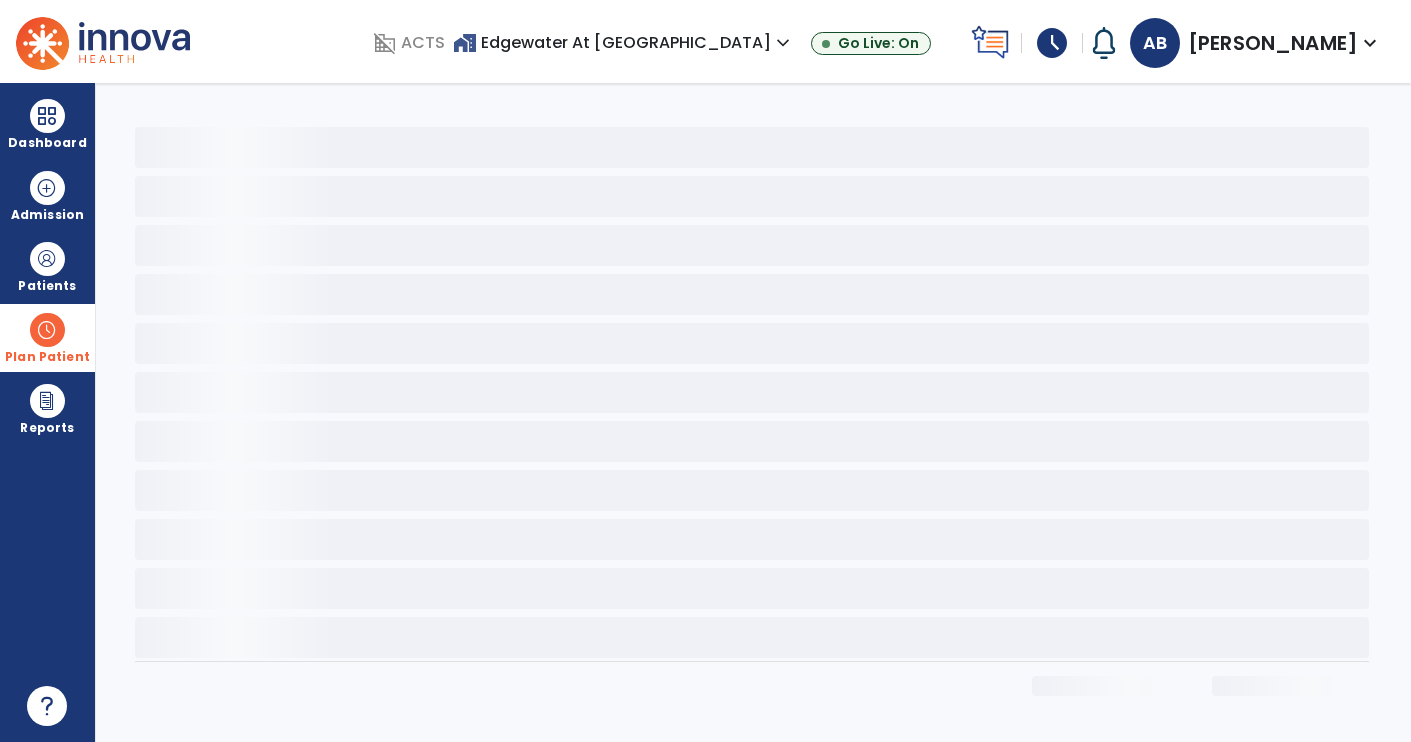click on "Dashboard" at bounding box center [47, 143] 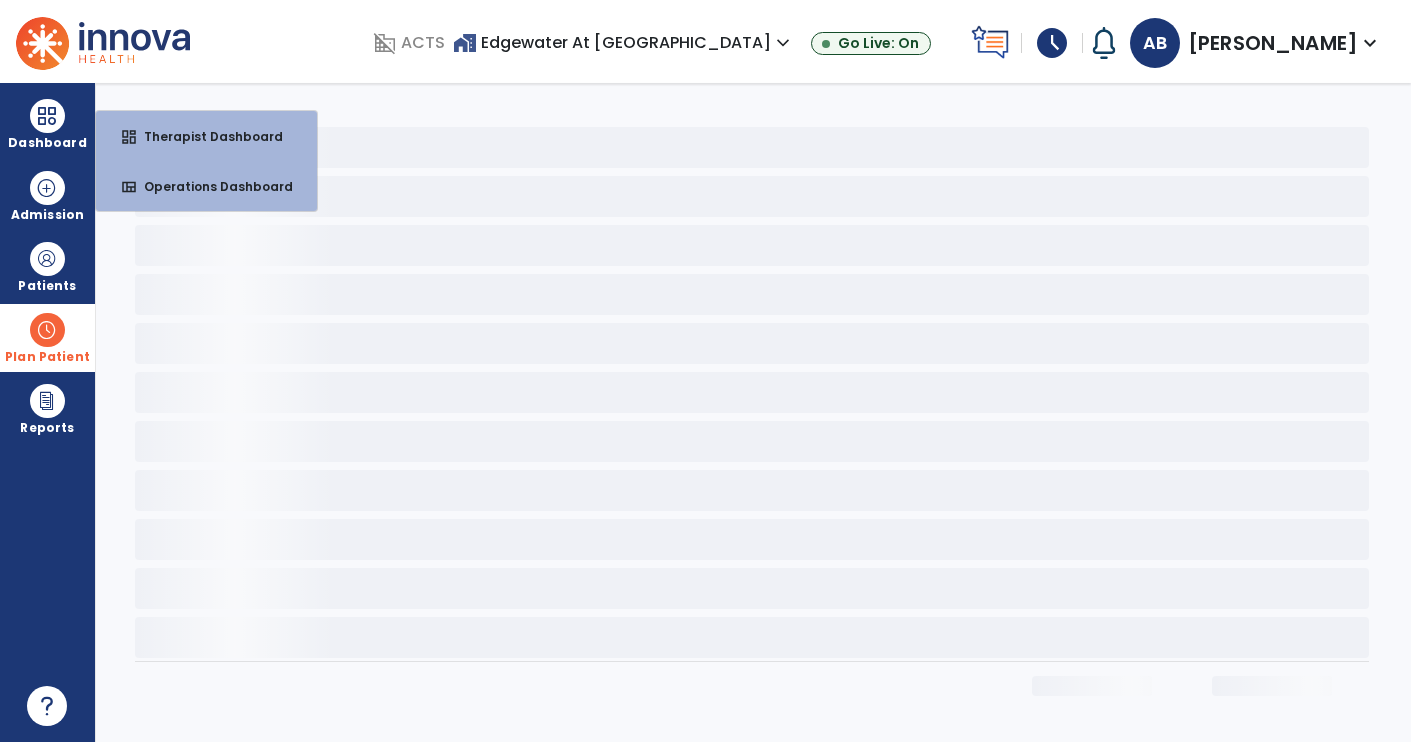 click on "Therapist Dashboard" at bounding box center [205, 136] 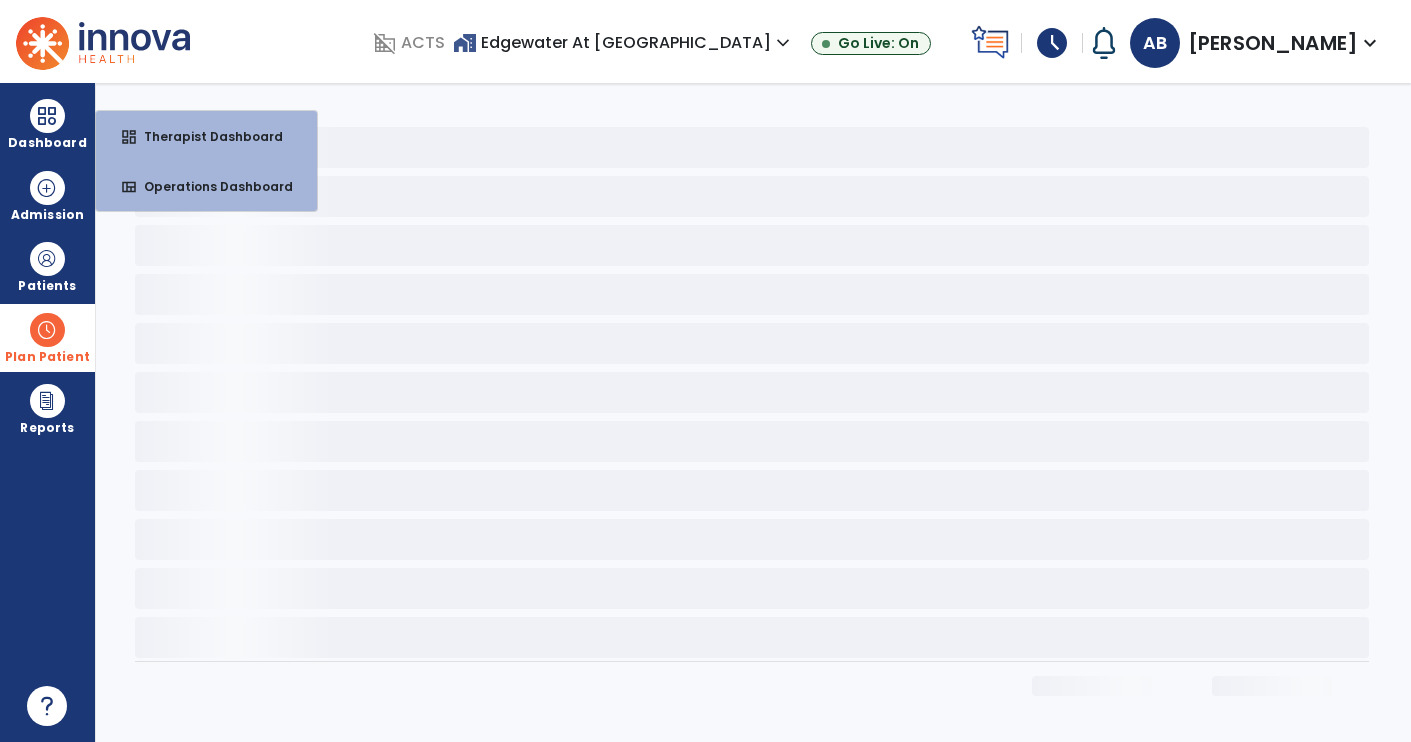 select on "****" 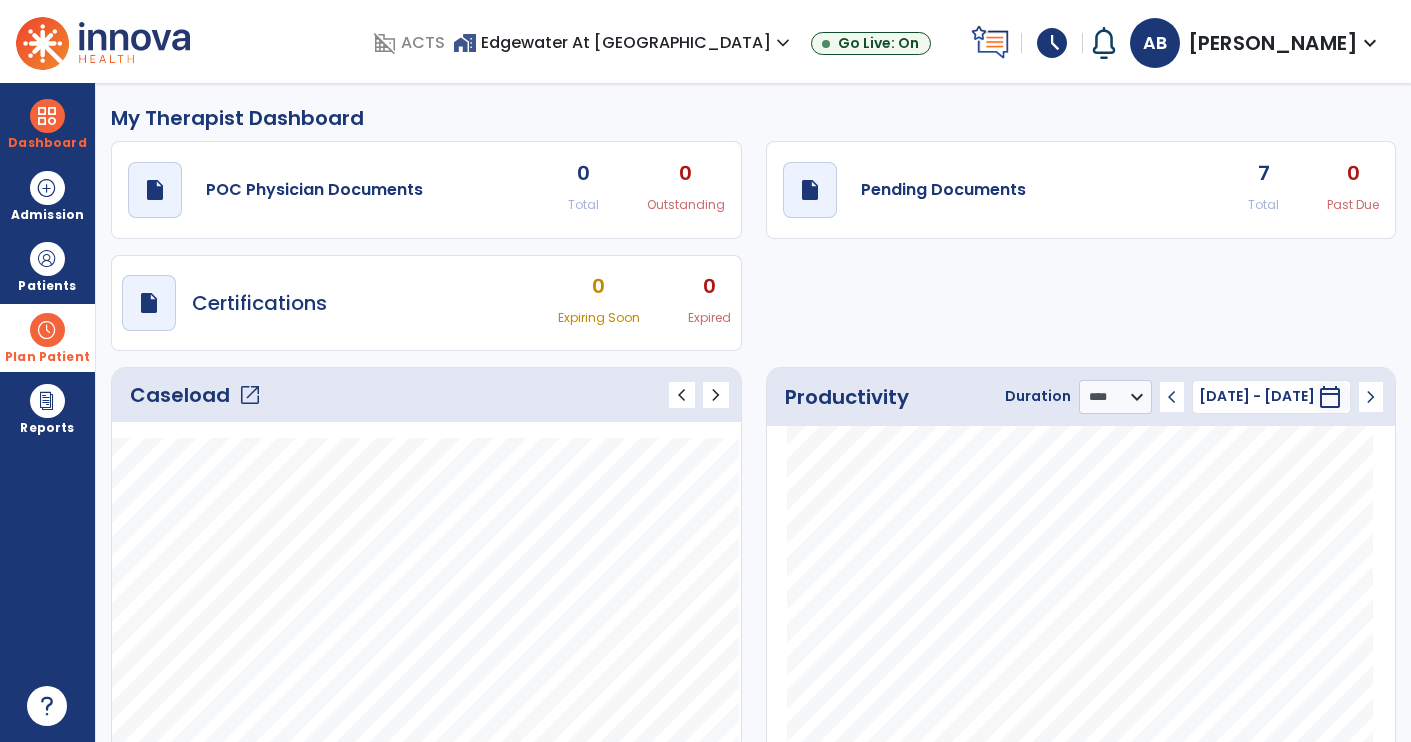 click on "Dashboard" at bounding box center (47, 143) 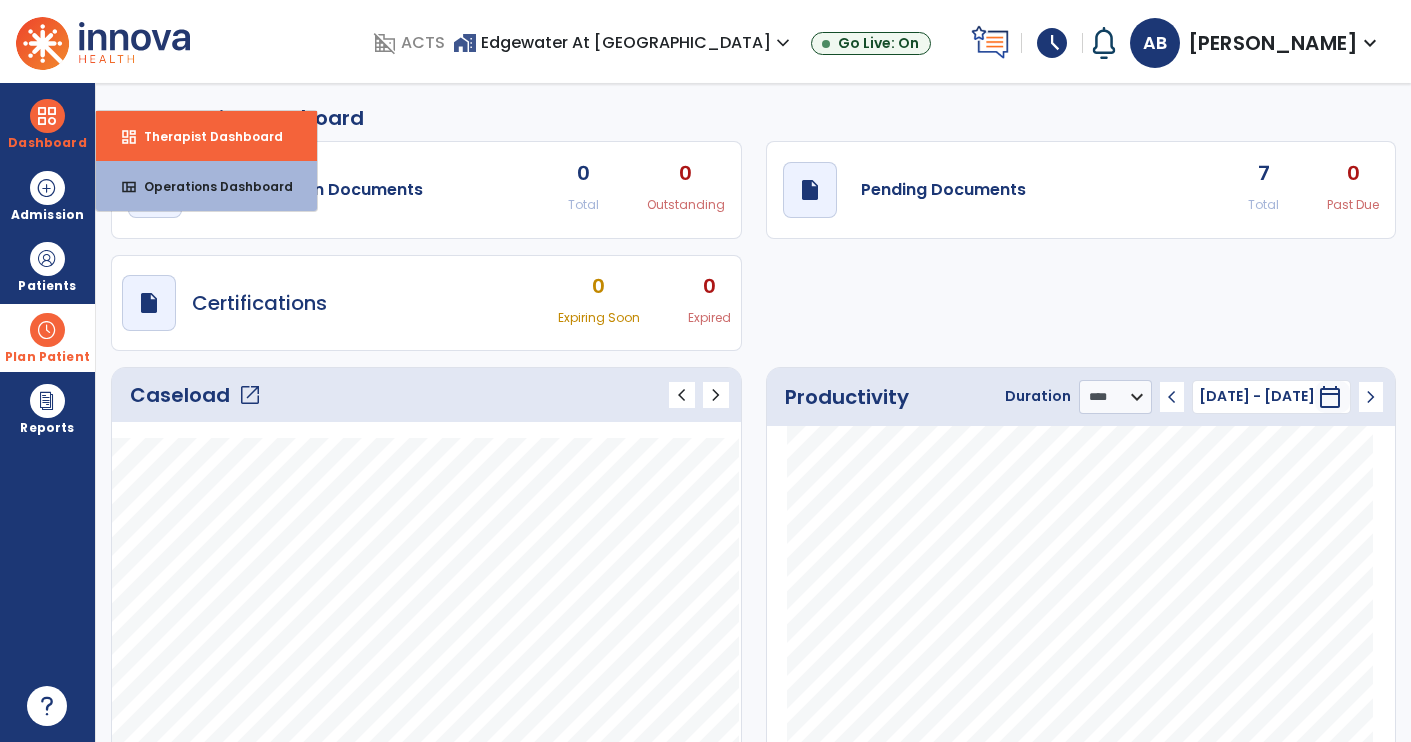 click at bounding box center [47, 259] 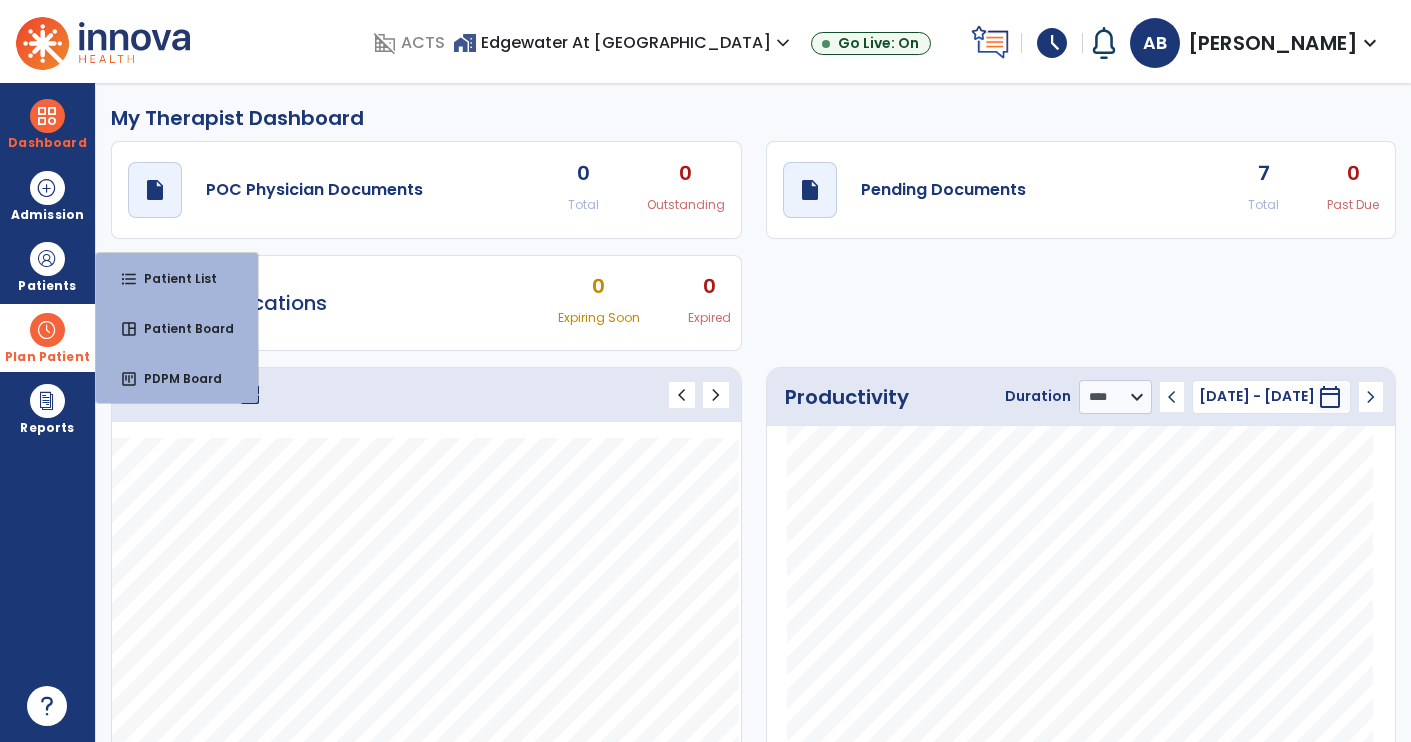 click on "draft   open_in_new  POC Physician Documents 0 Total 0 Outstanding" 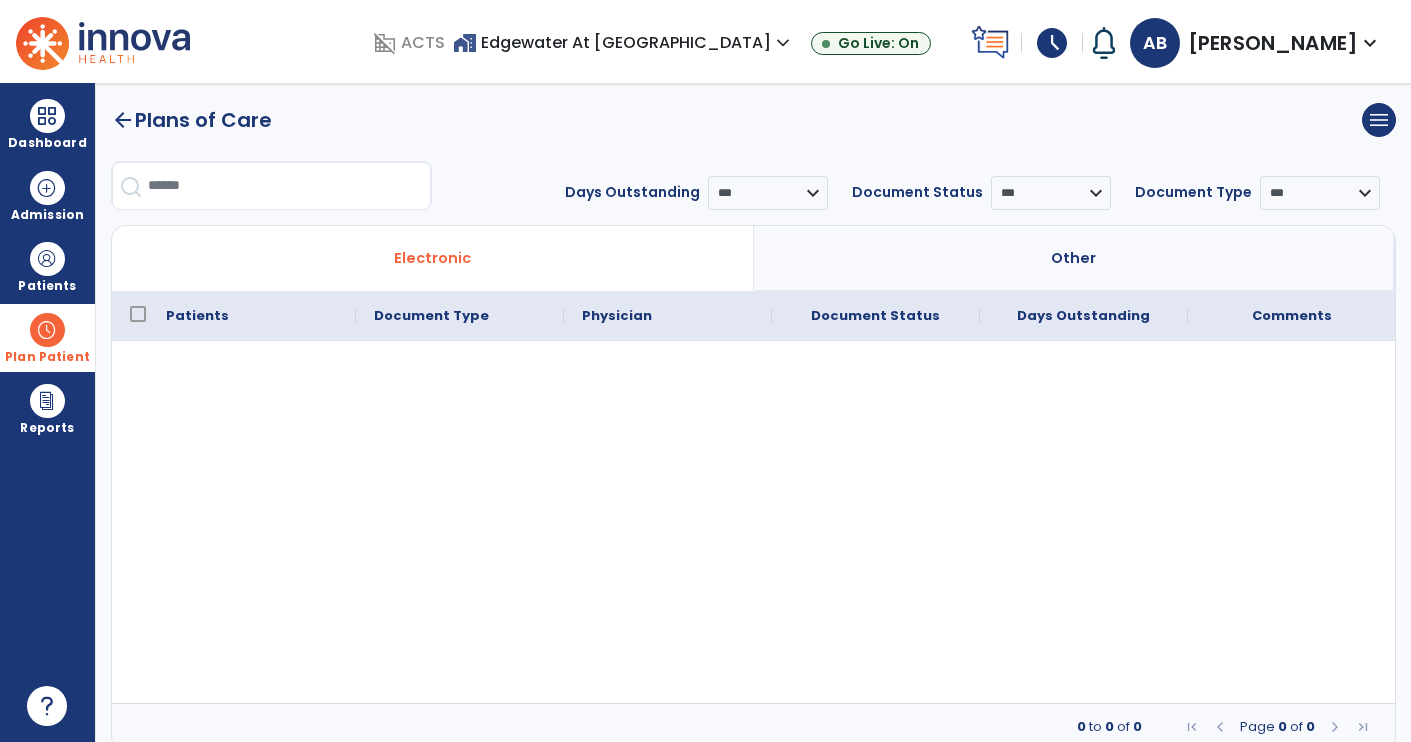 click at bounding box center (47, 116) 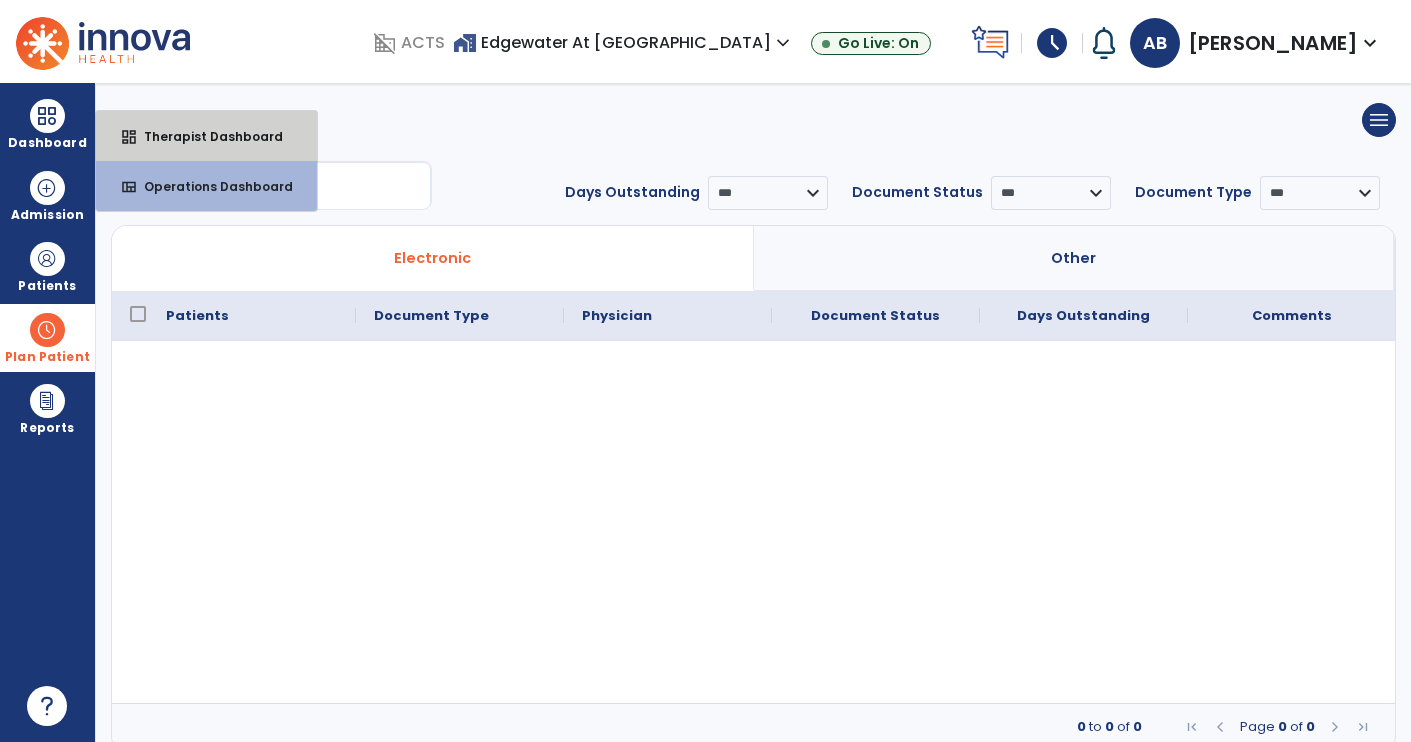 click on "Therapist Dashboard" at bounding box center [205, 136] 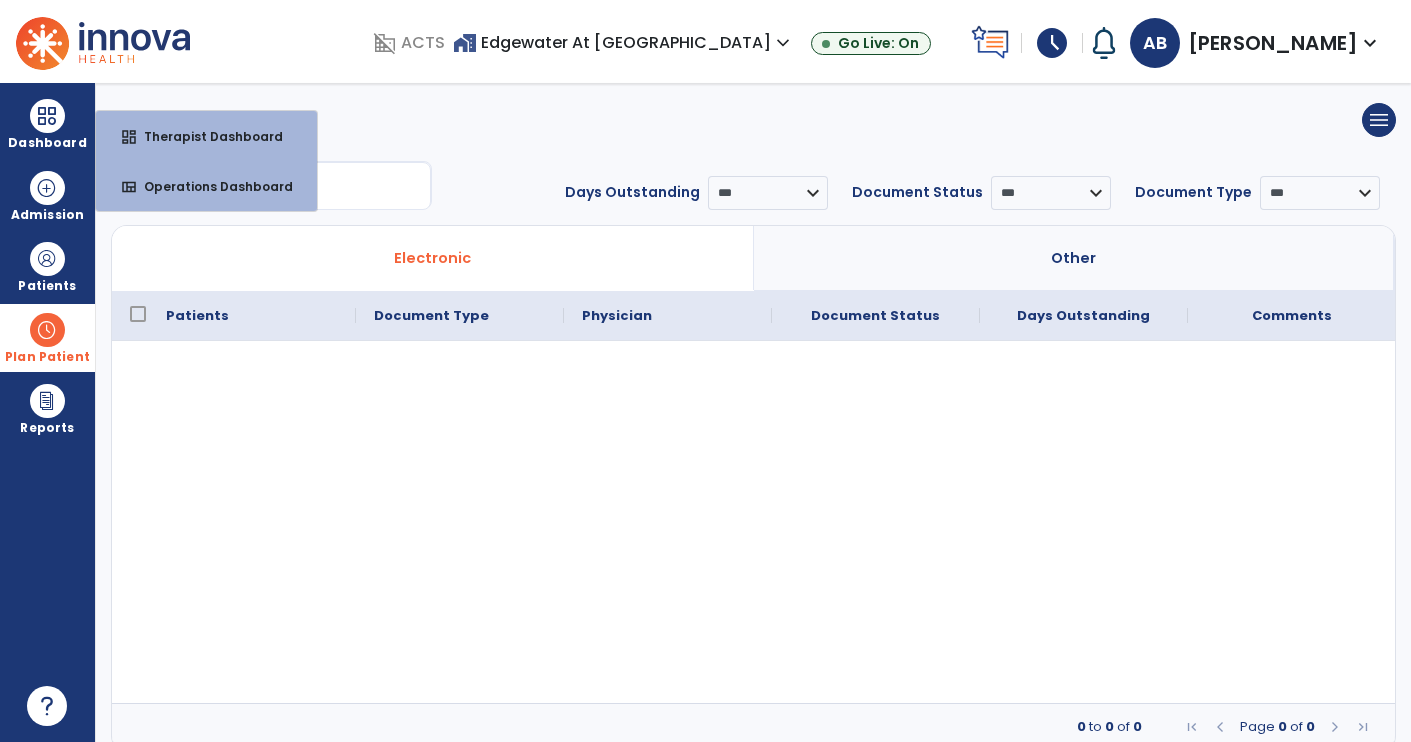 select on "****" 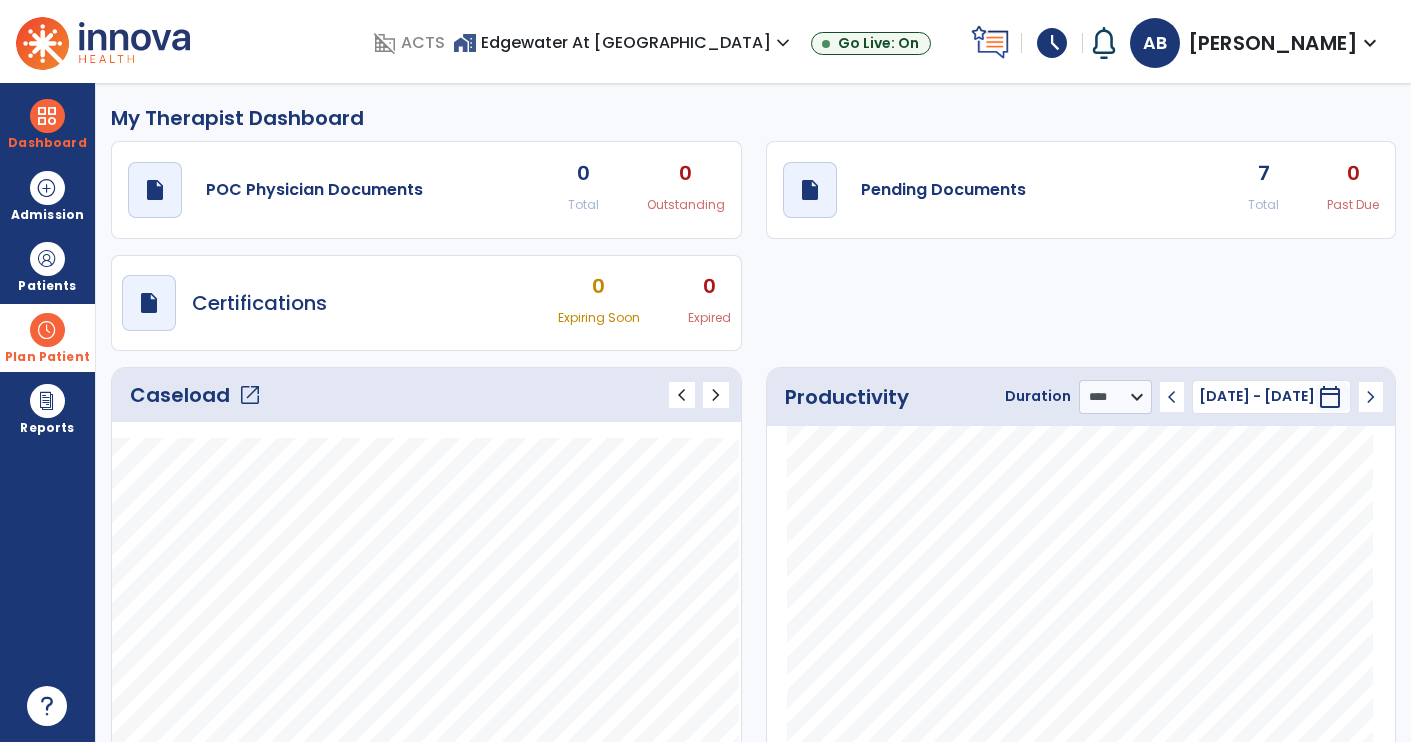 click on "draft   open_in_new  Pending Documents 7 Total 0 Past Due" 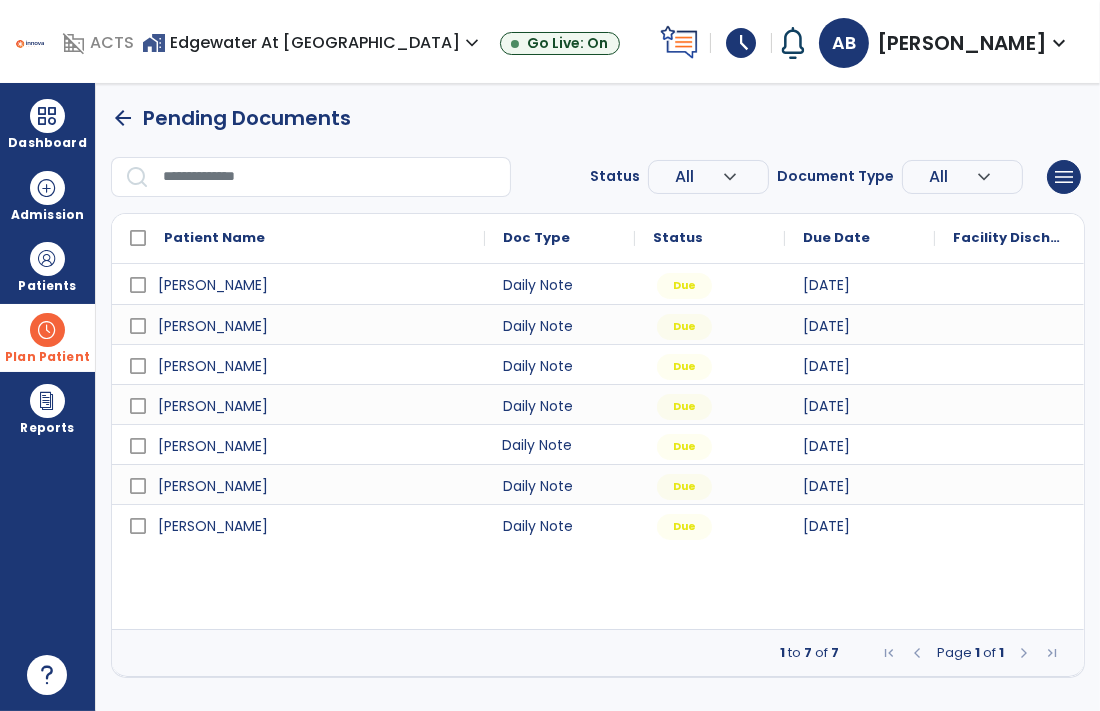click on "Daily Note" at bounding box center [560, 444] 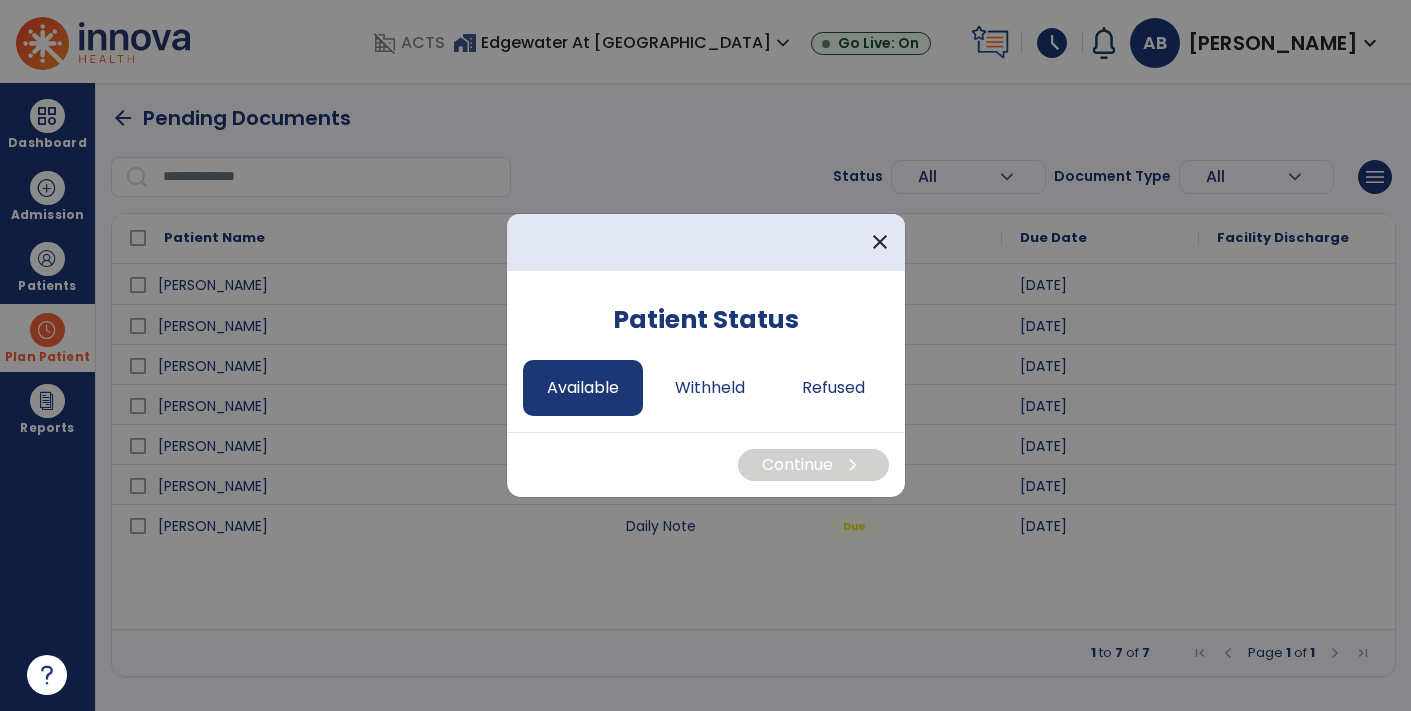 click on "Available" at bounding box center (583, 388) 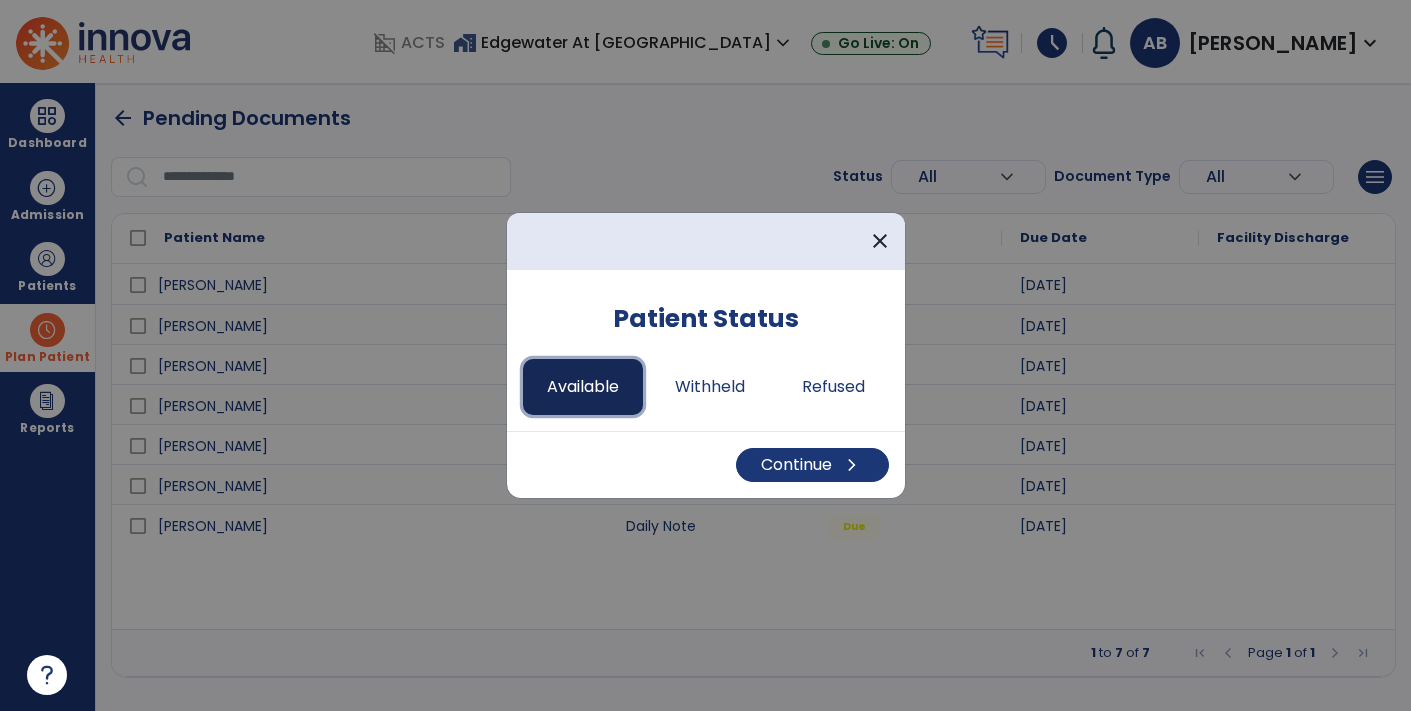 click on "Available" at bounding box center [583, 387] 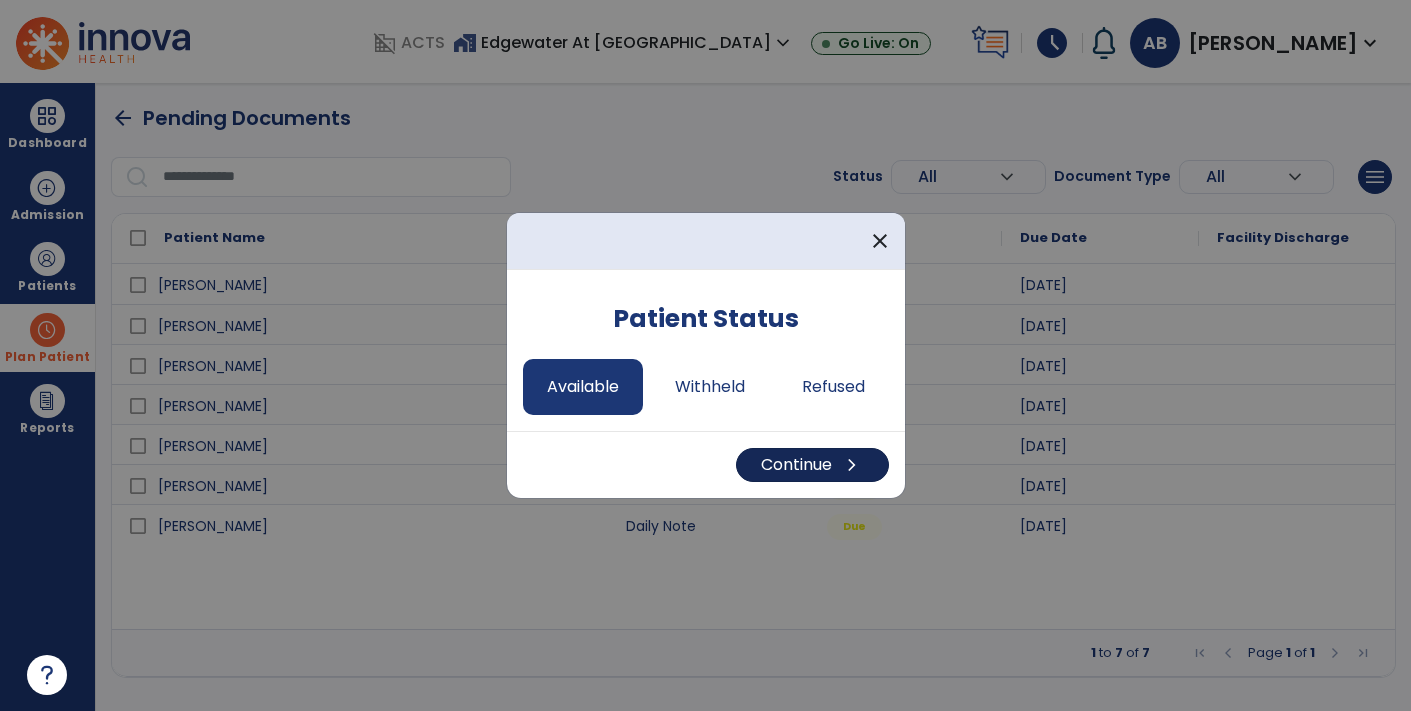 click on "chevron_right" at bounding box center (852, 465) 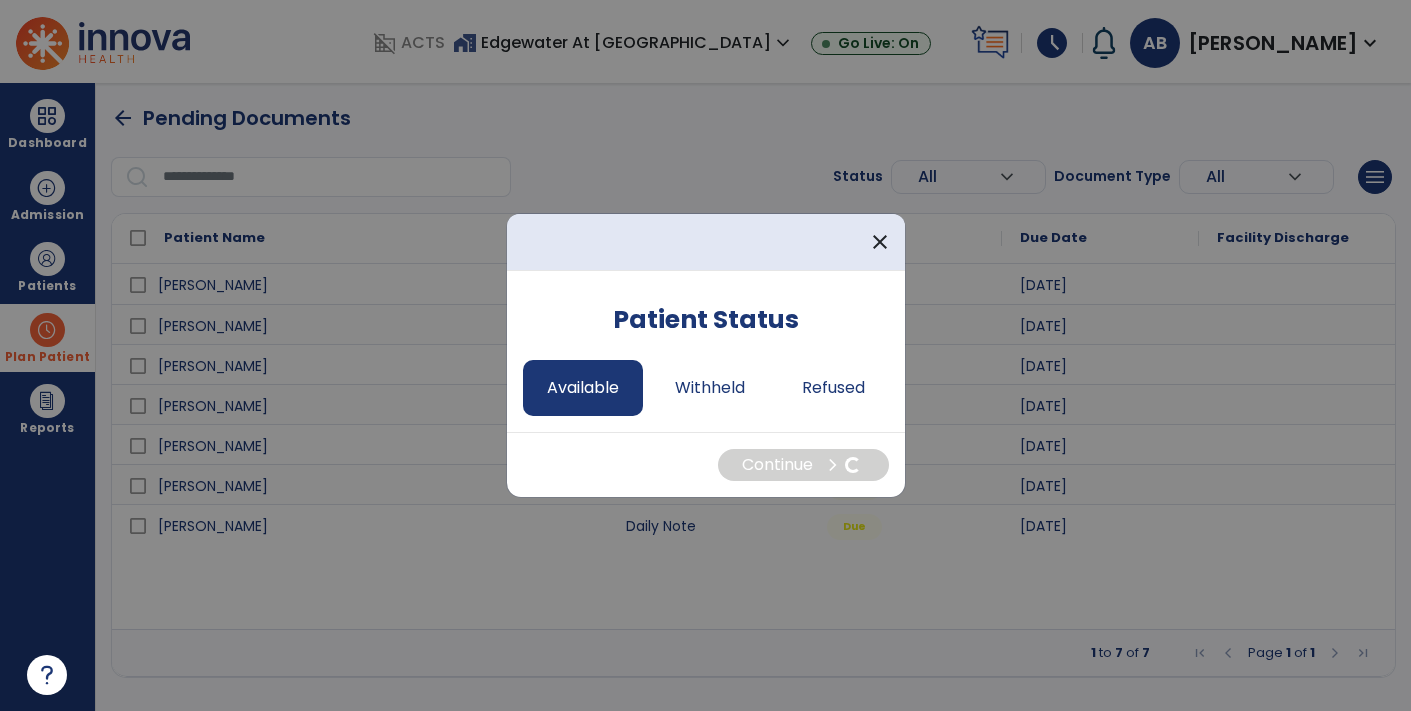 select on "*" 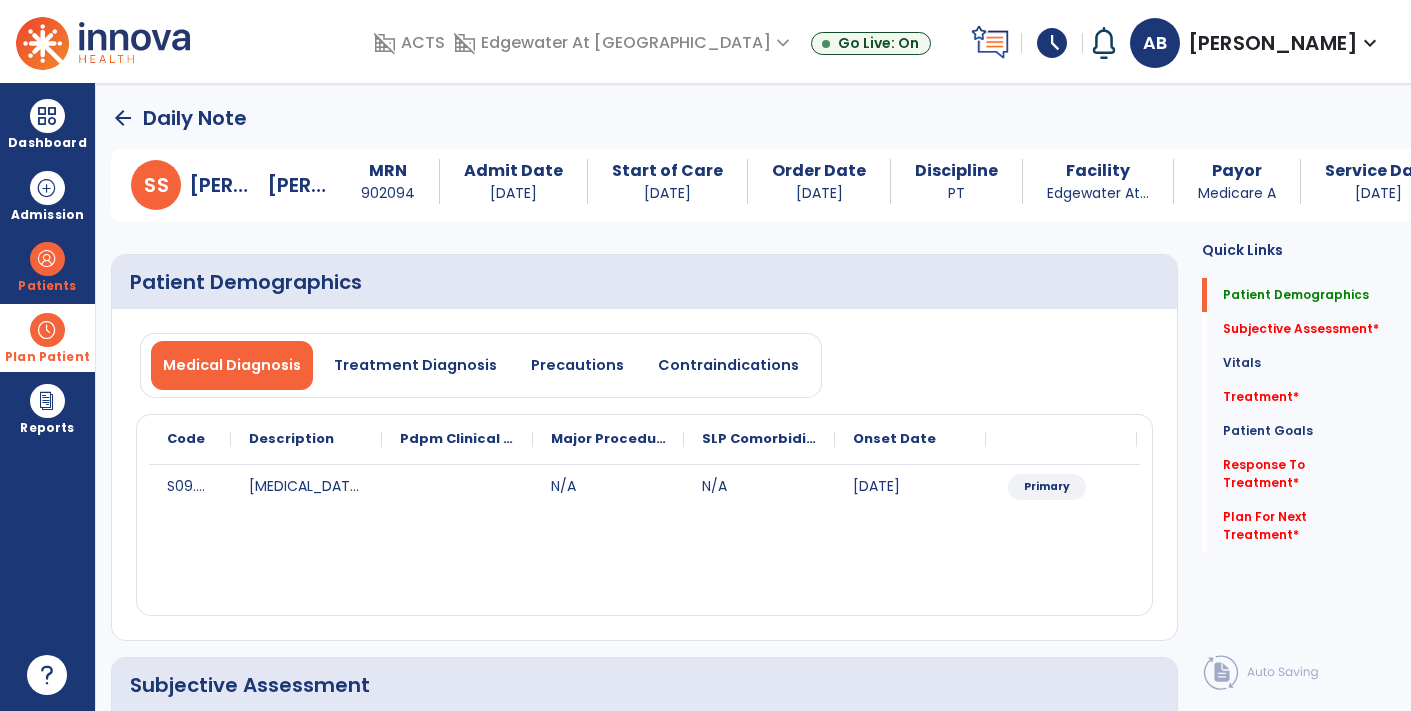 click on "S09.90XD [MEDICAL_DATA]  N/A N/A [DATE] Primary" 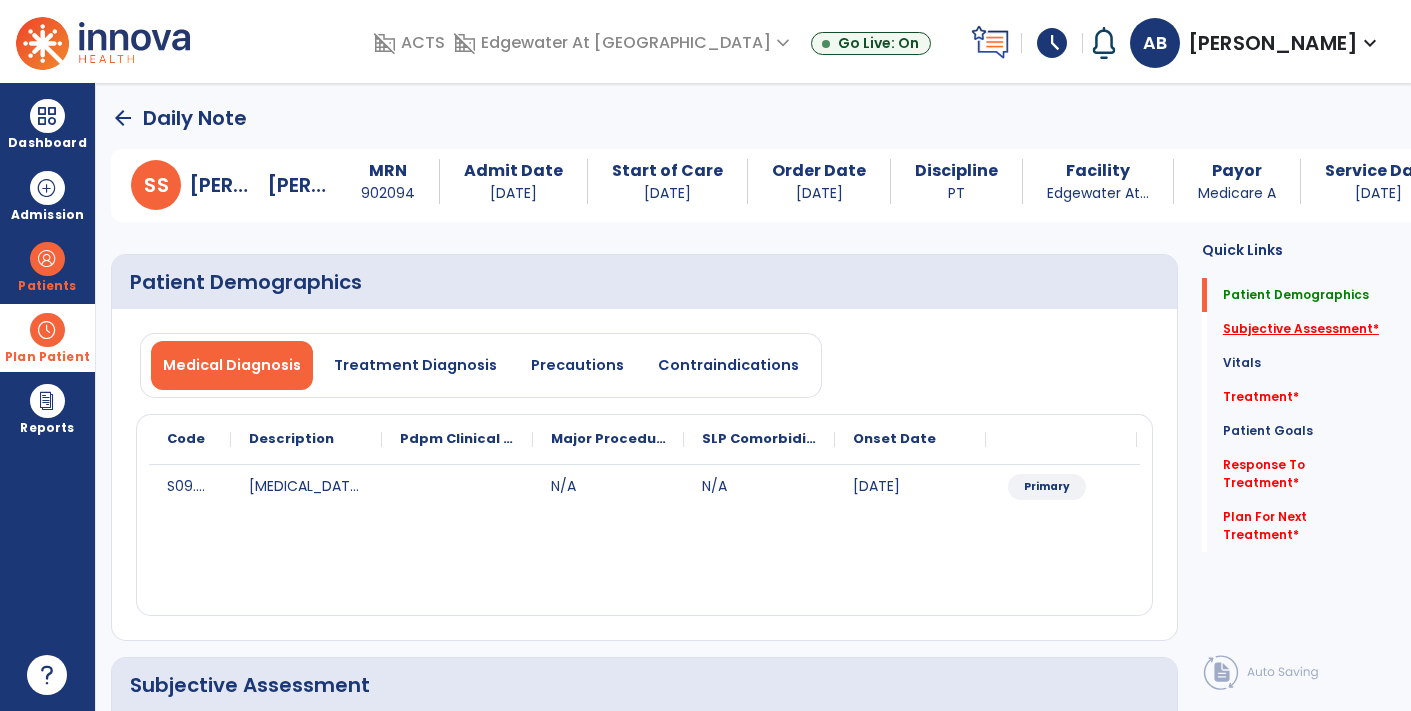 click on "Subjective Assessment   *" 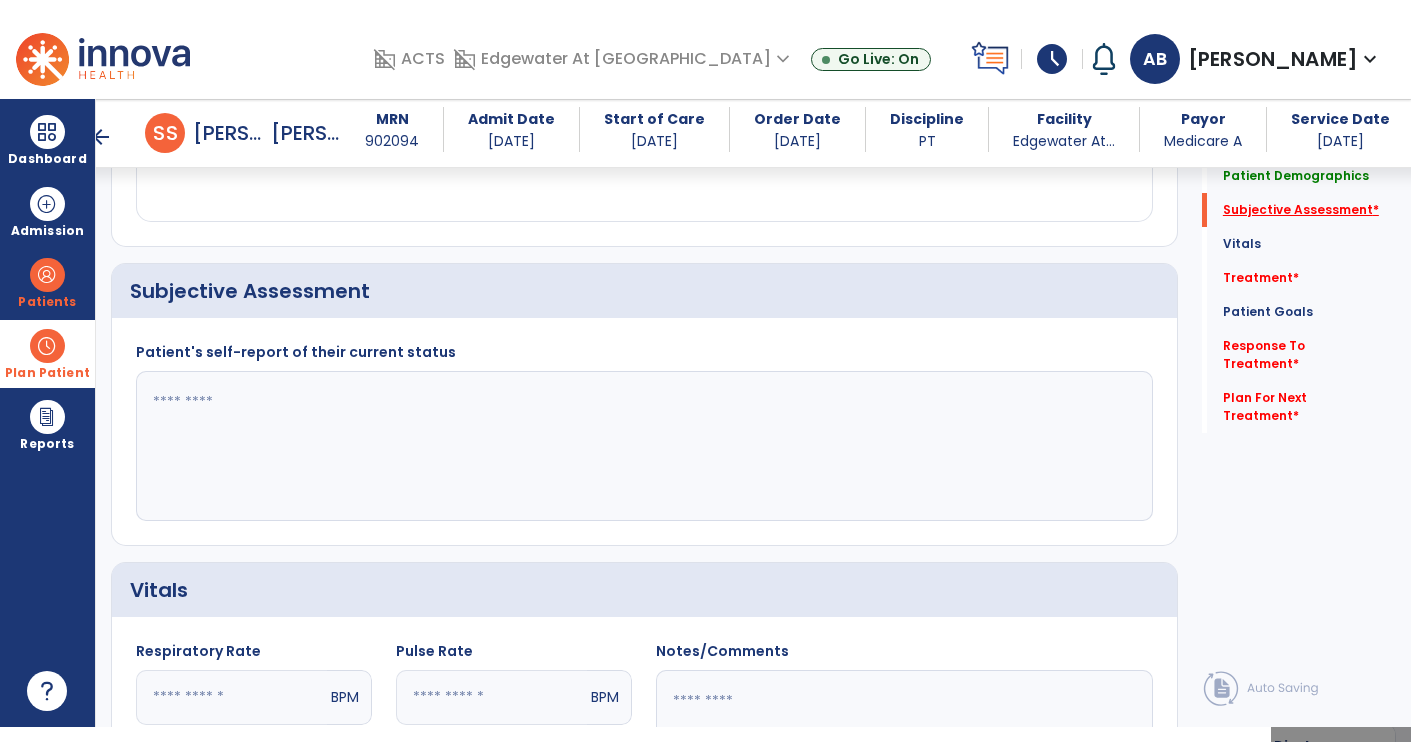 scroll, scrollTop: 399, scrollLeft: 0, axis: vertical 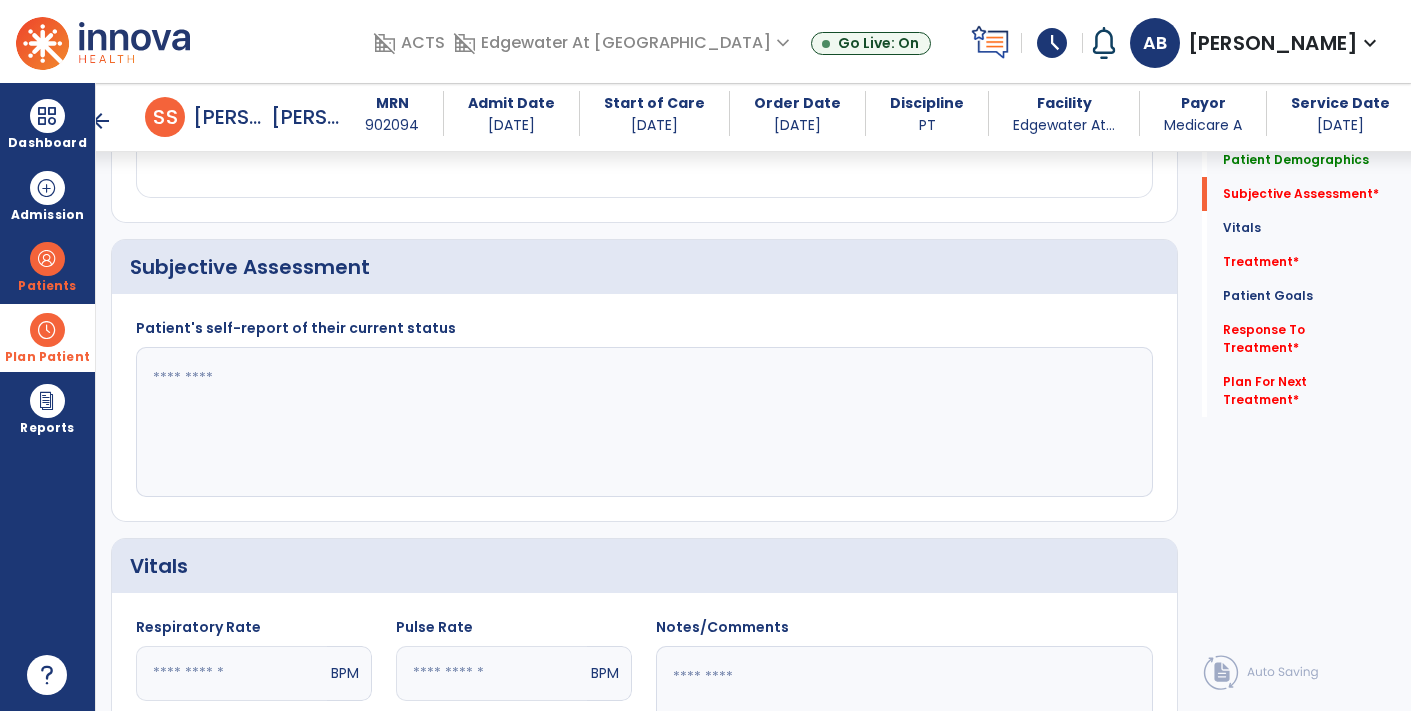 click 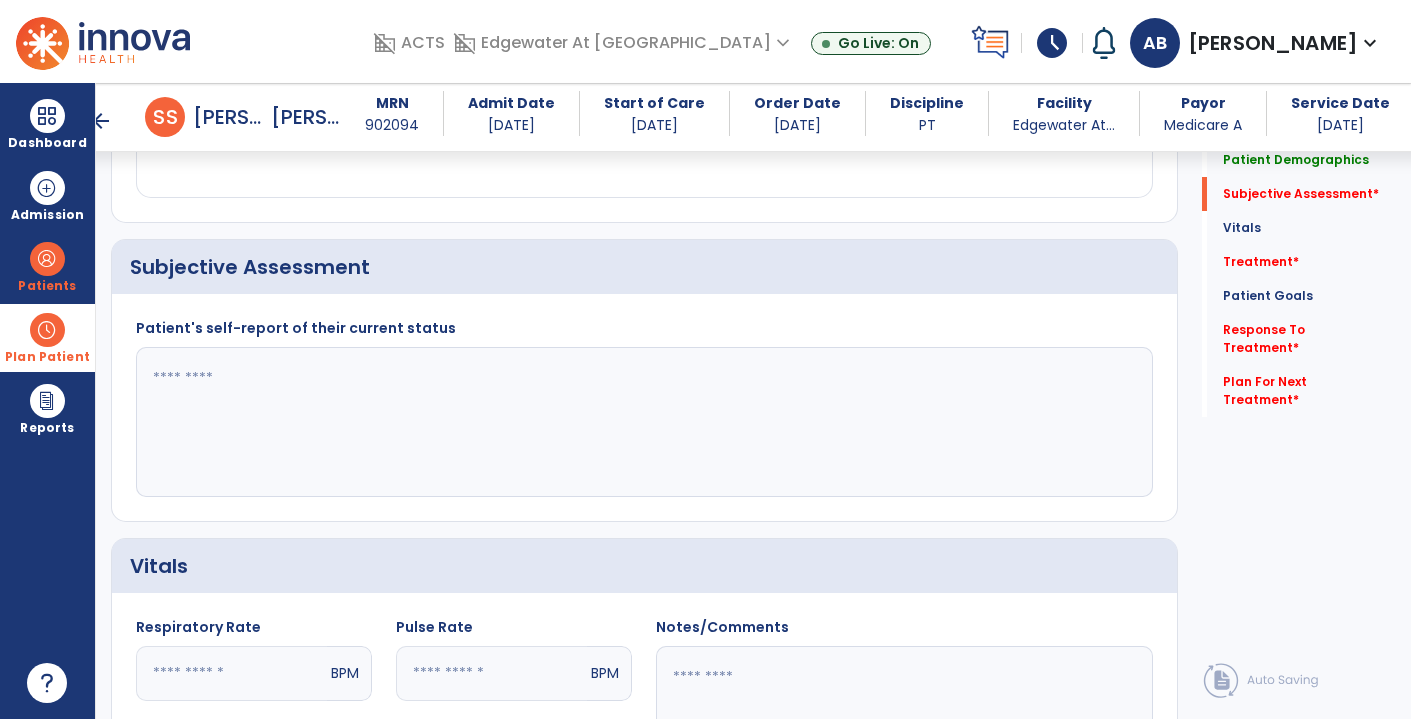 click on "arrow_back   Daily Note   arrow_back      S  S  [PERSON_NAME]  MRN [MEDICAL_RECORD_NUMBER] Admit Date [DATE] Start of Care [DATE] Order Date [DATE] Discipline PT Facility Edgewater At... Payor Medicare A Service Date [DATE] Patient Demographics  Medical Diagnosis   Treatment Diagnosis   Precautions   Contraindications
Code
Description
N/A" at bounding box center (753, 401) 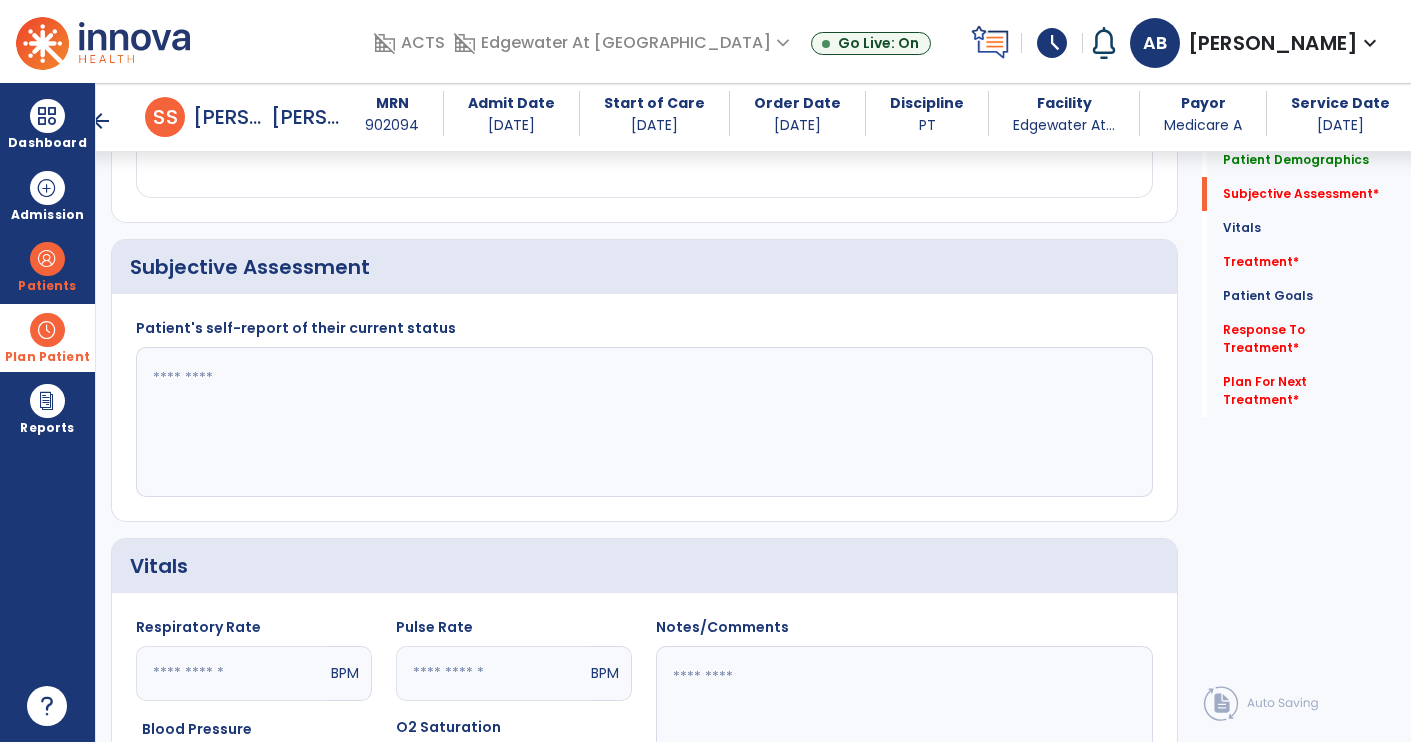 click on "Subjective Assessment   *" 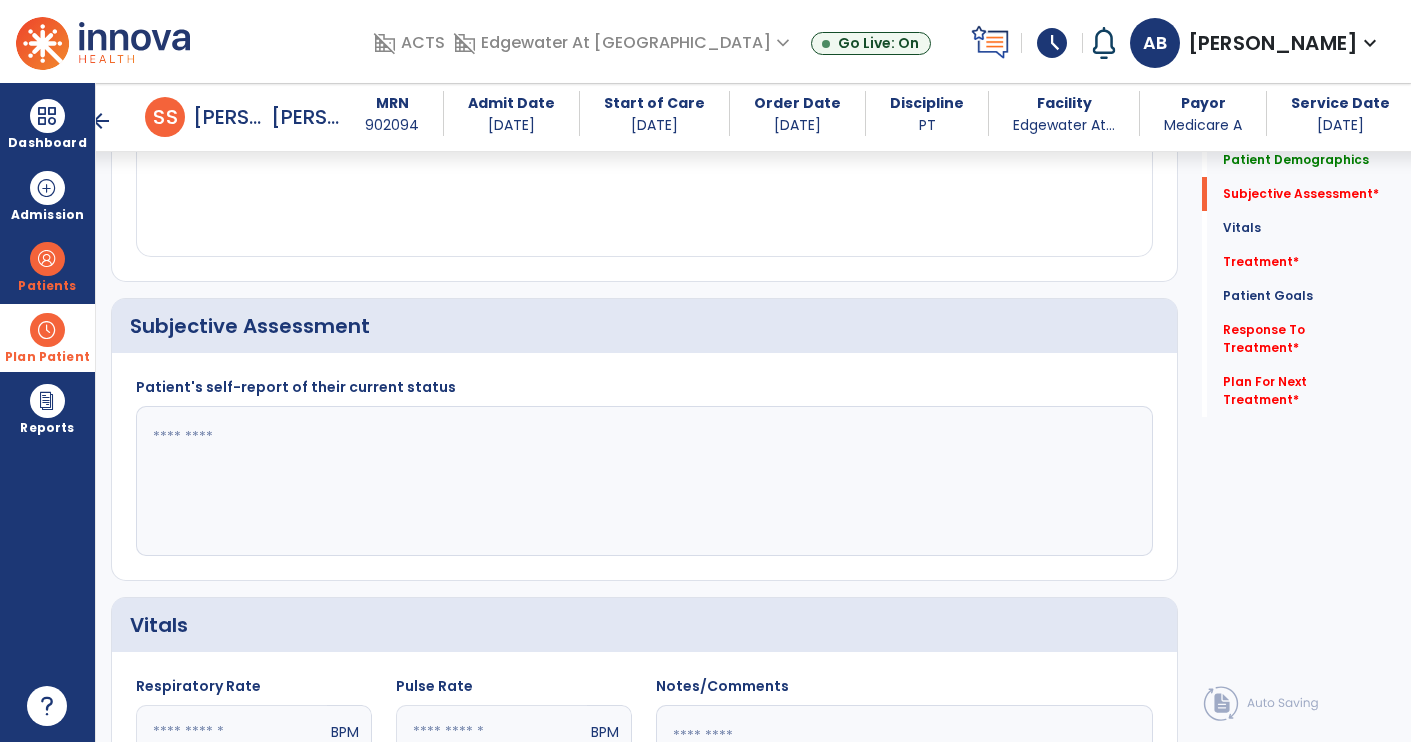 scroll, scrollTop: 72, scrollLeft: 0, axis: vertical 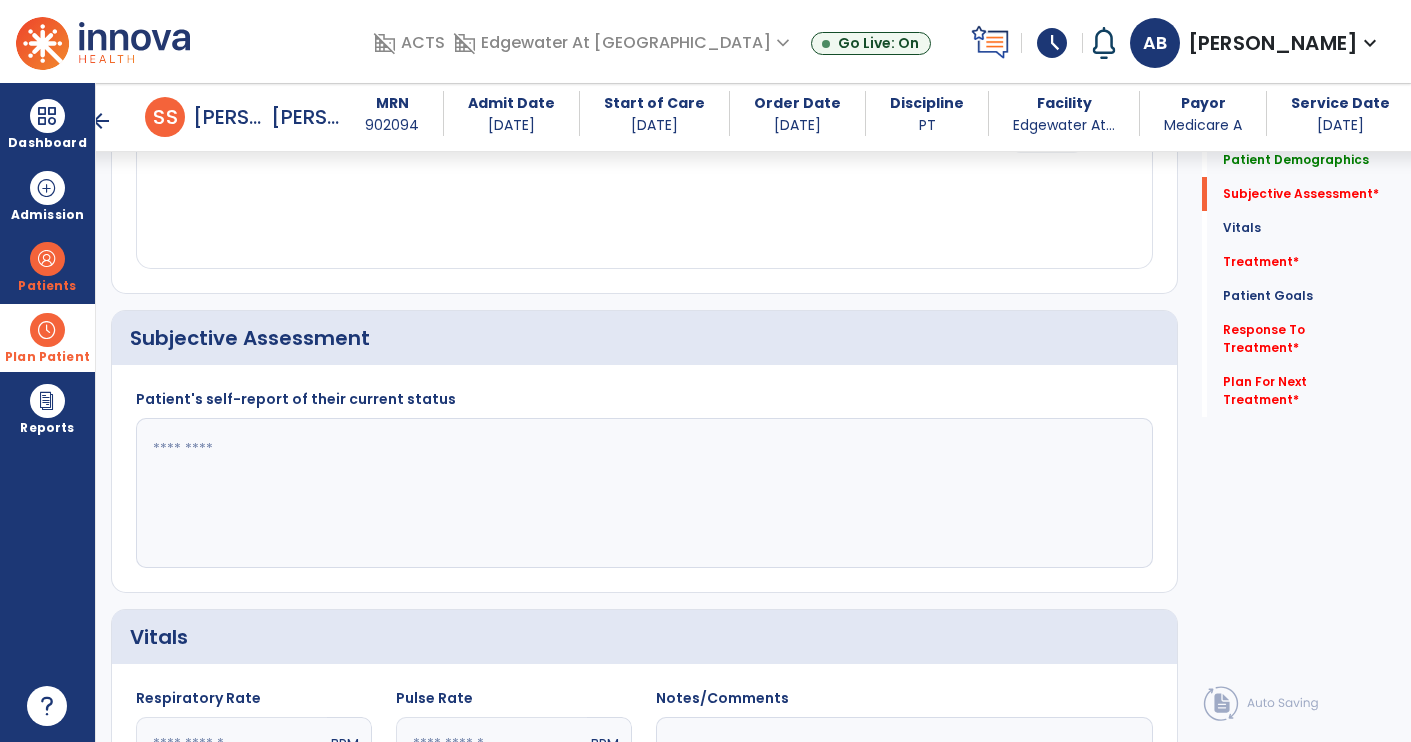 click 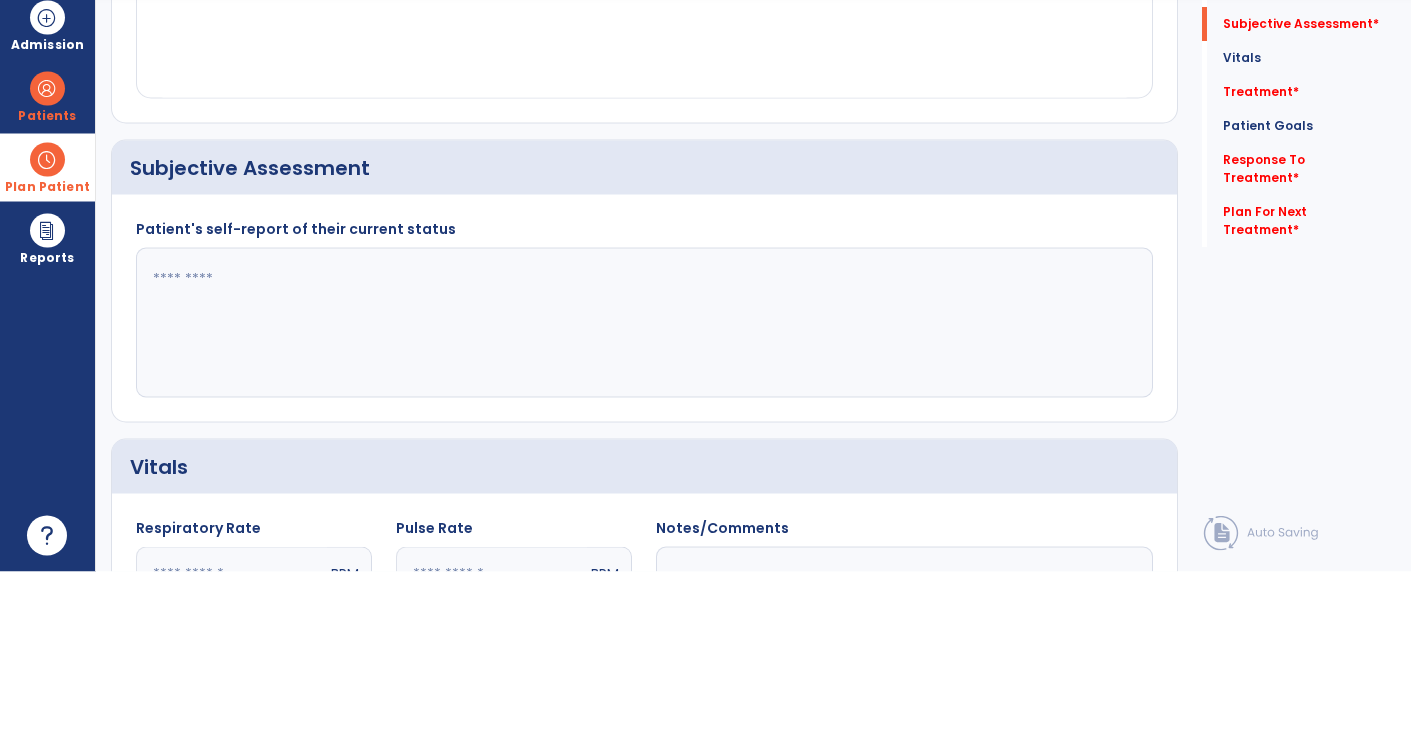scroll, scrollTop: 72, scrollLeft: 0, axis: vertical 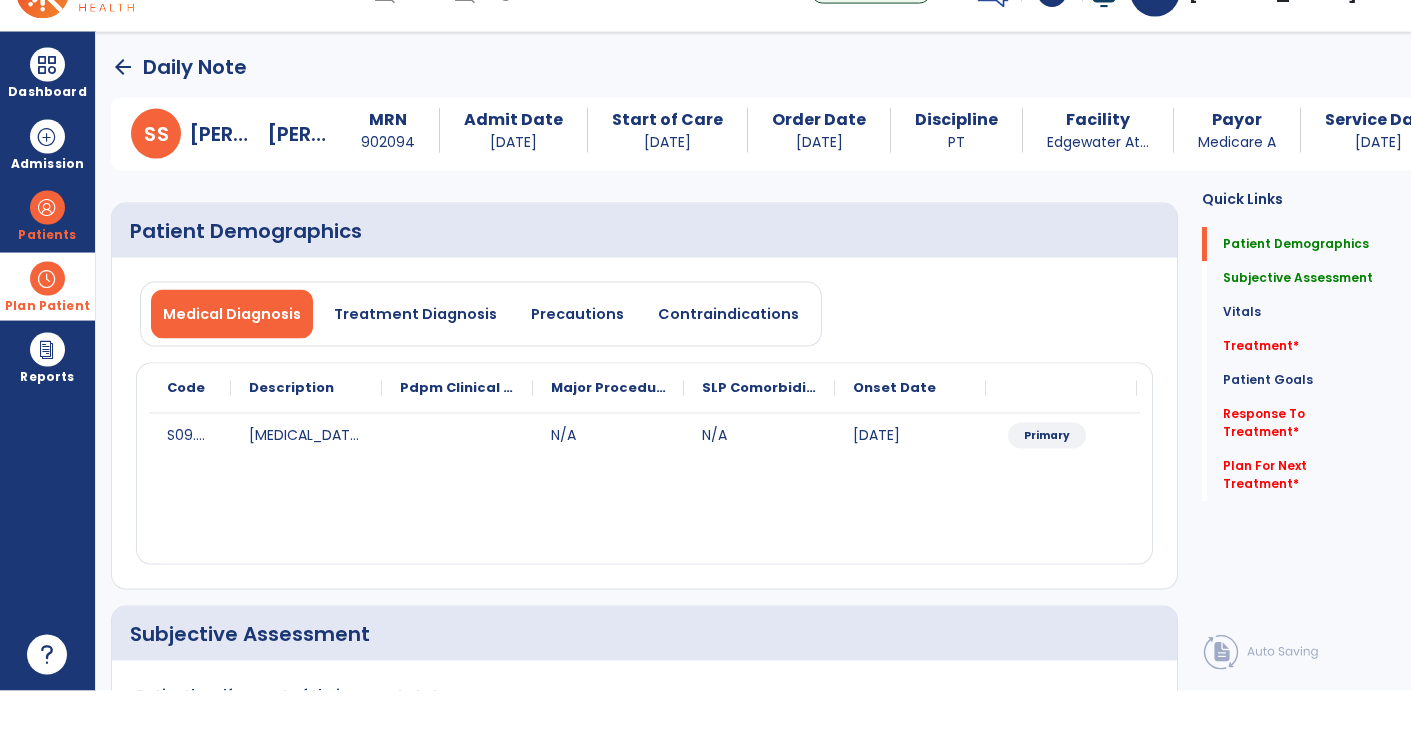 type on "**********" 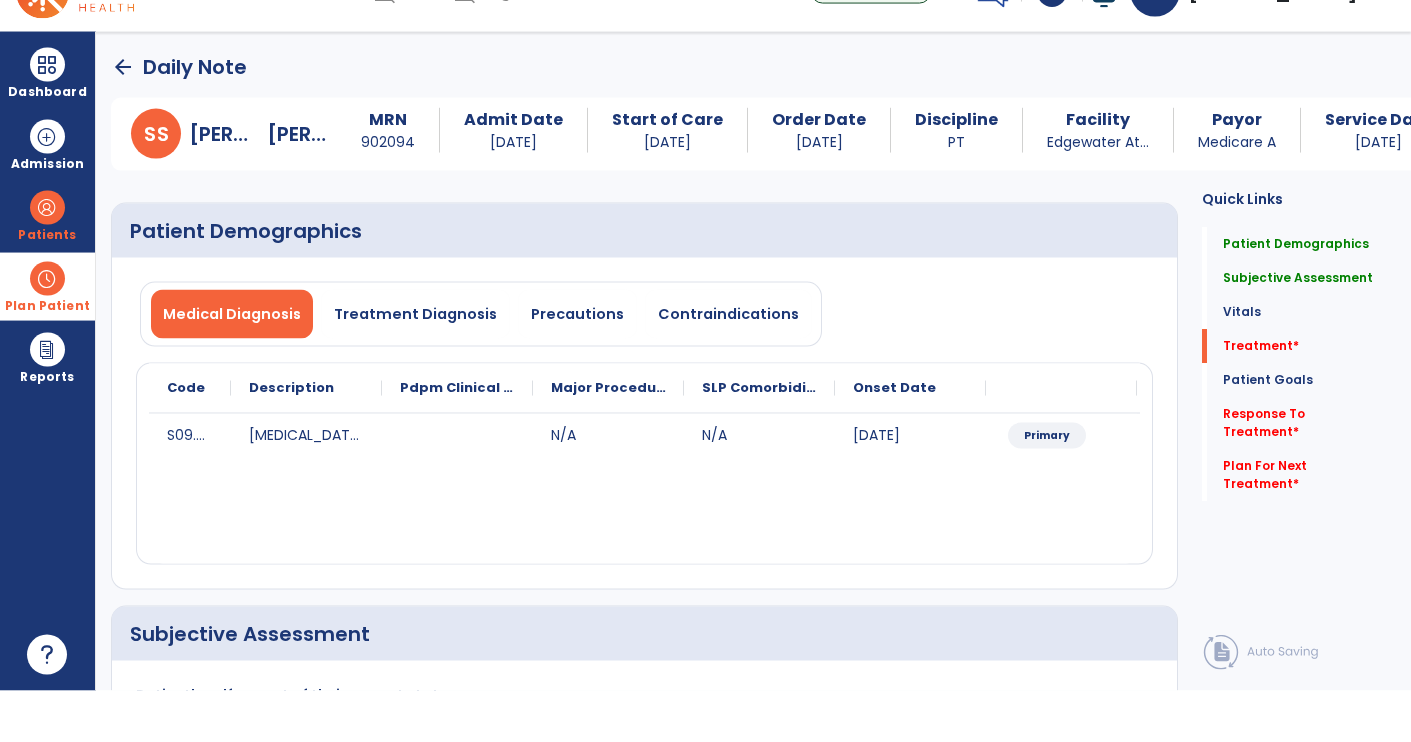scroll, scrollTop: 72, scrollLeft: 0, axis: vertical 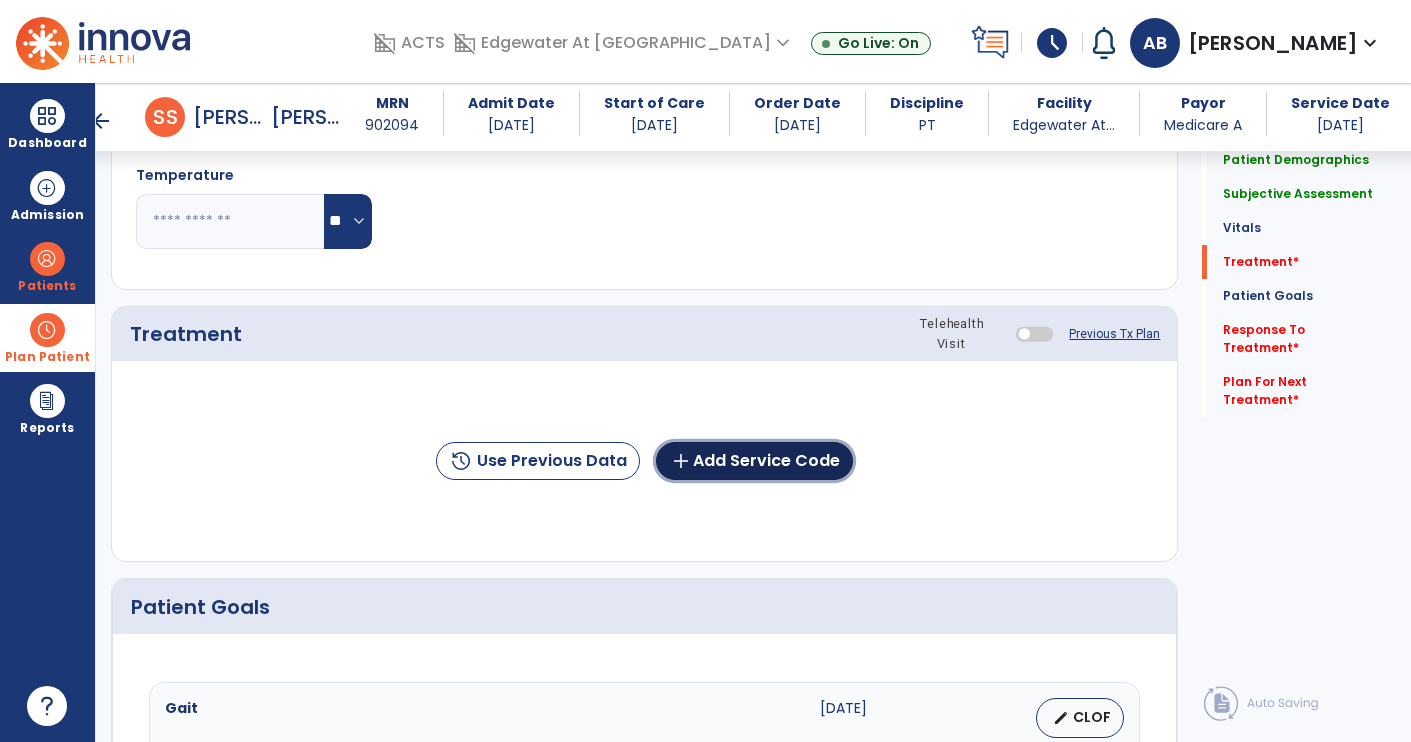 click on "add  Add Service Code" 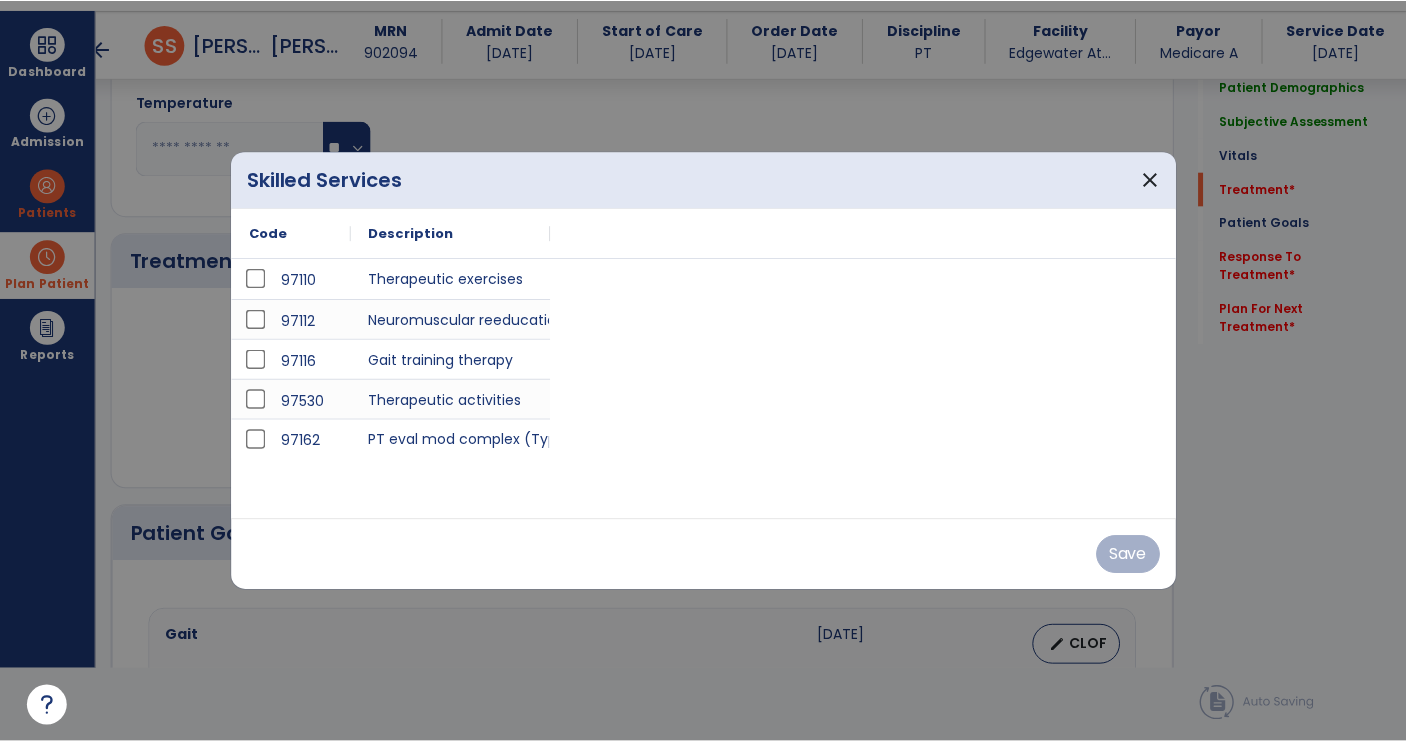 scroll, scrollTop: 0, scrollLeft: 0, axis: both 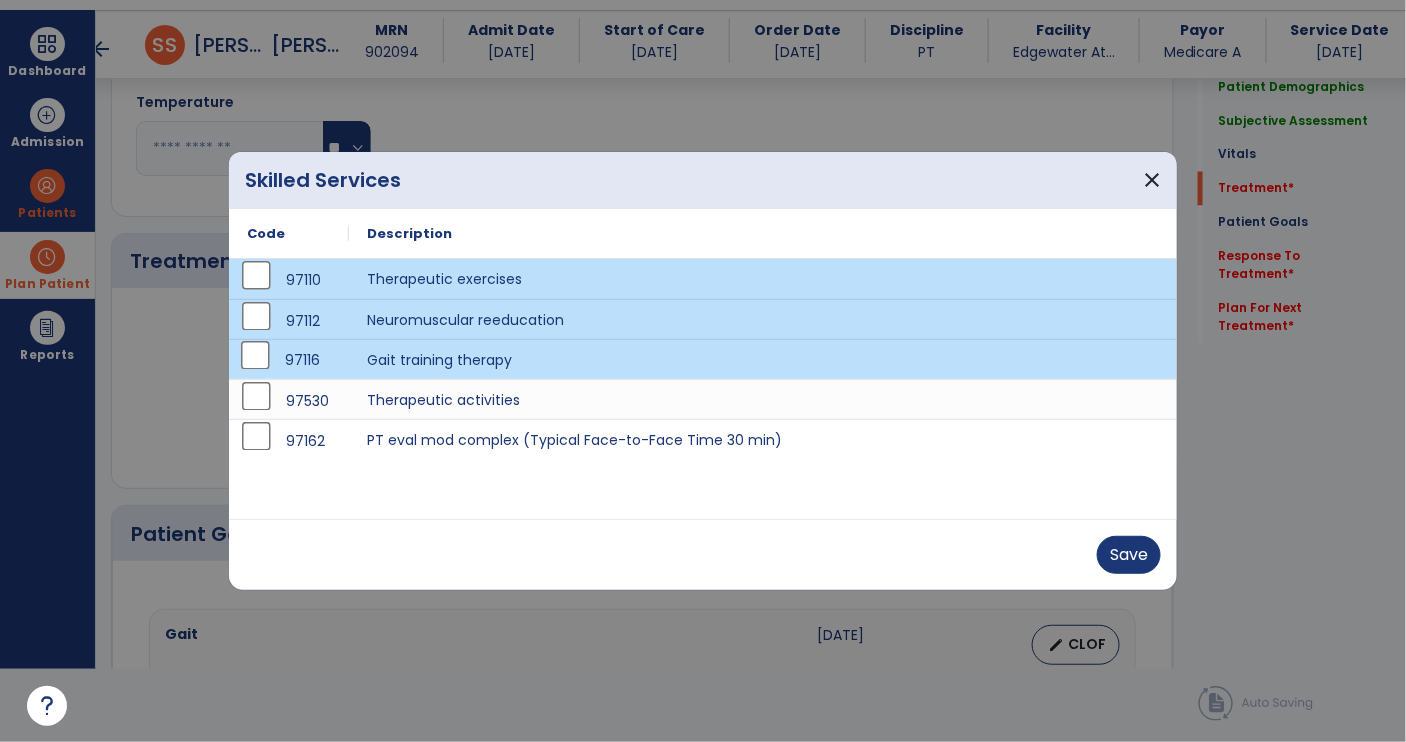 click on "Save" at bounding box center (1129, 555) 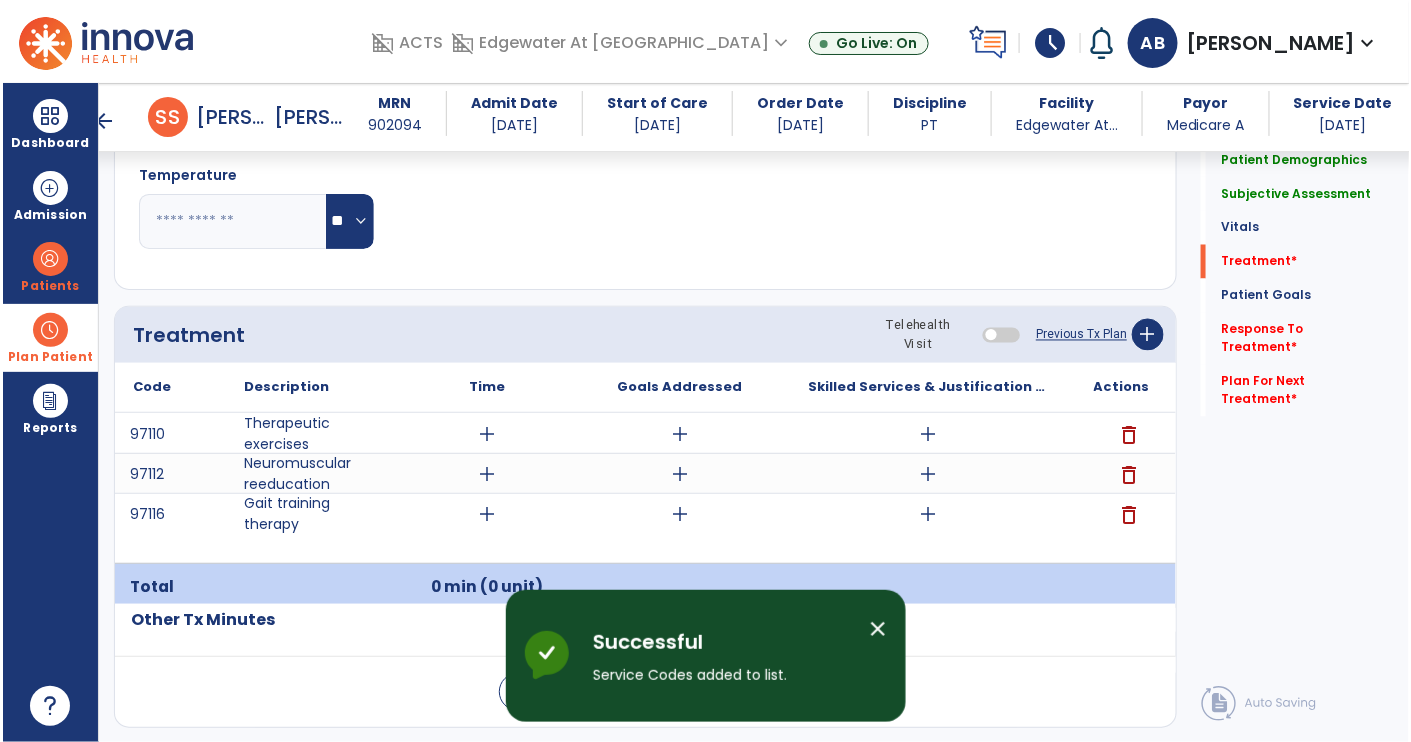 scroll, scrollTop: 72, scrollLeft: 0, axis: vertical 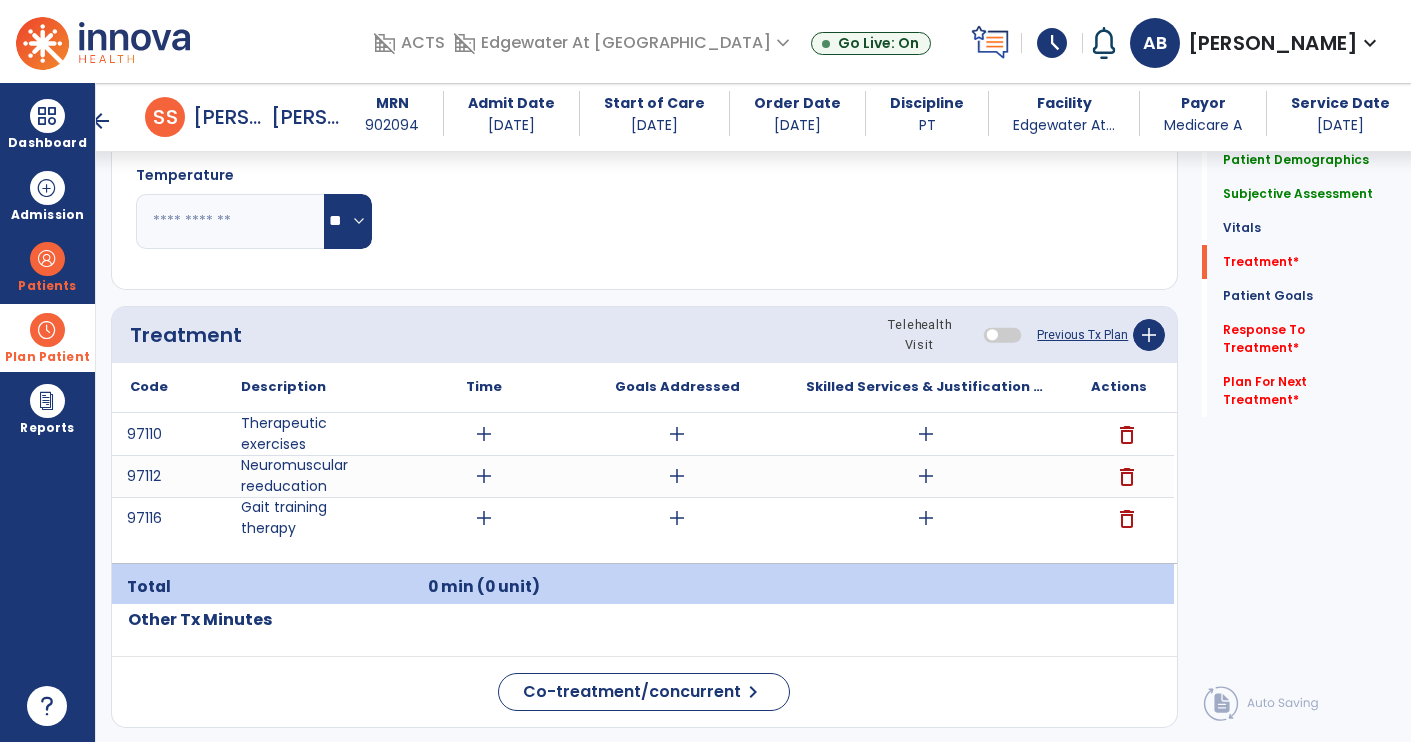 click on "add" at bounding box center (926, 434) 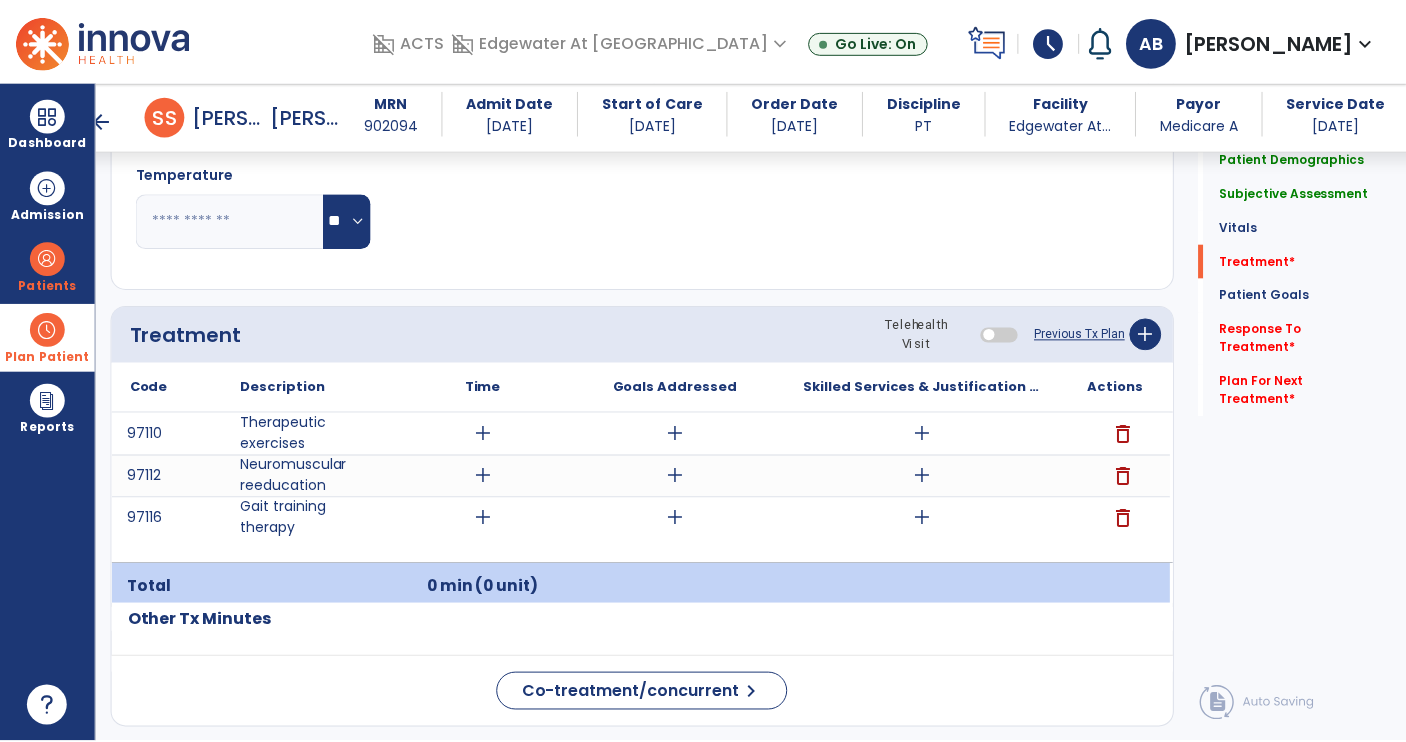 scroll, scrollTop: 0, scrollLeft: 0, axis: both 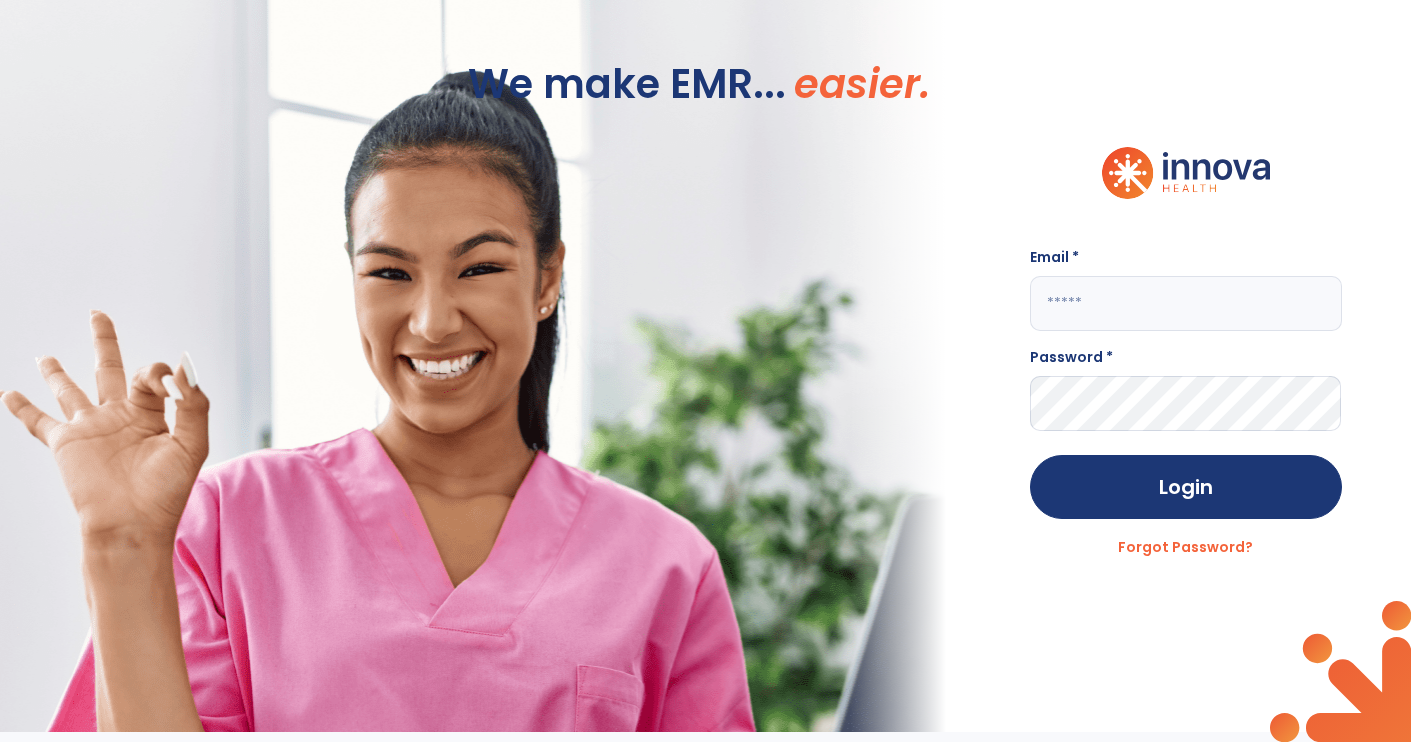 type on "**********" 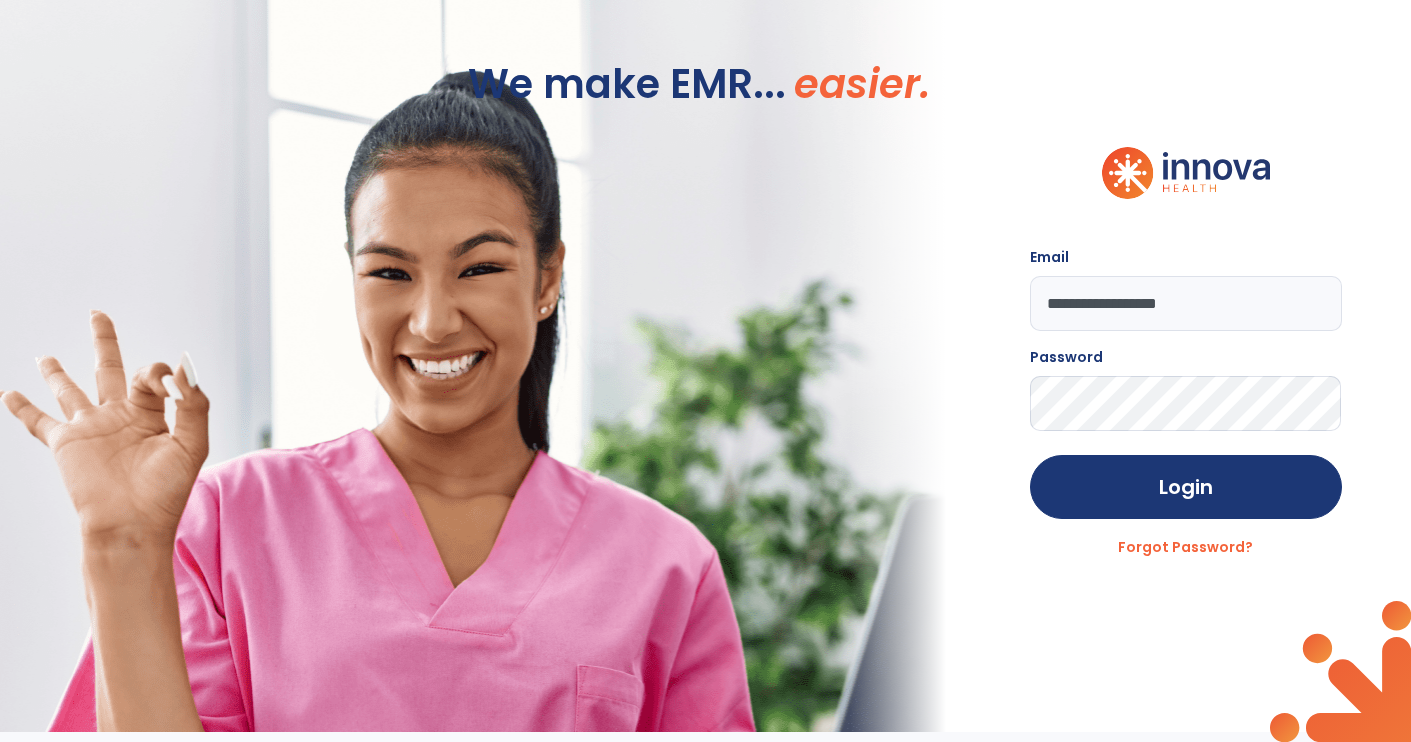 click on "We make EMR... easier." 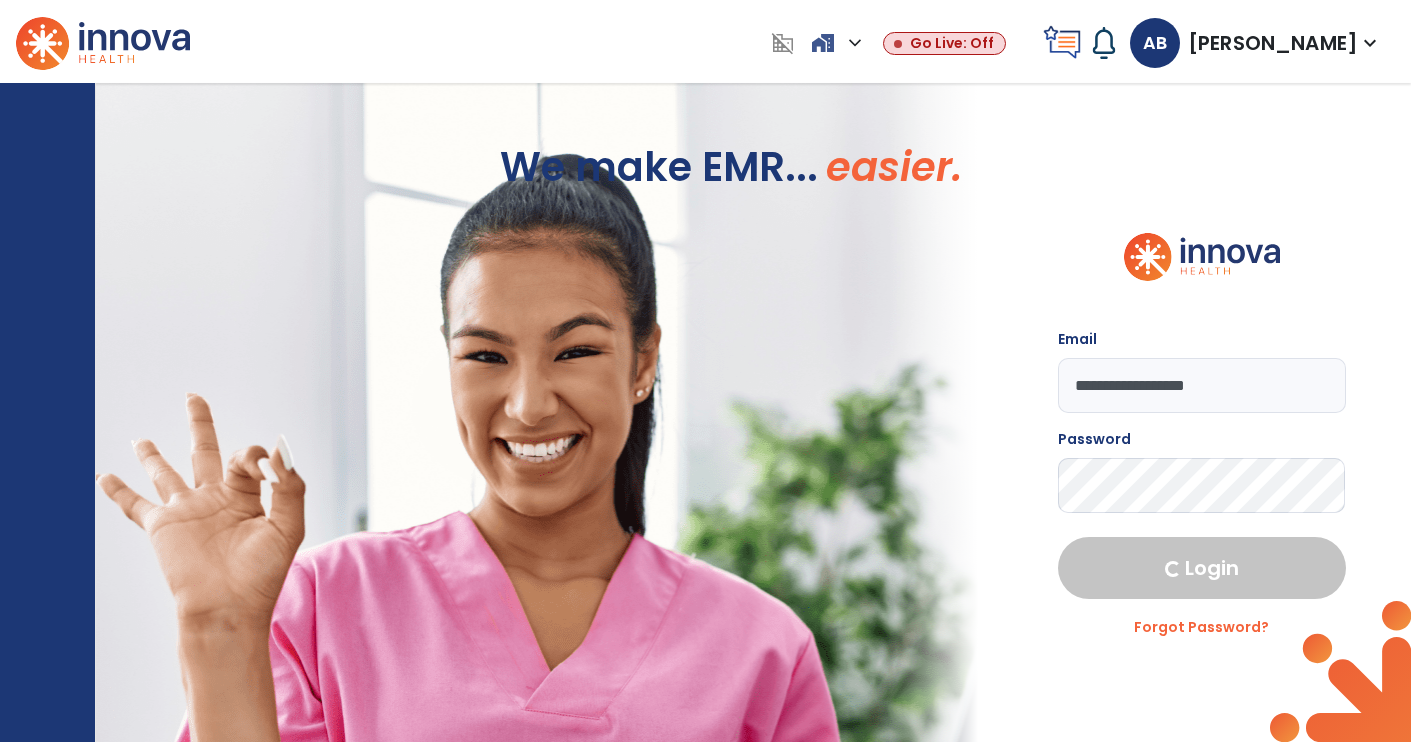 select on "****" 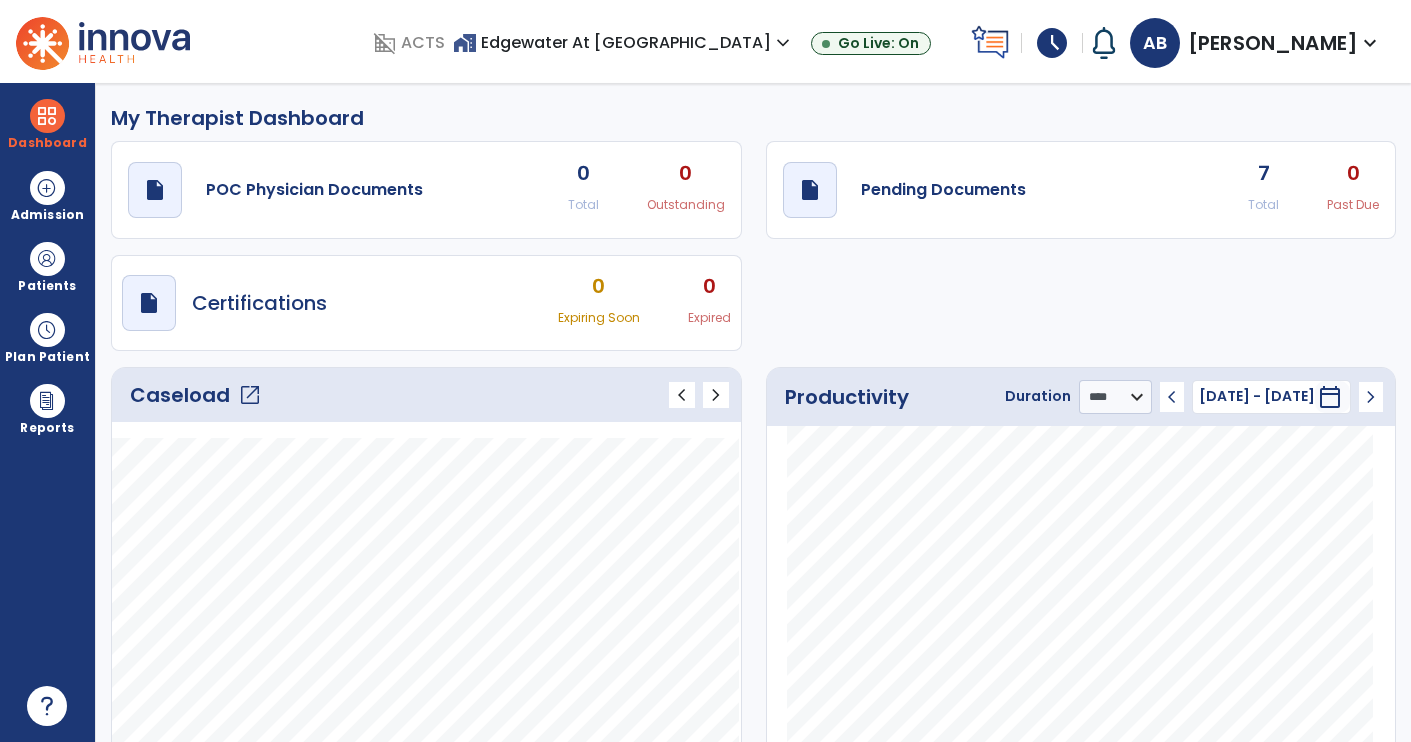 click on "draft   open_in_new  Pending Documents 7 Total 0 Past Due" 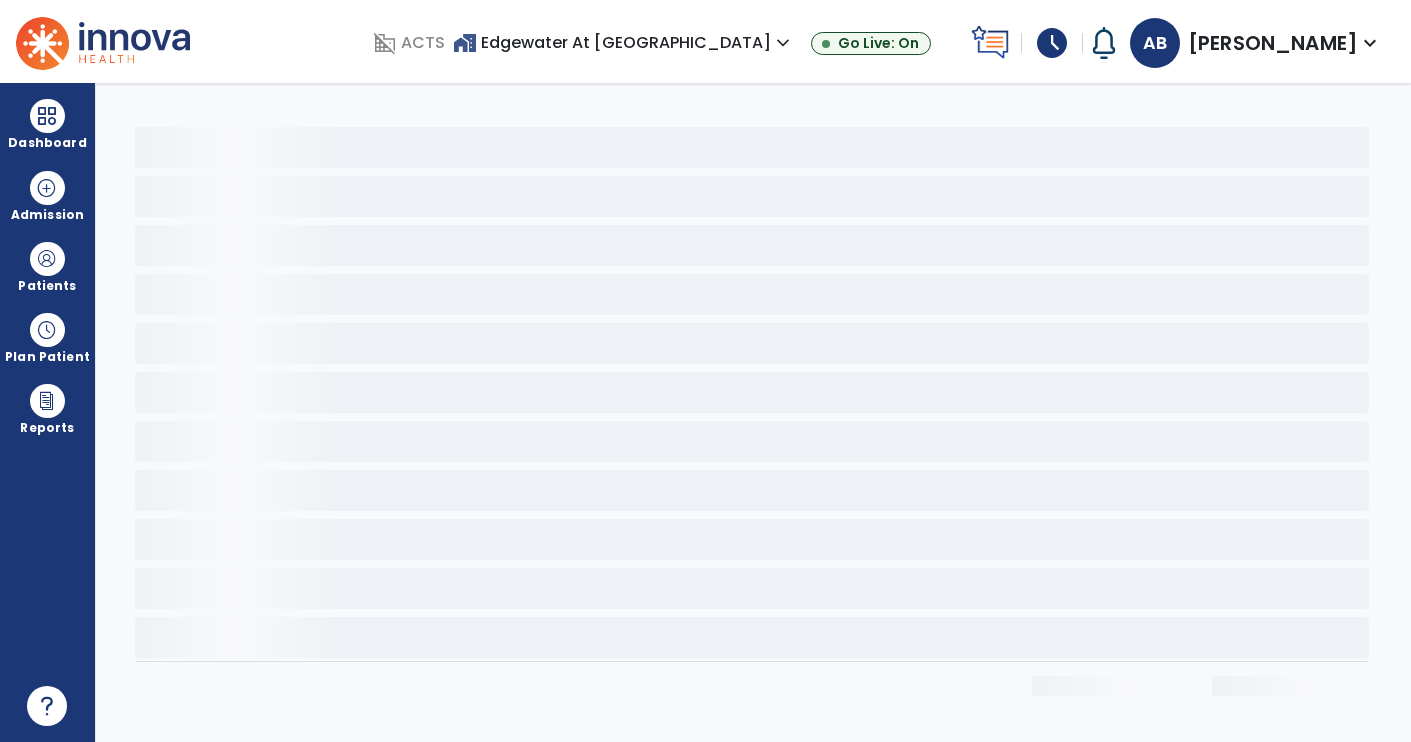 scroll, scrollTop: 0, scrollLeft: 0, axis: both 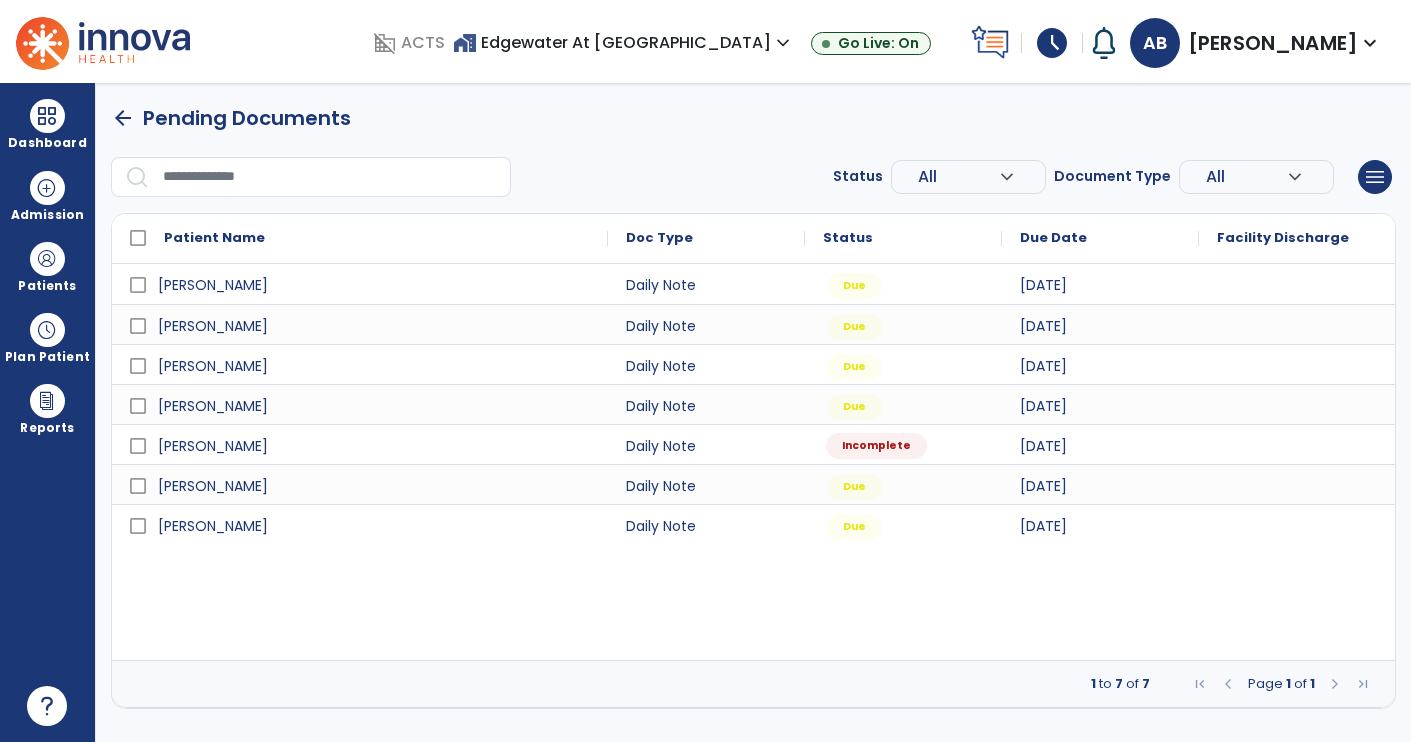 click on "Incomplete" at bounding box center [876, 446] 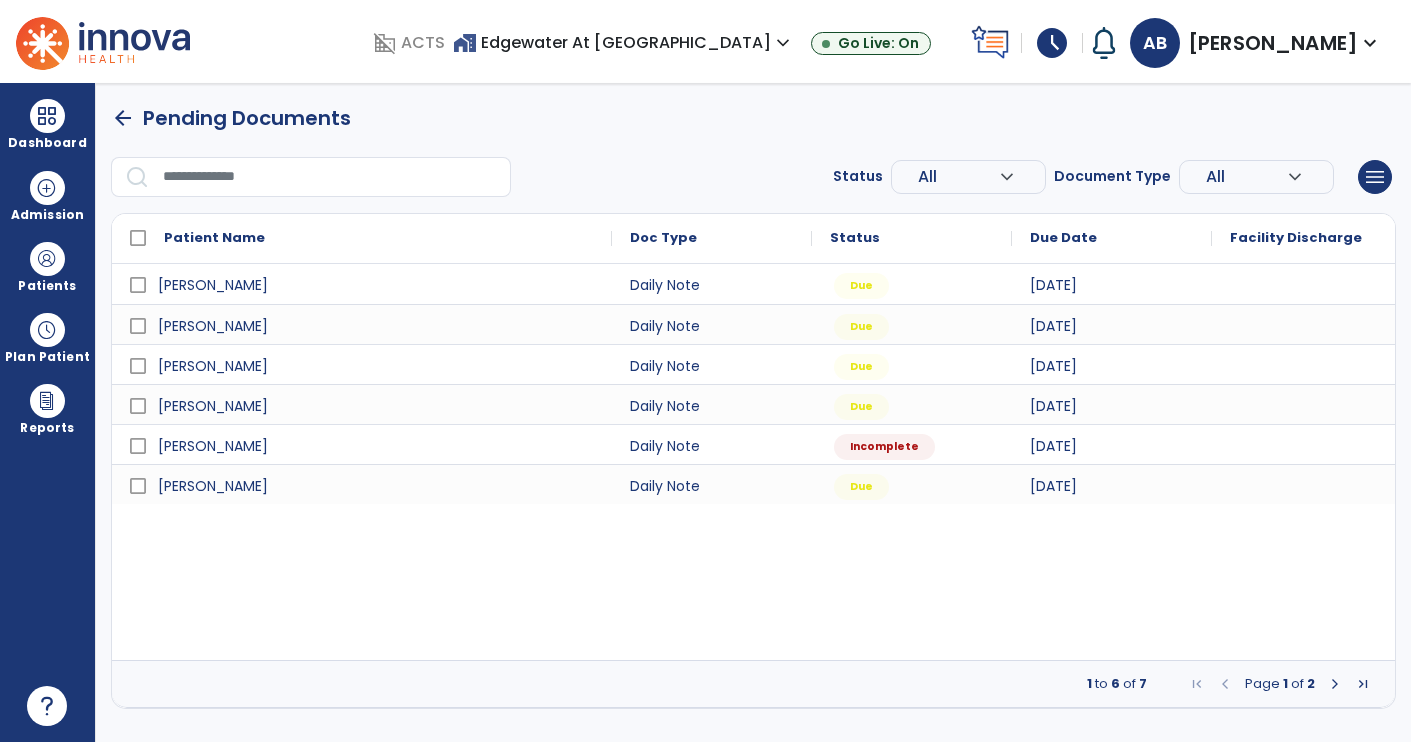 select on "*" 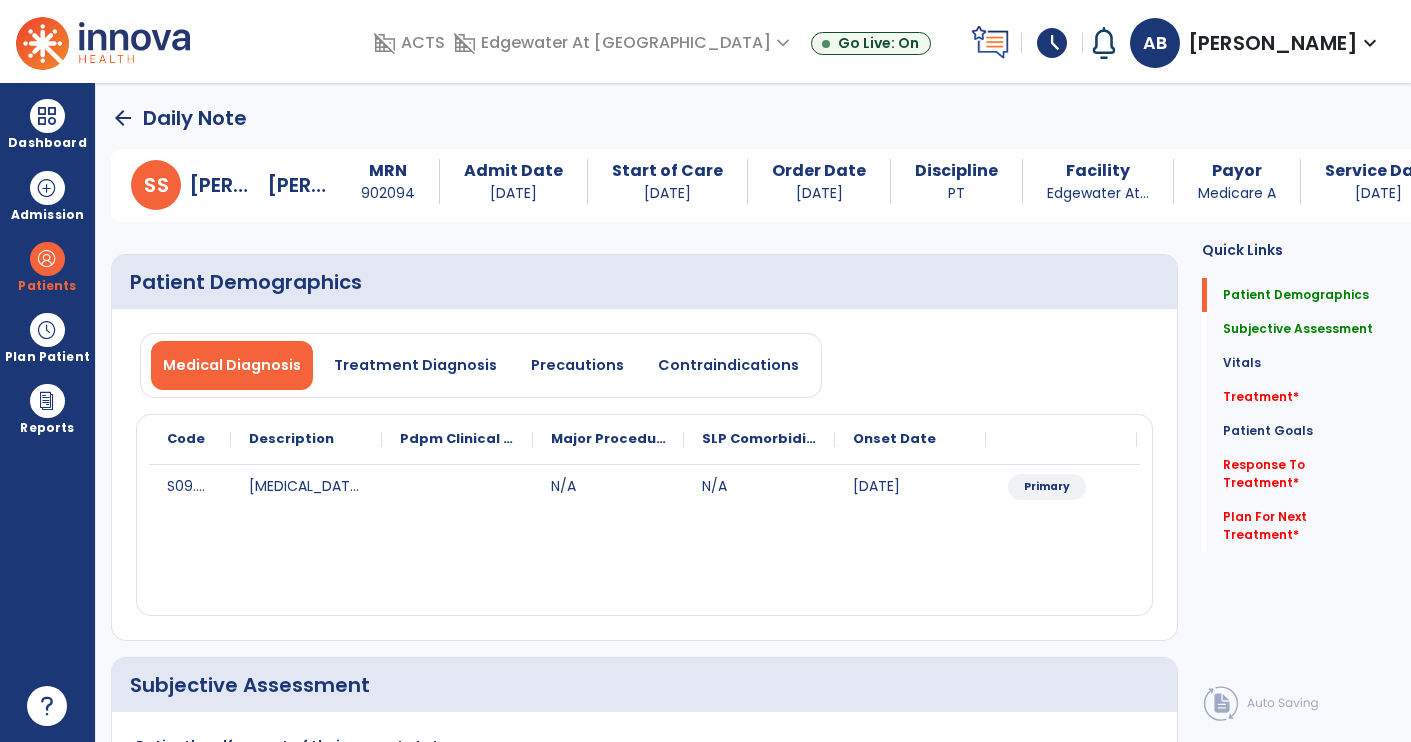 click on "Treatment   *" 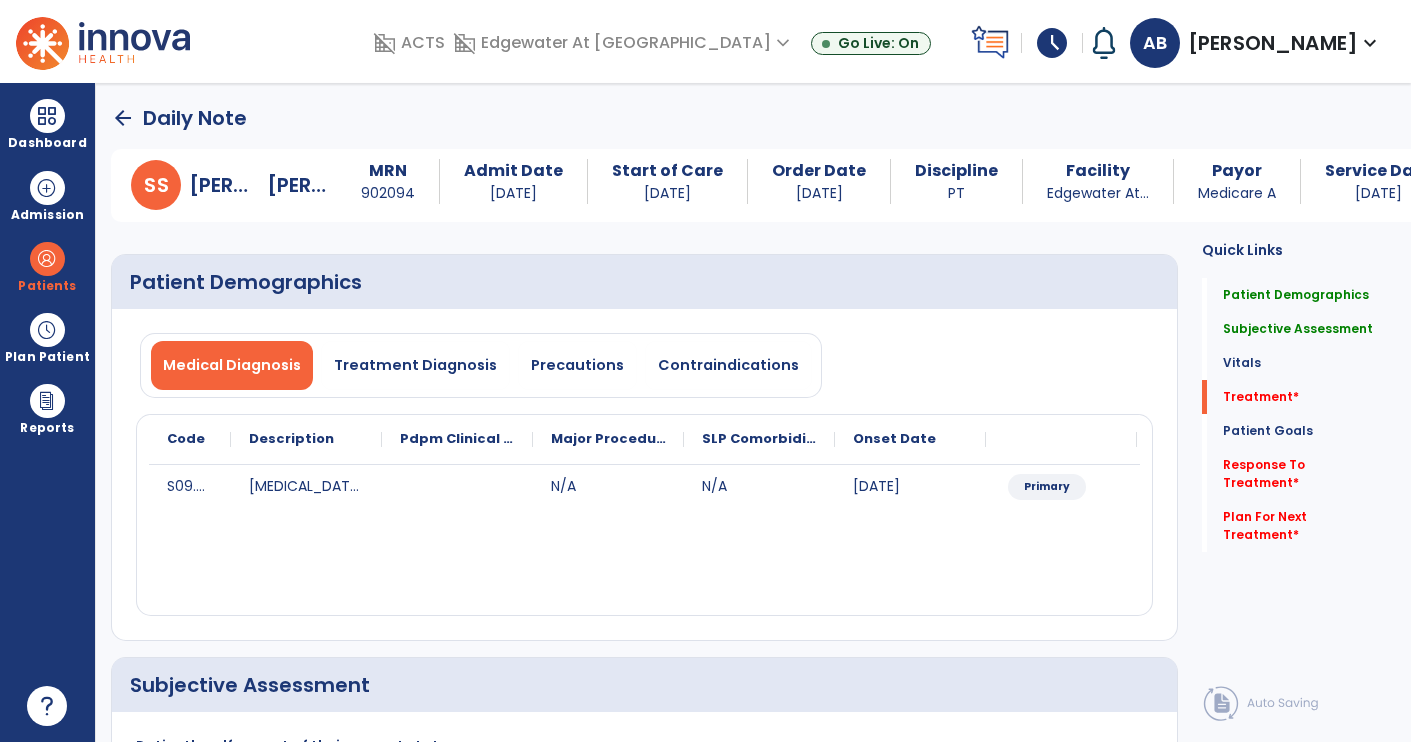 scroll, scrollTop: 72, scrollLeft: 0, axis: vertical 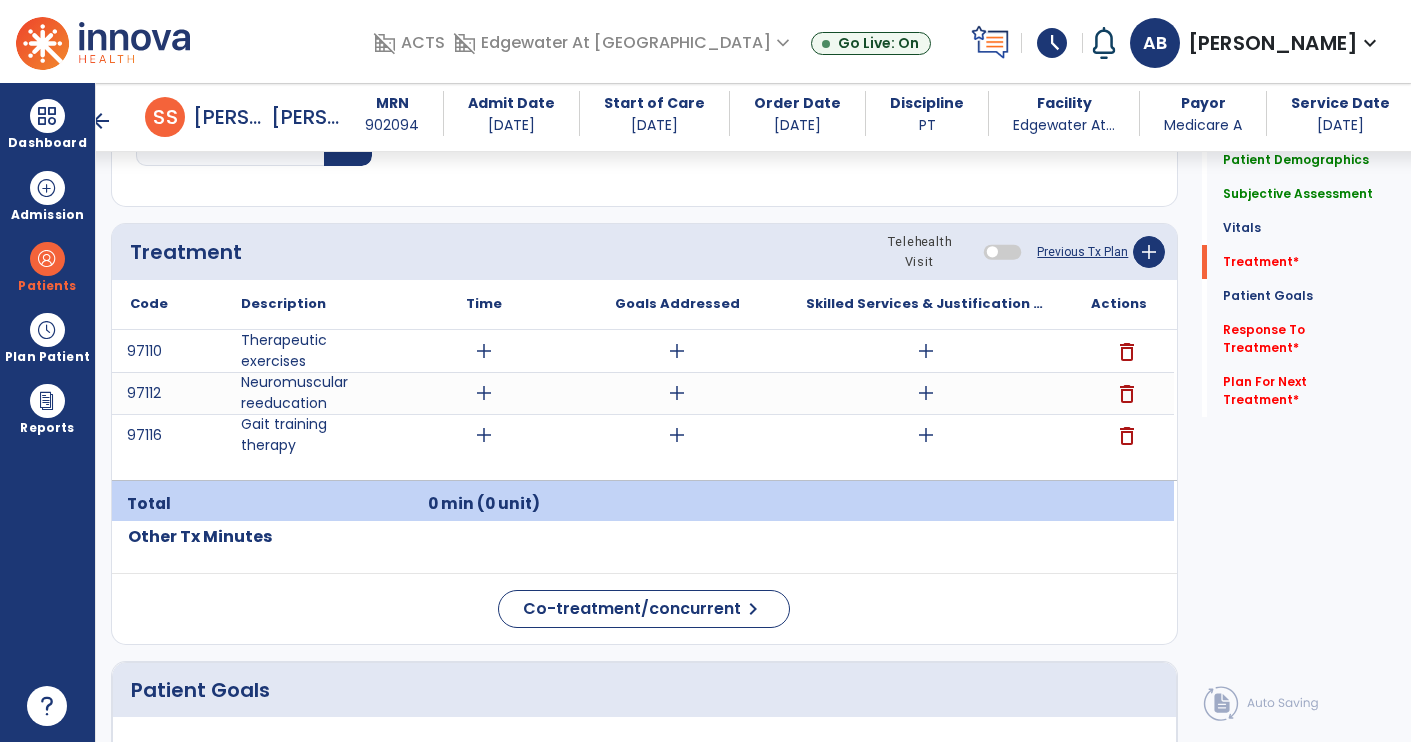 click on "add" at bounding box center [926, 351] 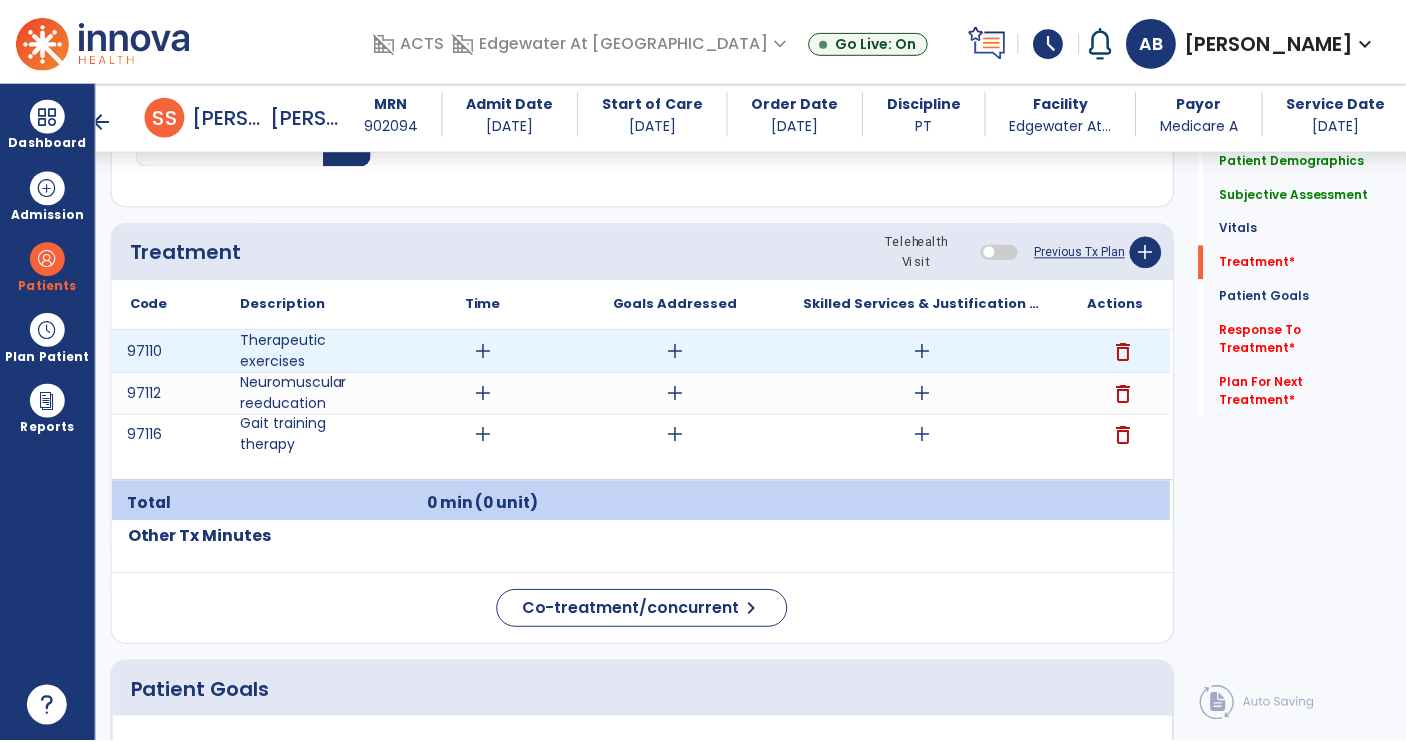 scroll, scrollTop: 0, scrollLeft: 0, axis: both 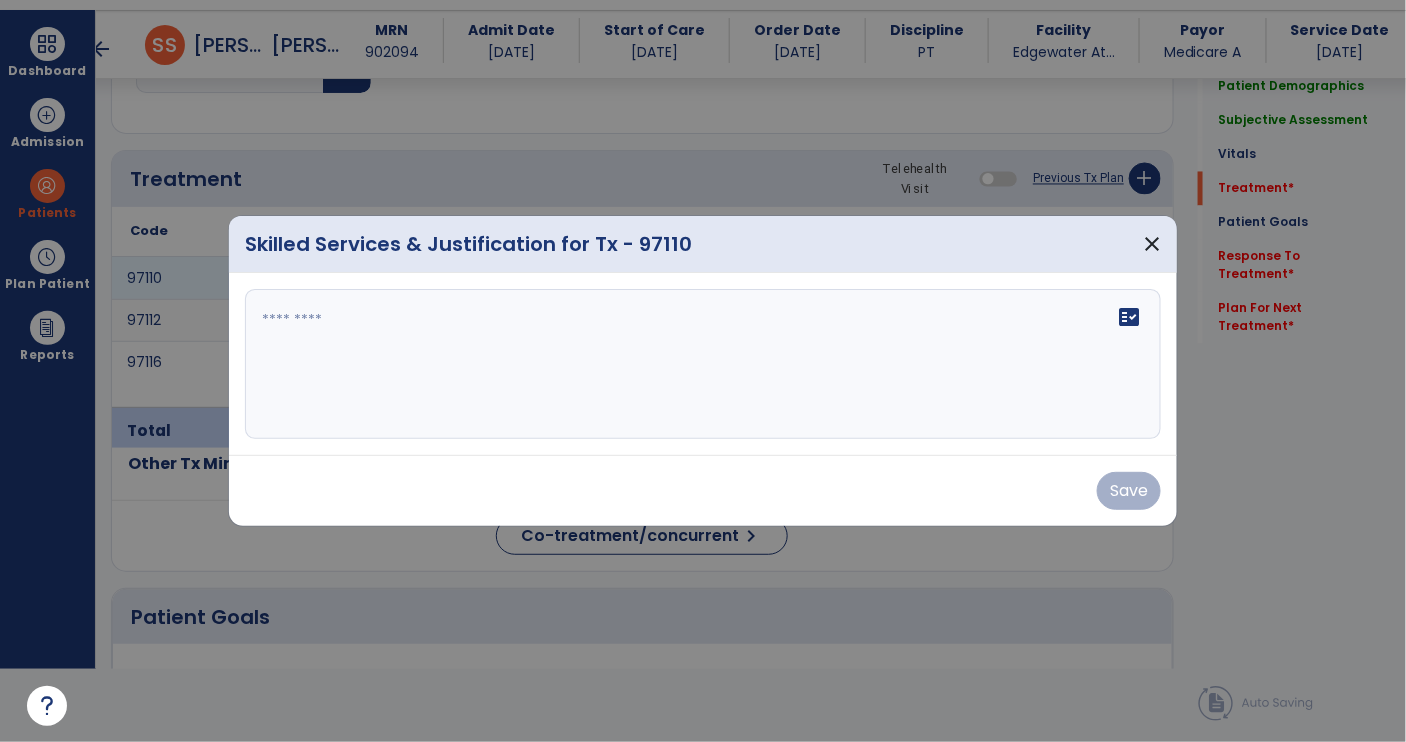 click on "fact_check" at bounding box center (703, 364) 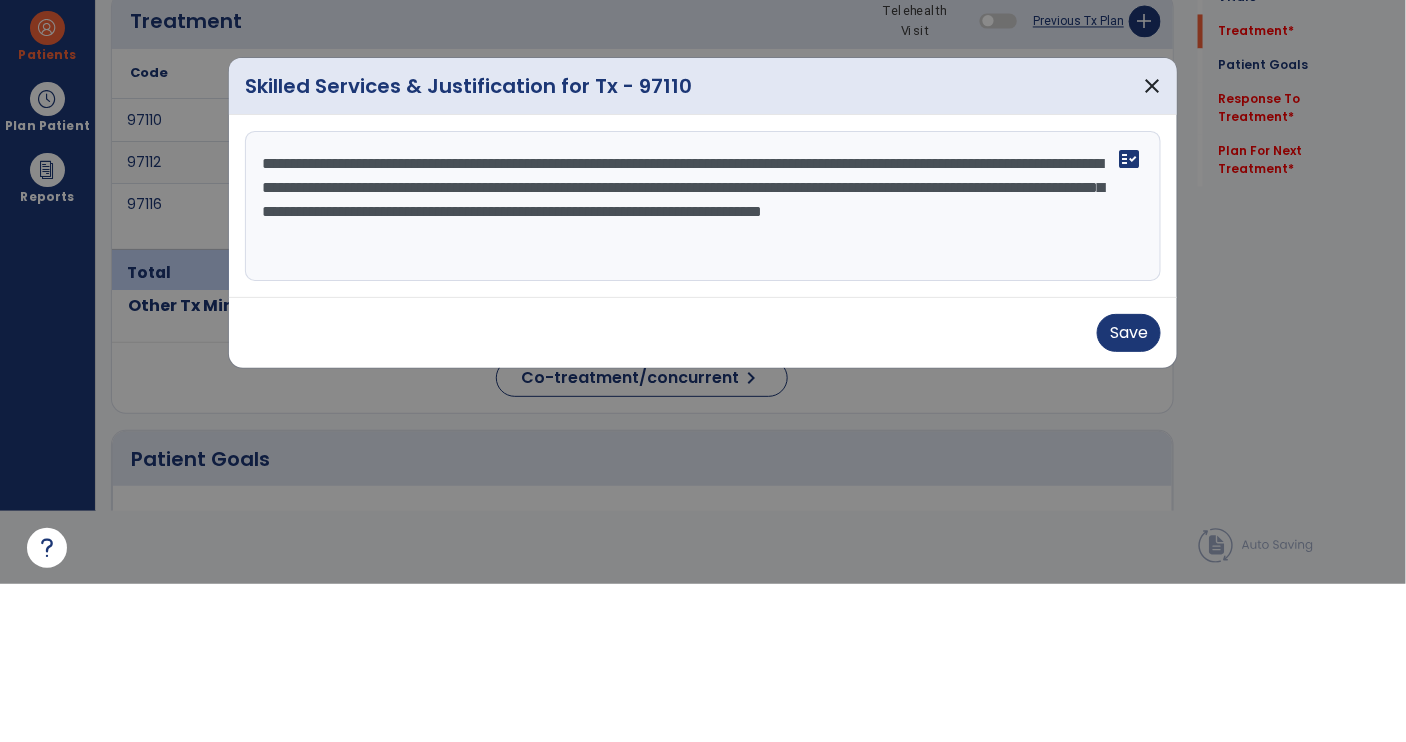 click on "**********" at bounding box center (703, 364) 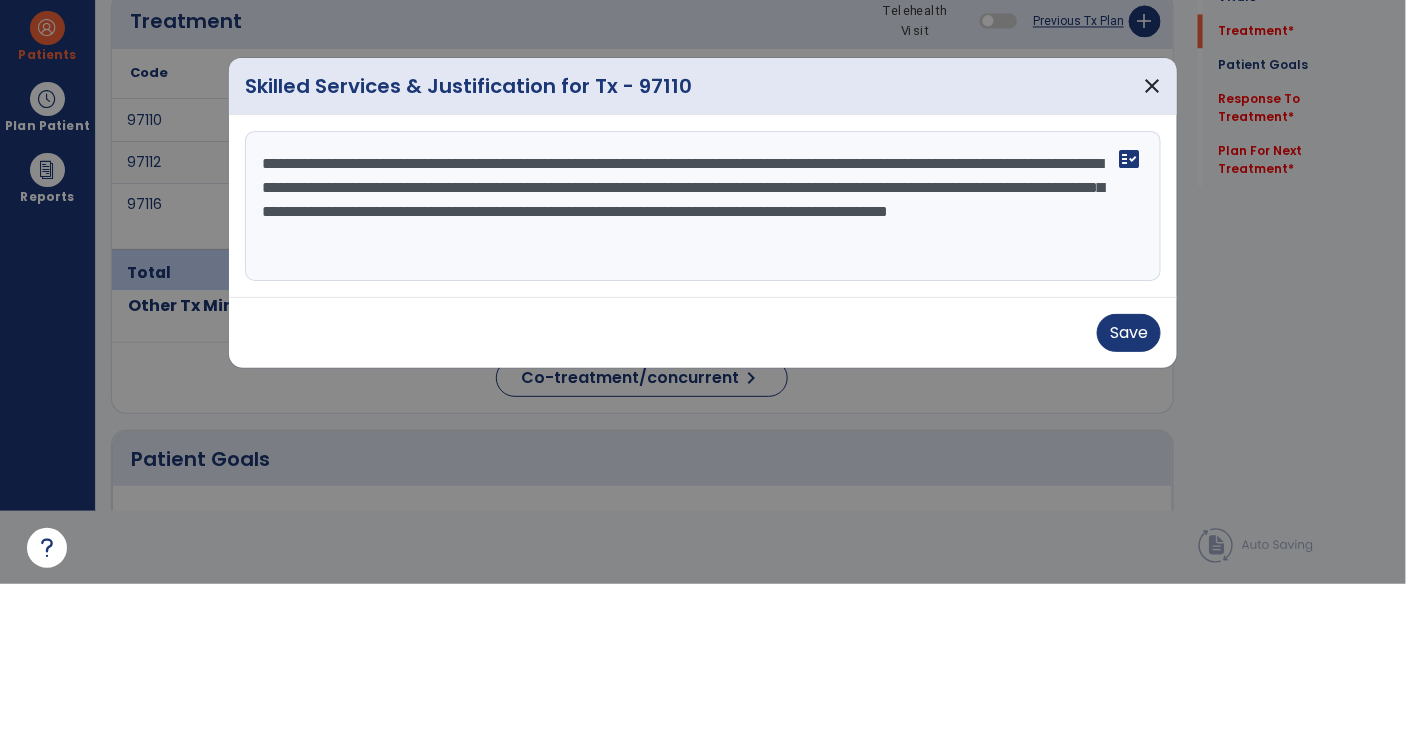 click on "**********" at bounding box center (703, 364) 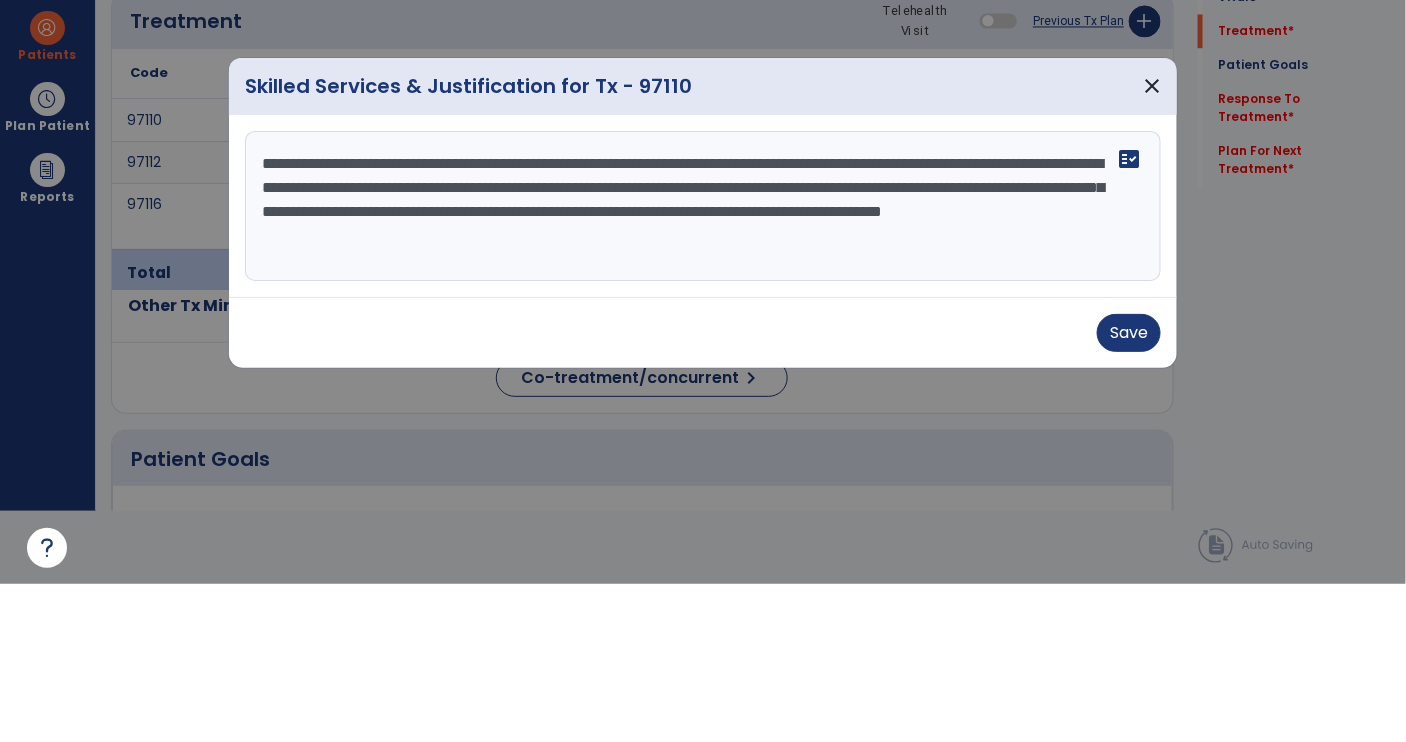 click on "**********" at bounding box center (703, 364) 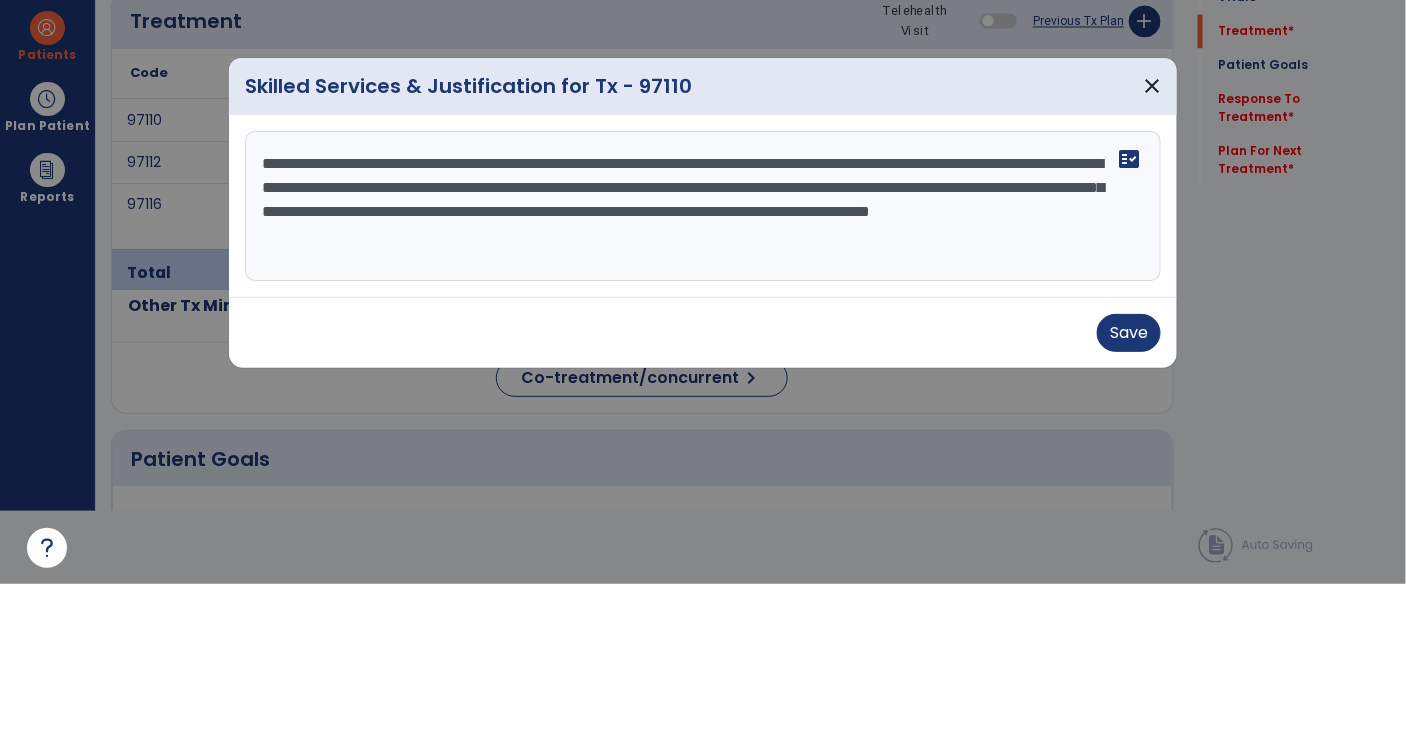 click on "**********" at bounding box center (703, 364) 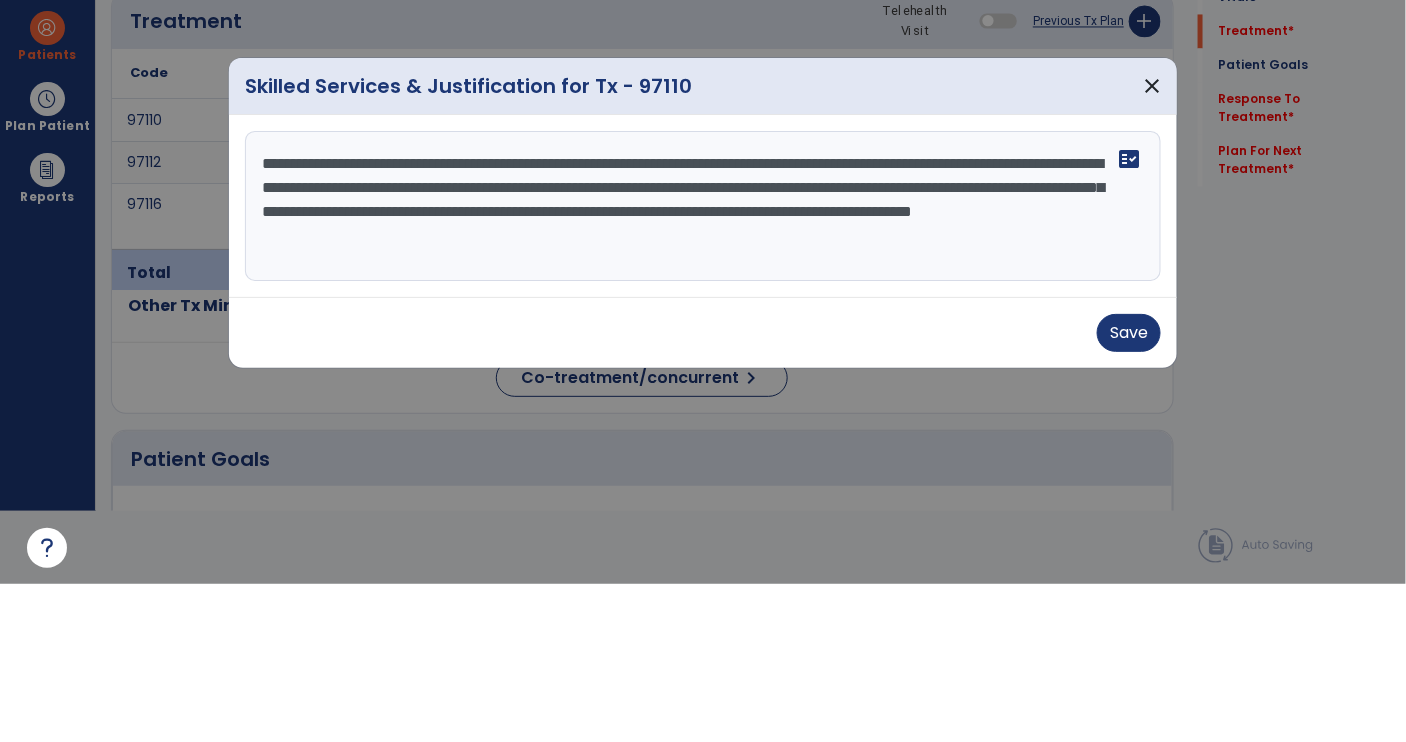 click on "**********" at bounding box center (703, 364) 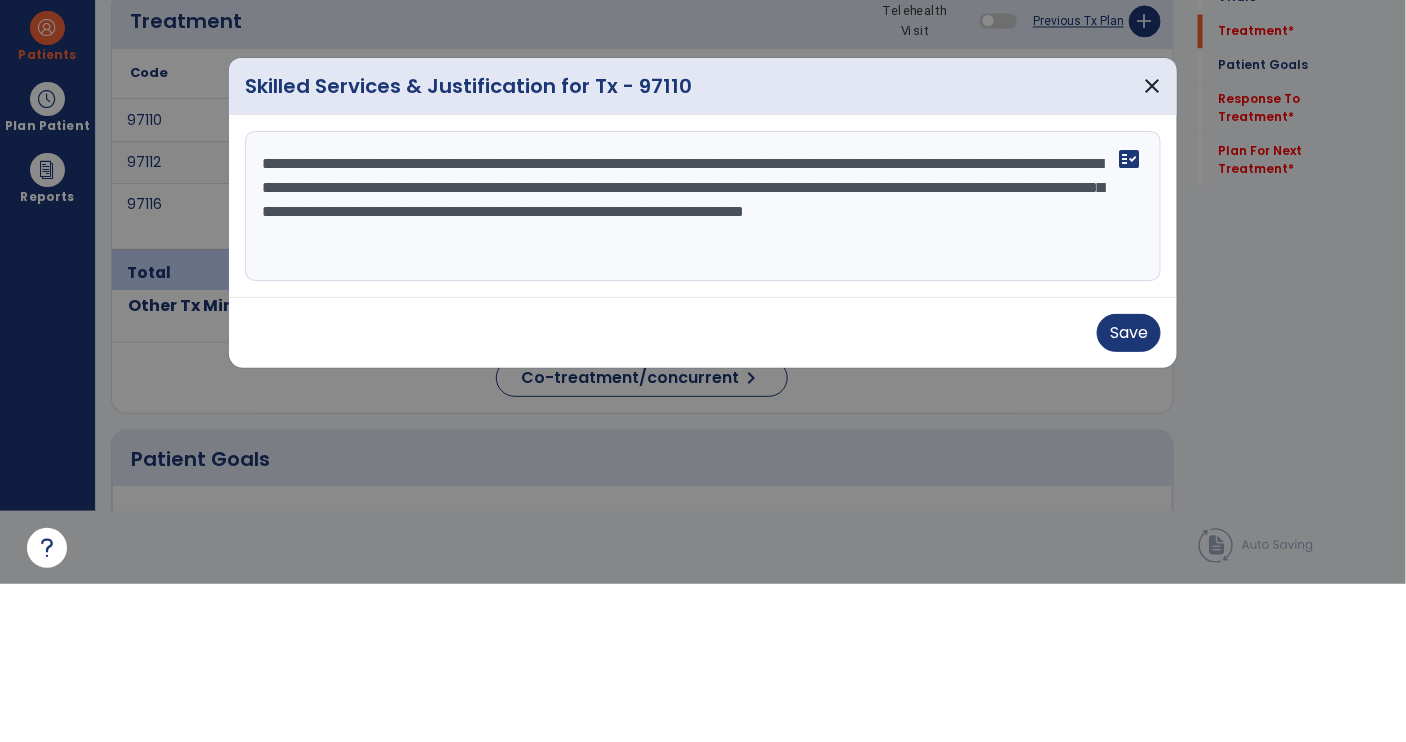 click on "**********" at bounding box center (703, 364) 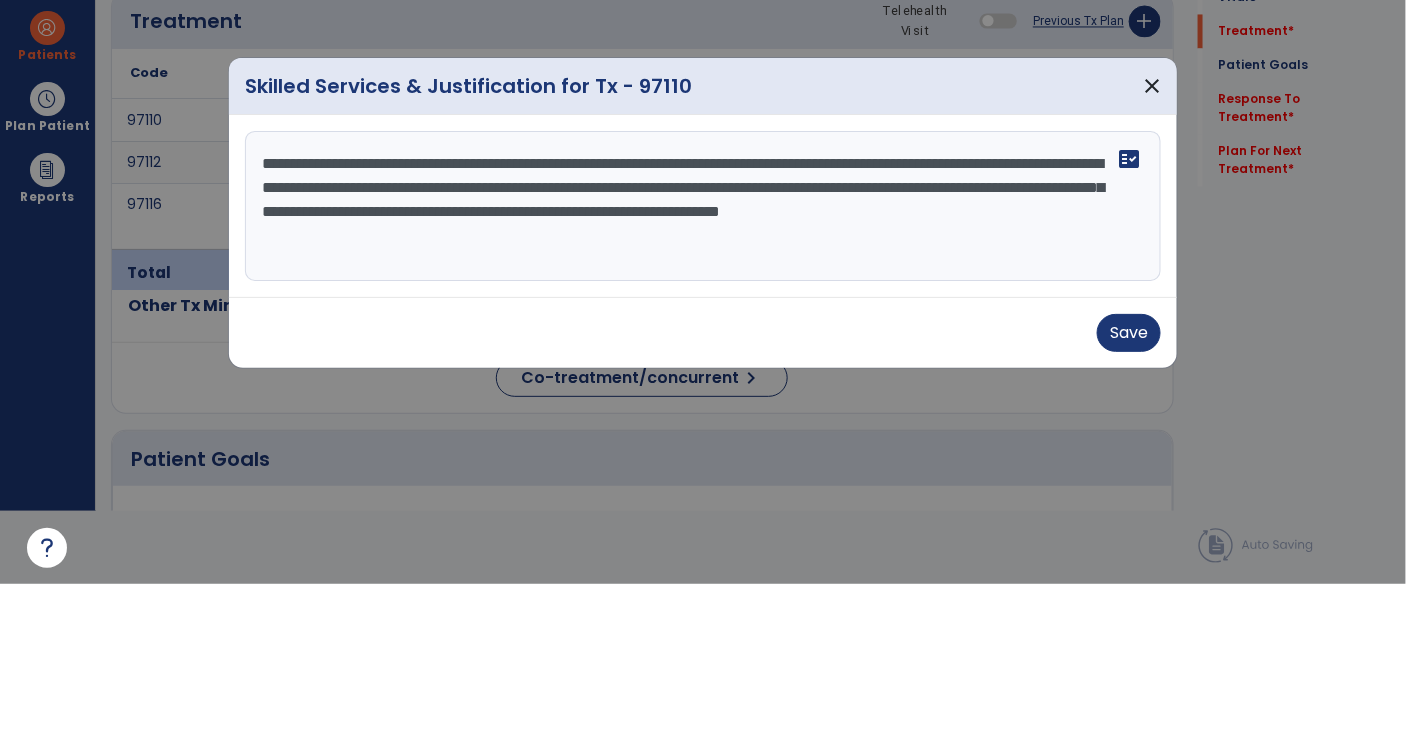 click on "**********" at bounding box center [703, 364] 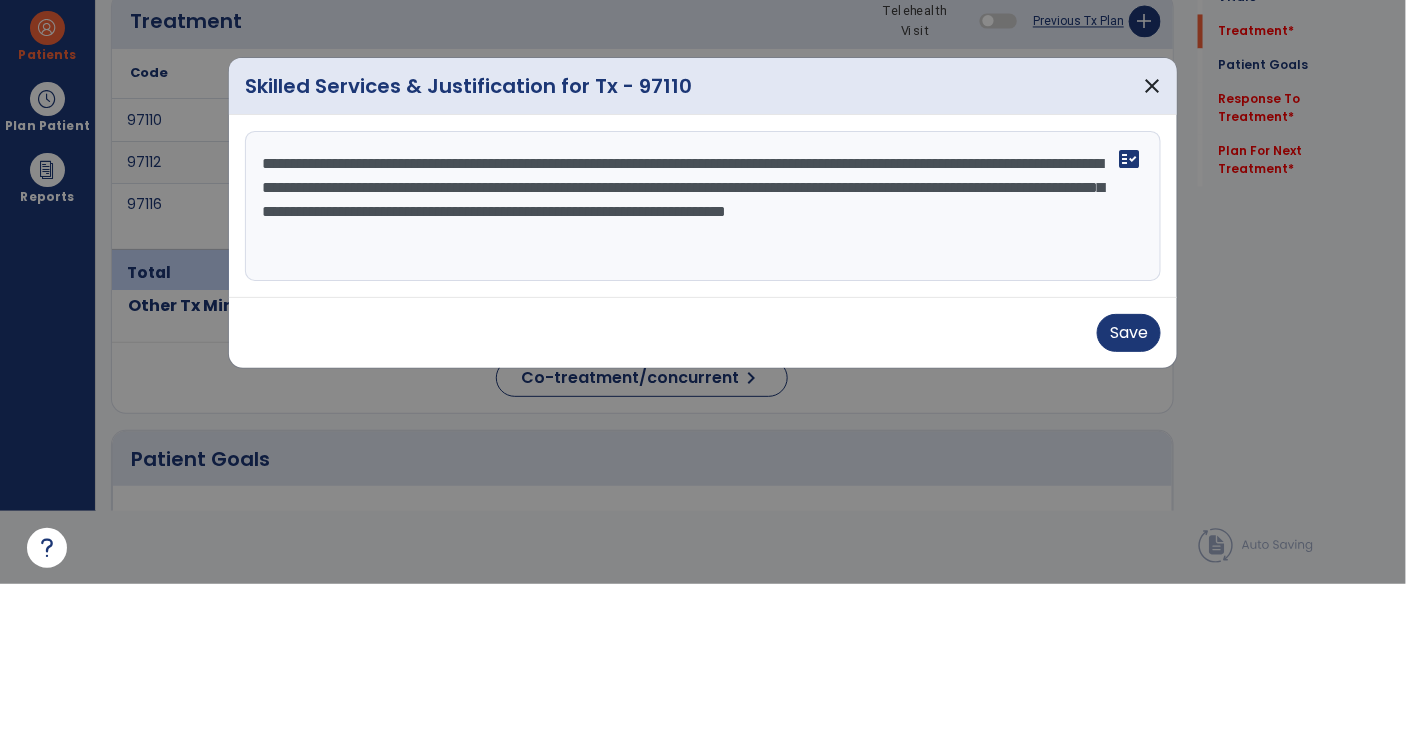 type on "**********" 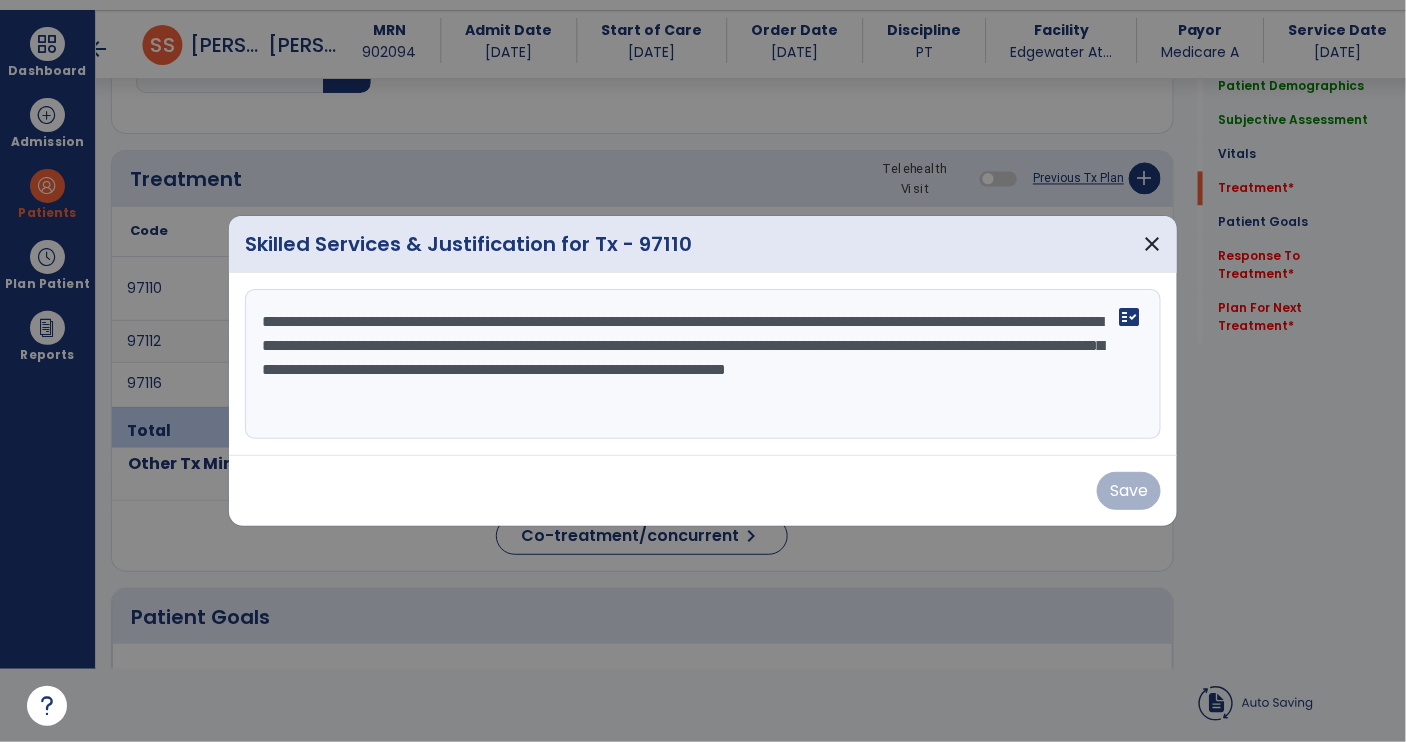 click on "Save" at bounding box center (703, 491) 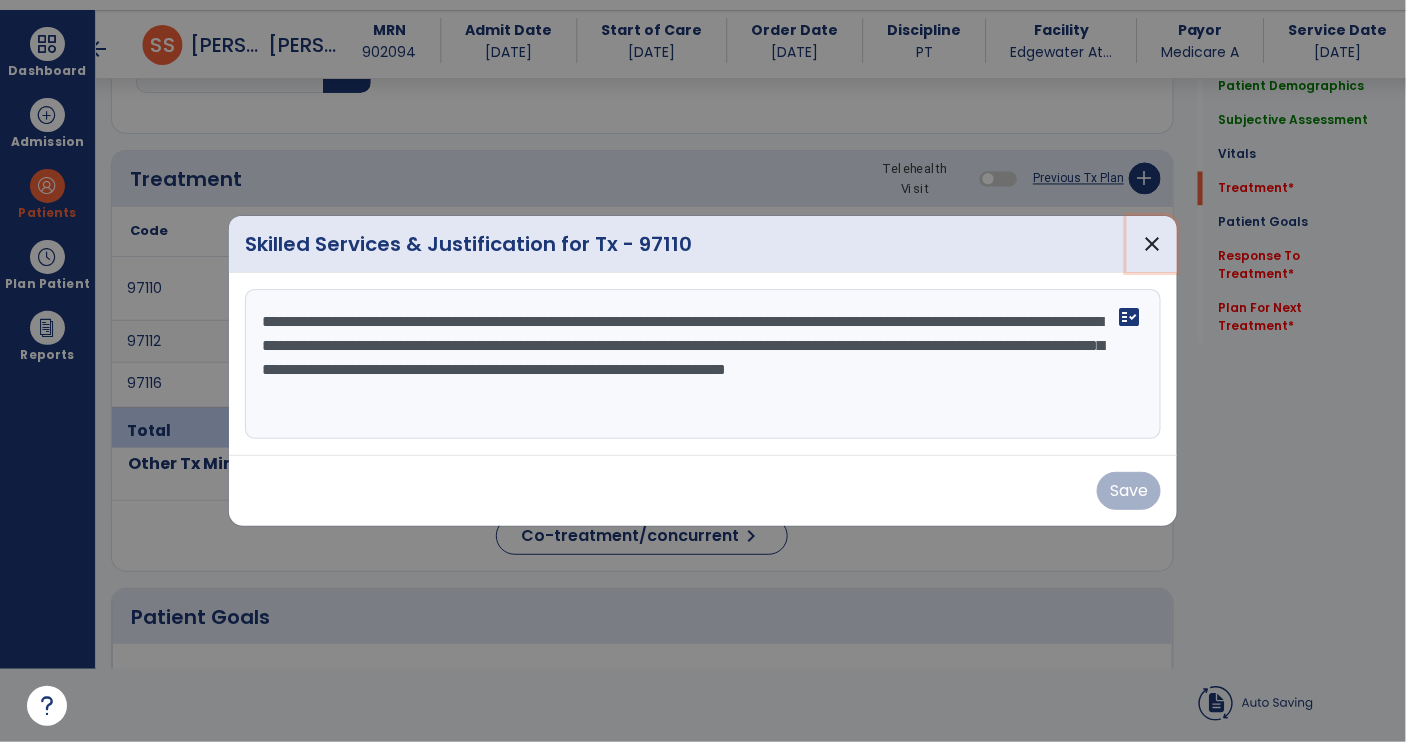 click on "close" at bounding box center (1152, 244) 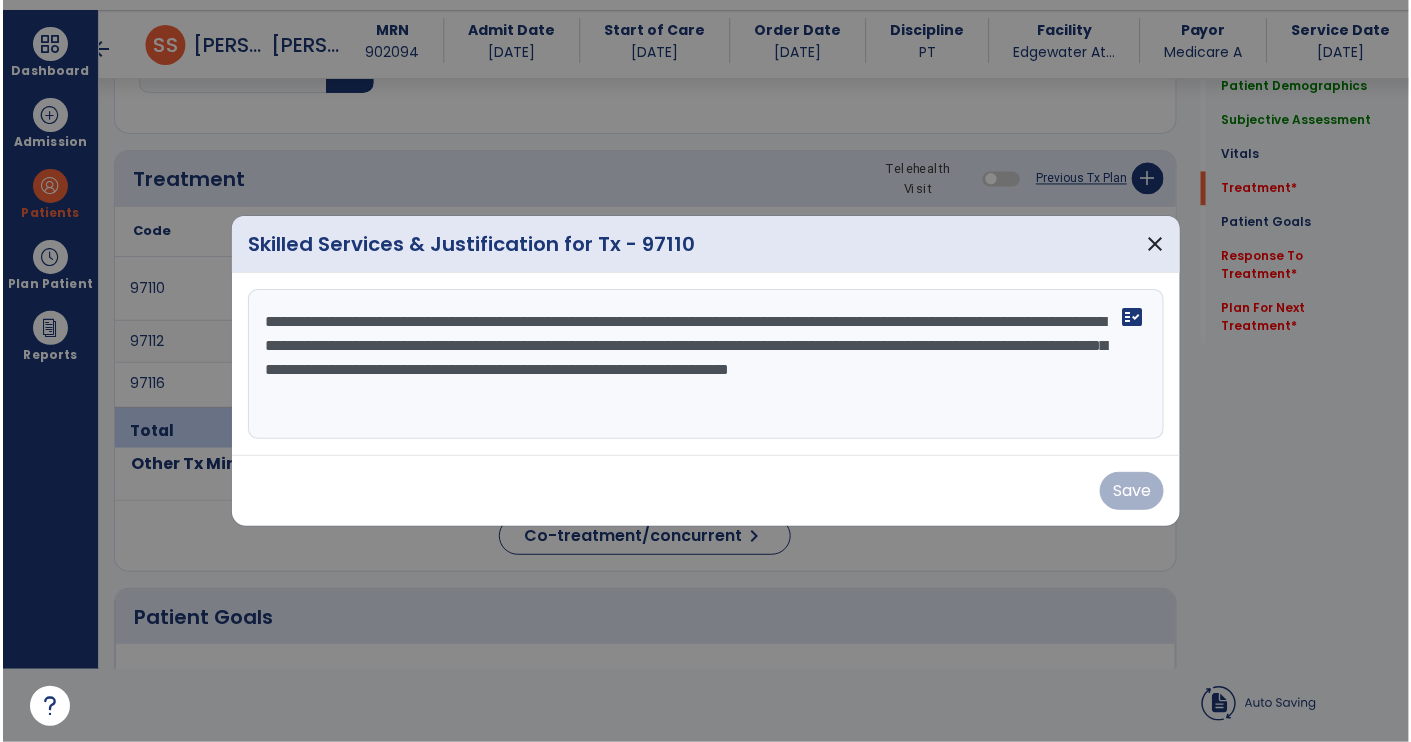 scroll, scrollTop: 72, scrollLeft: 0, axis: vertical 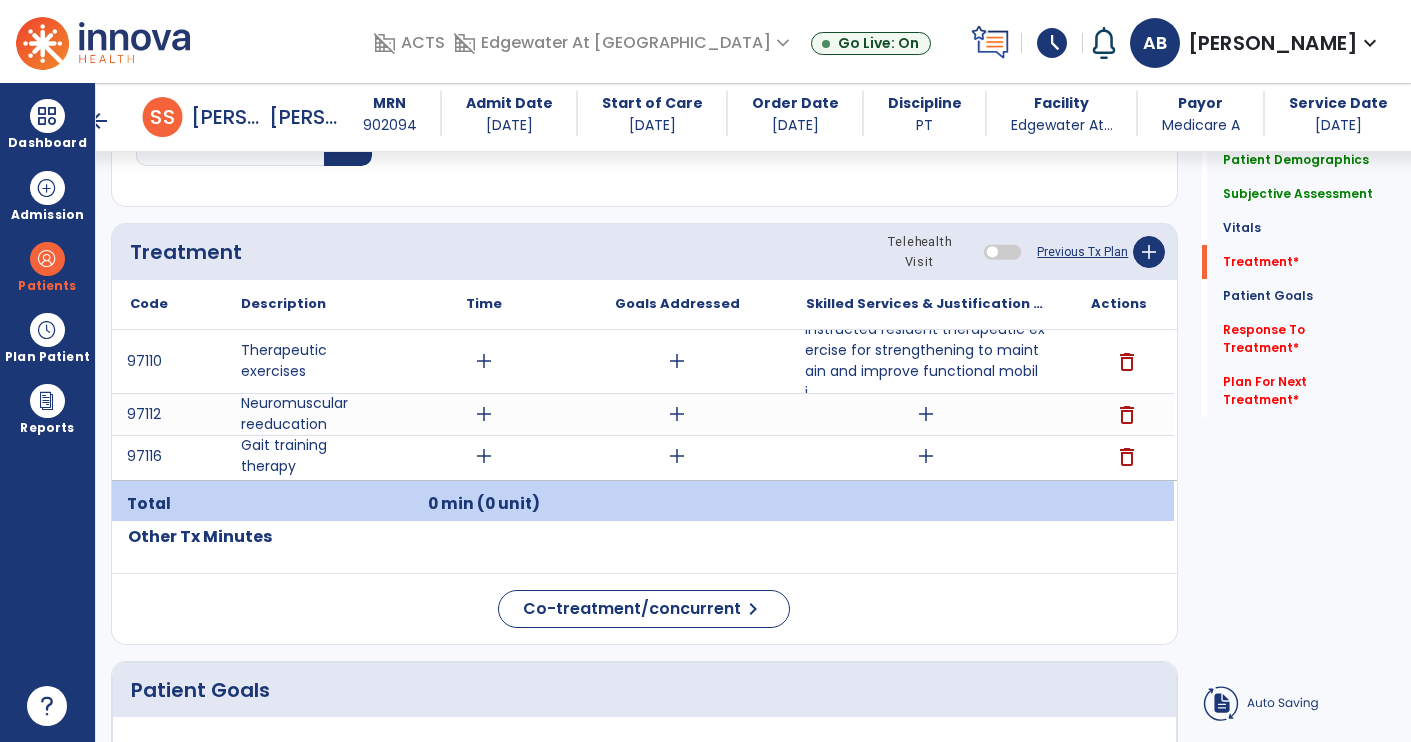 click on "Skilled Services & Justification for Tx" at bounding box center (926, 304) 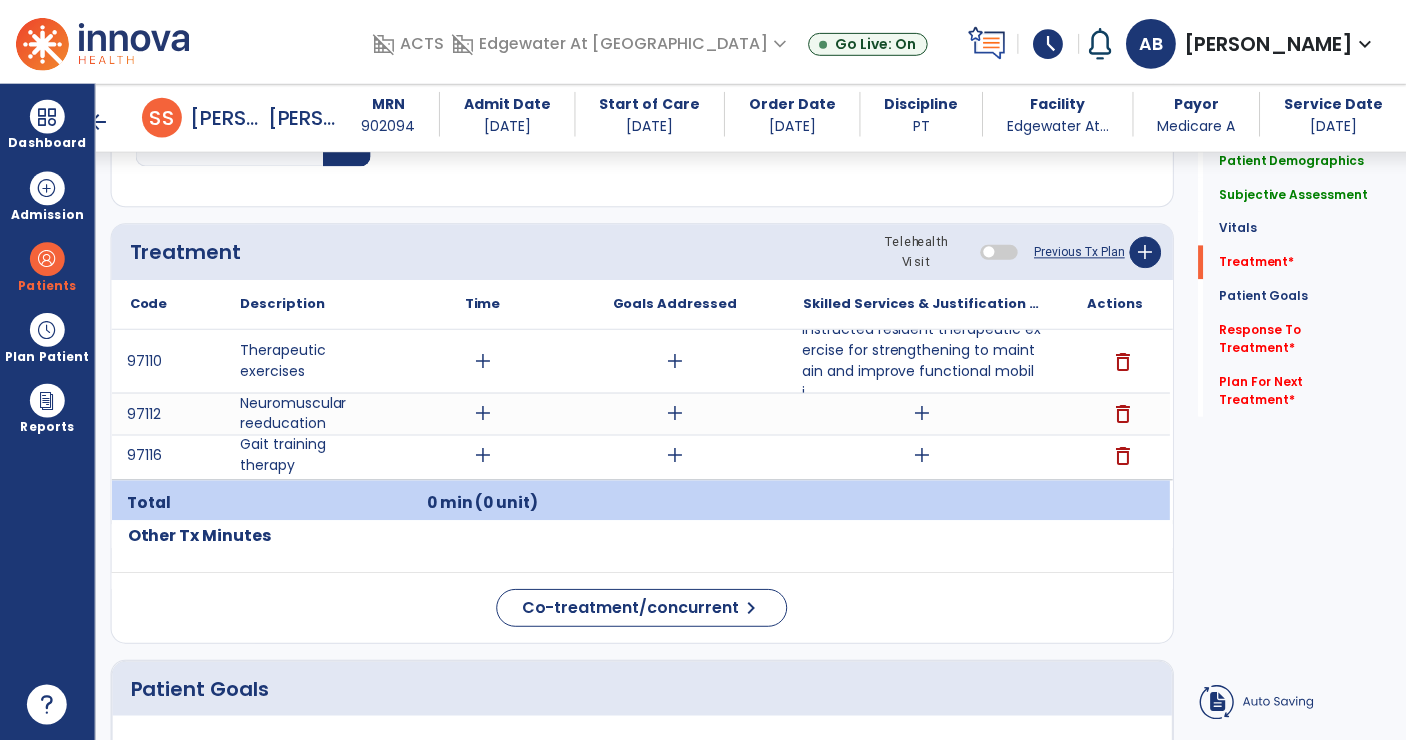 scroll, scrollTop: 0, scrollLeft: 0, axis: both 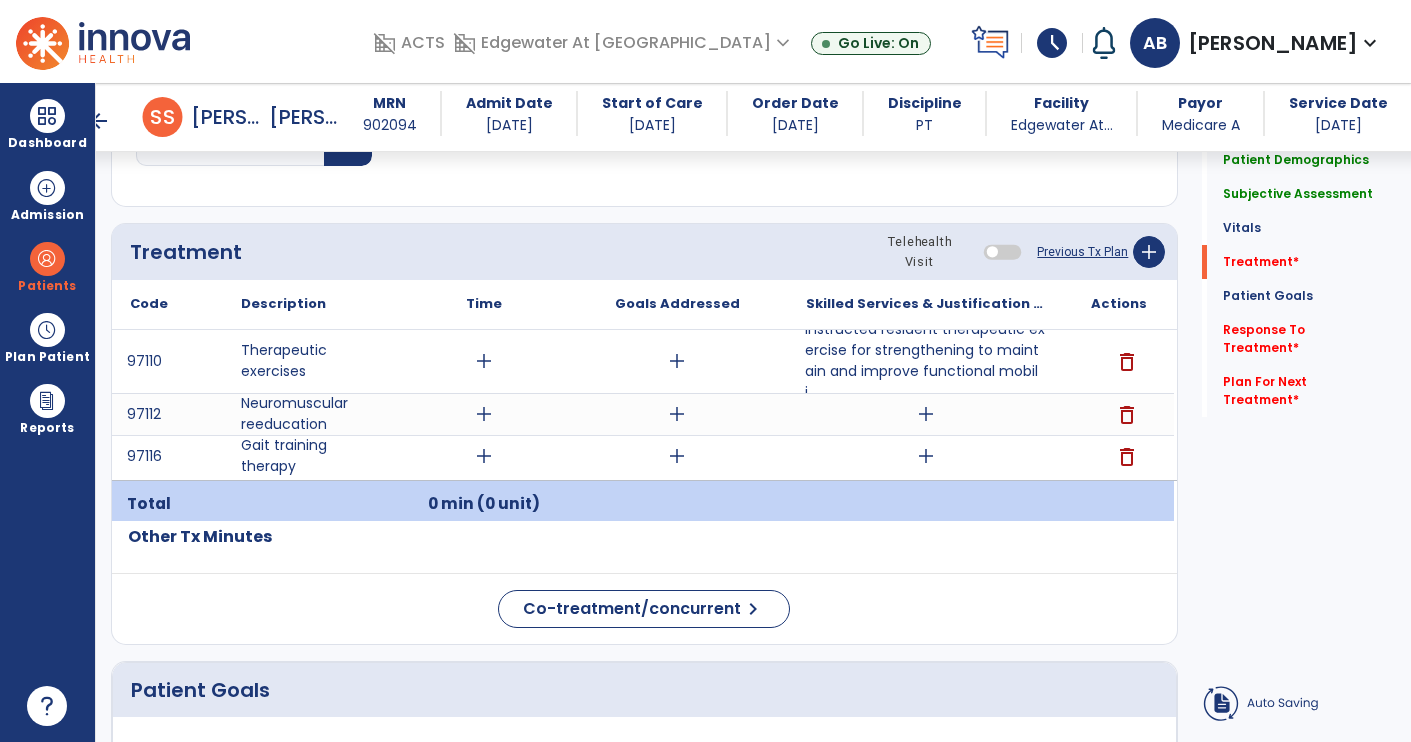 click on "Instructed resident therapeutic exercise for strengthening to maintain and improve functional mobili..." at bounding box center [926, 361] 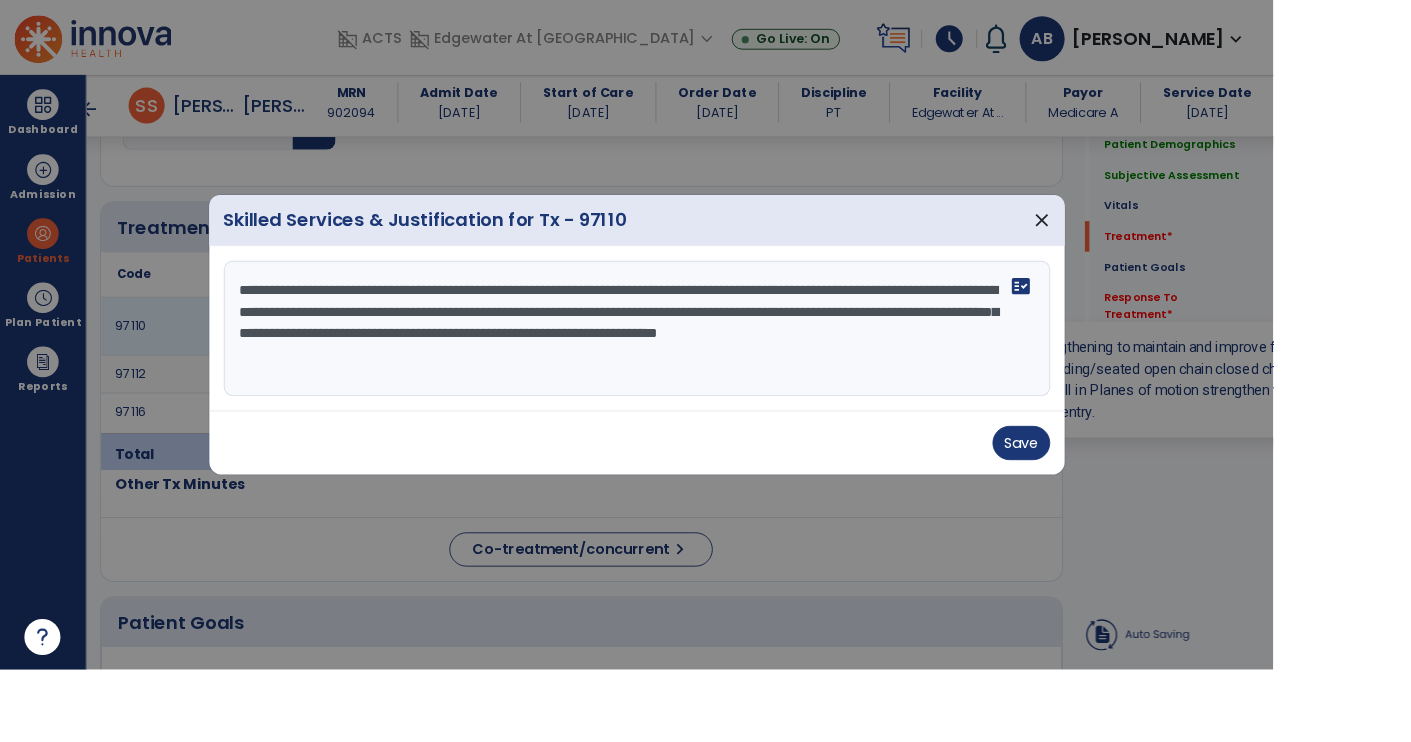 click at bounding box center (705, 371) 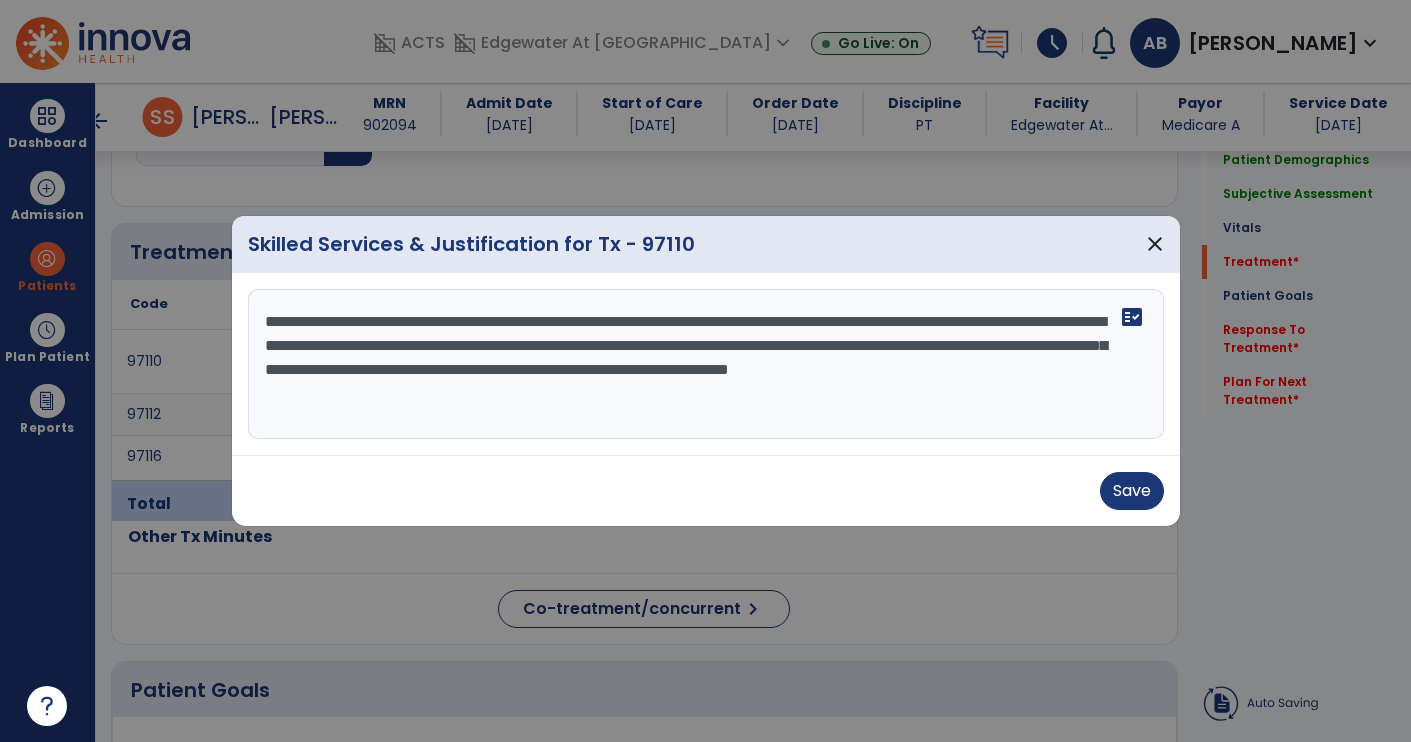 click on "Save" at bounding box center (1132, 491) 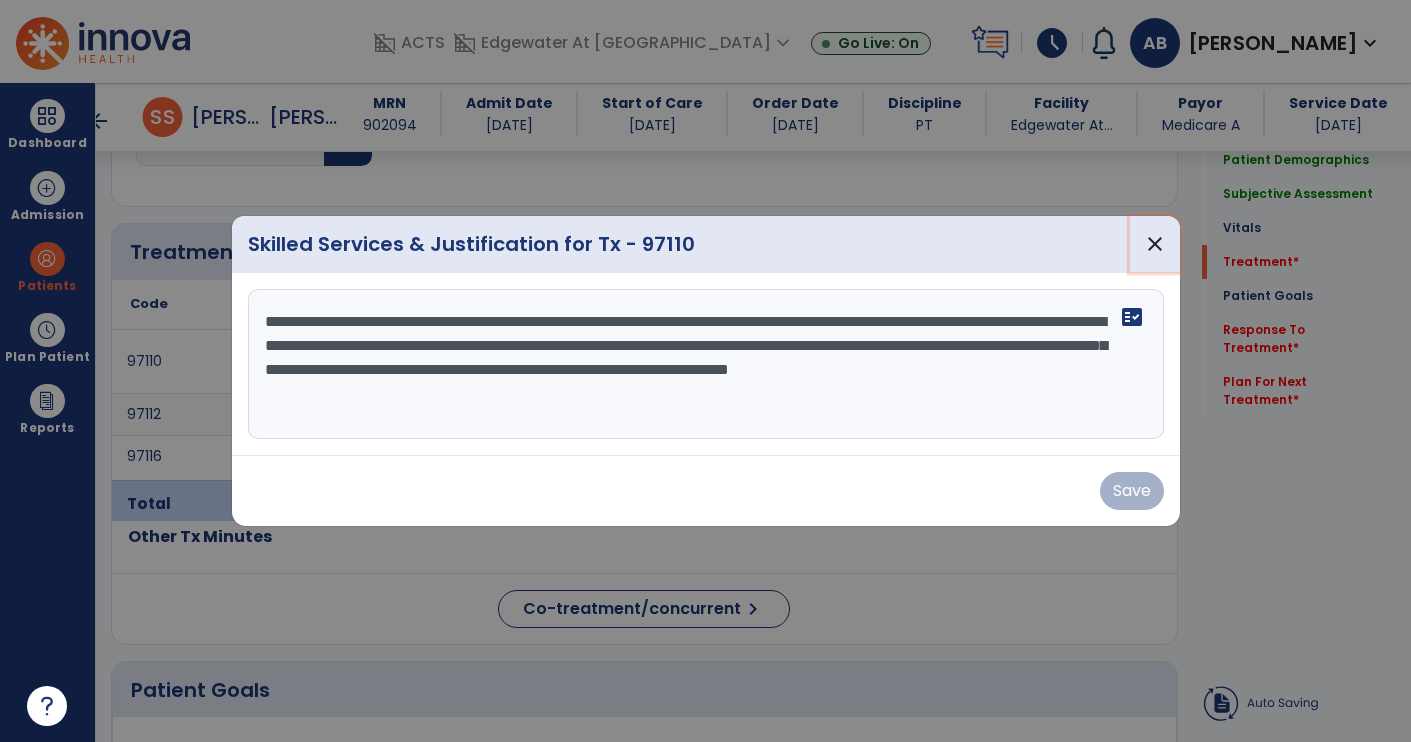 click on "close" at bounding box center [1155, 244] 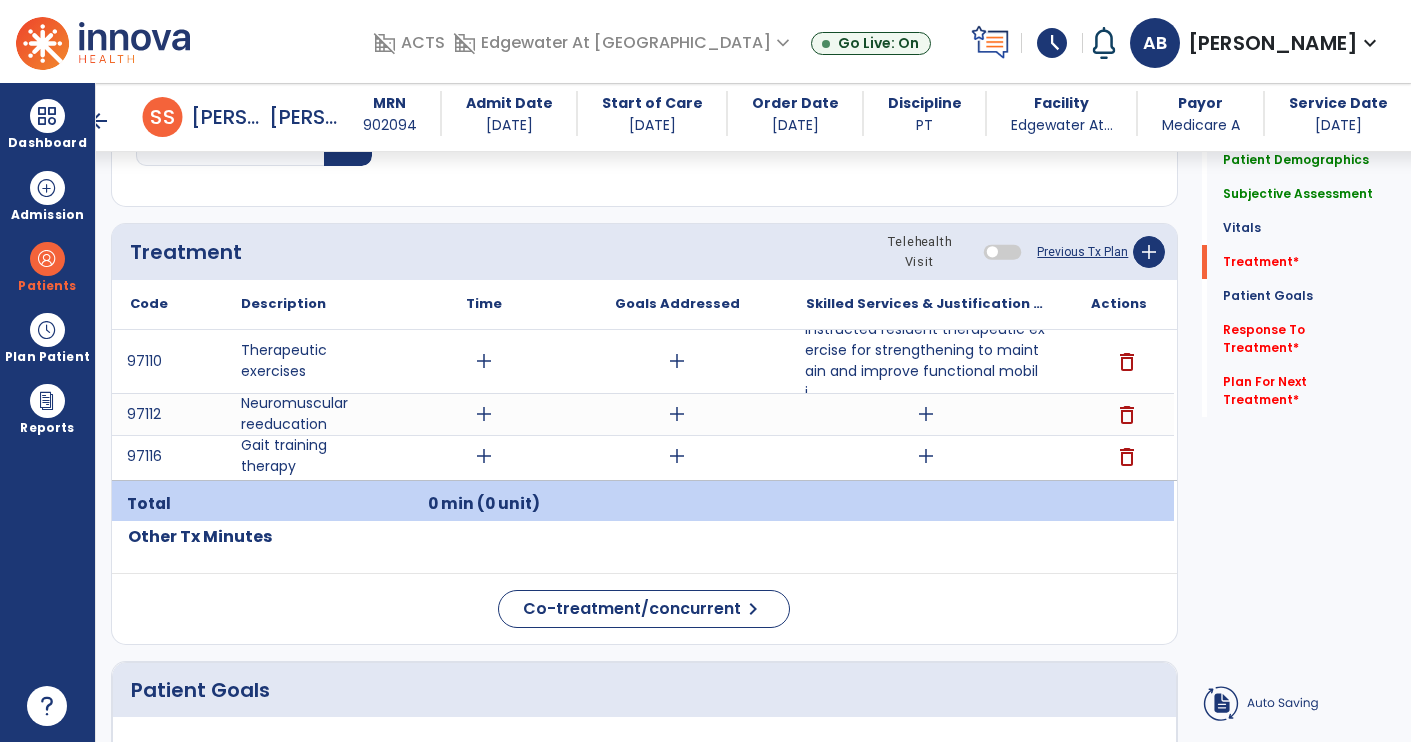 click on "add" at bounding box center (926, 414) 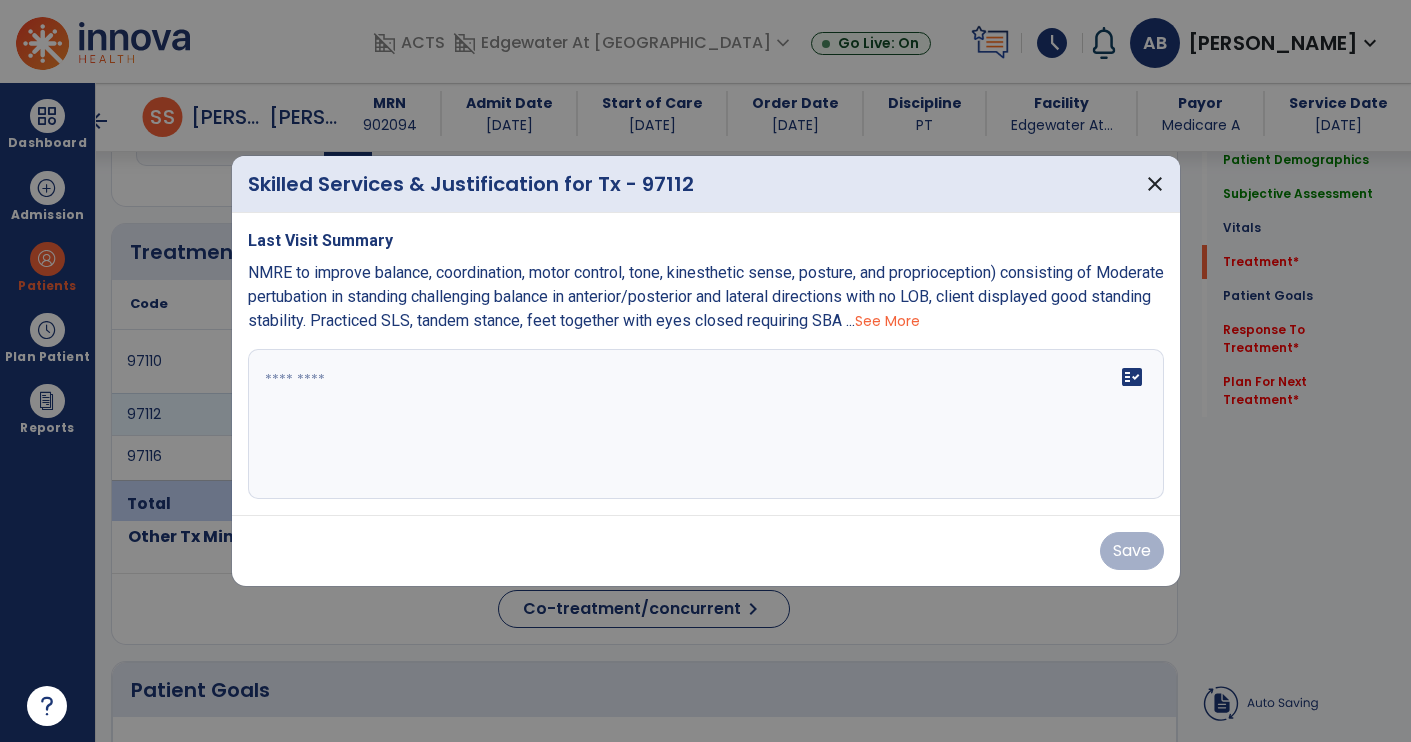 click on "See More" at bounding box center (887, 321) 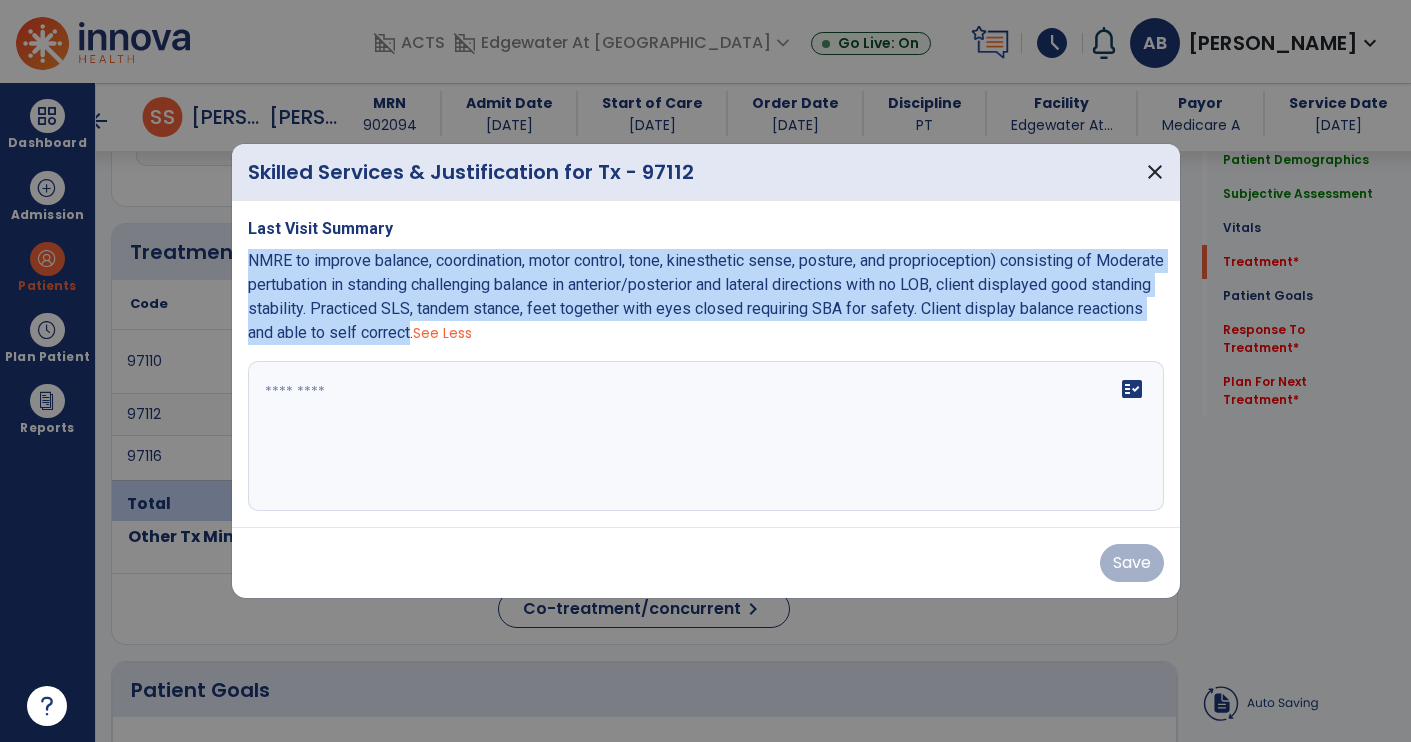 copy on "NMRE to improve balance, coordination, motor control, tone, kinesthetic sense, posture, and proprioception) consisting of Moderate pertubation in standing challenging balance in anterior/posterior and lateral directions with no LOB, client displayed good standing stability. Practiced SLS, tandem stance, feet together with eyes closed requiring SBA for safety. Client display balance reactions and able to self correct" 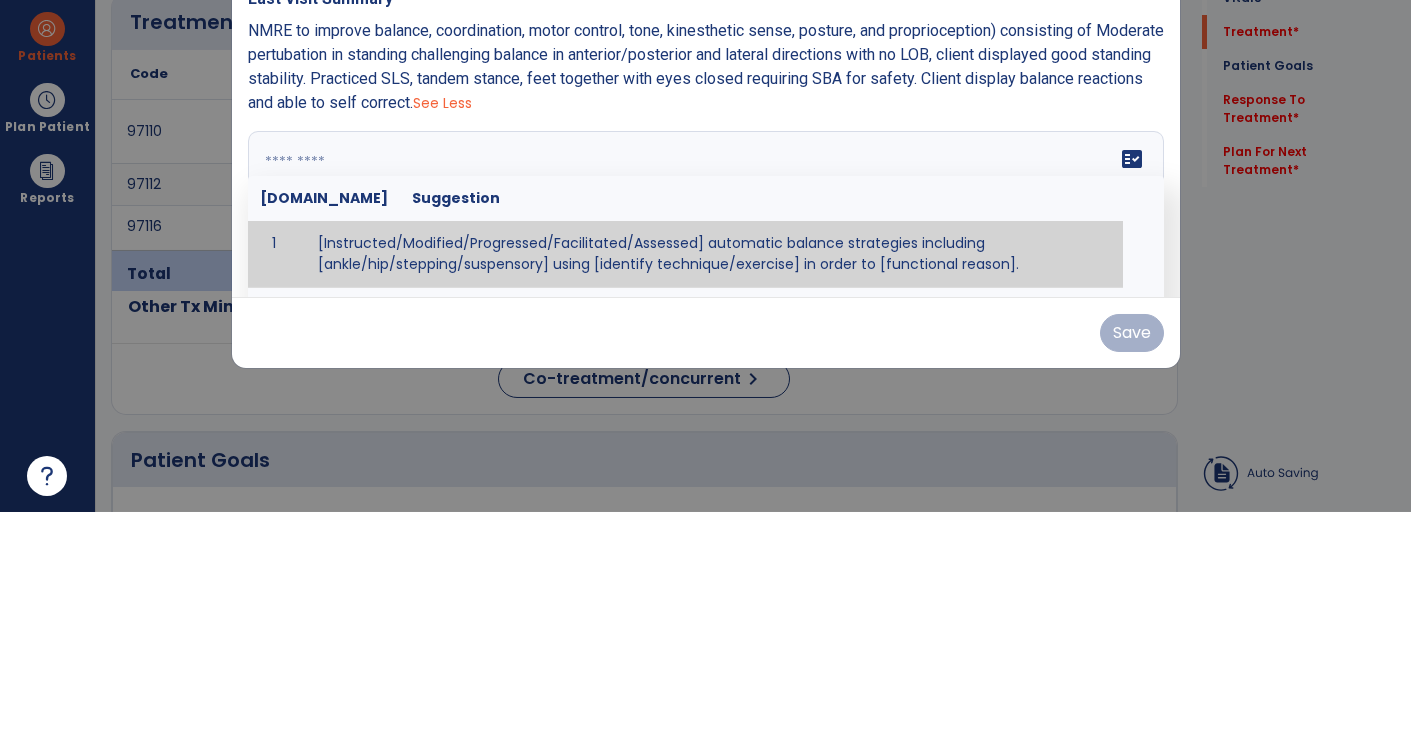 click at bounding box center [704, 436] 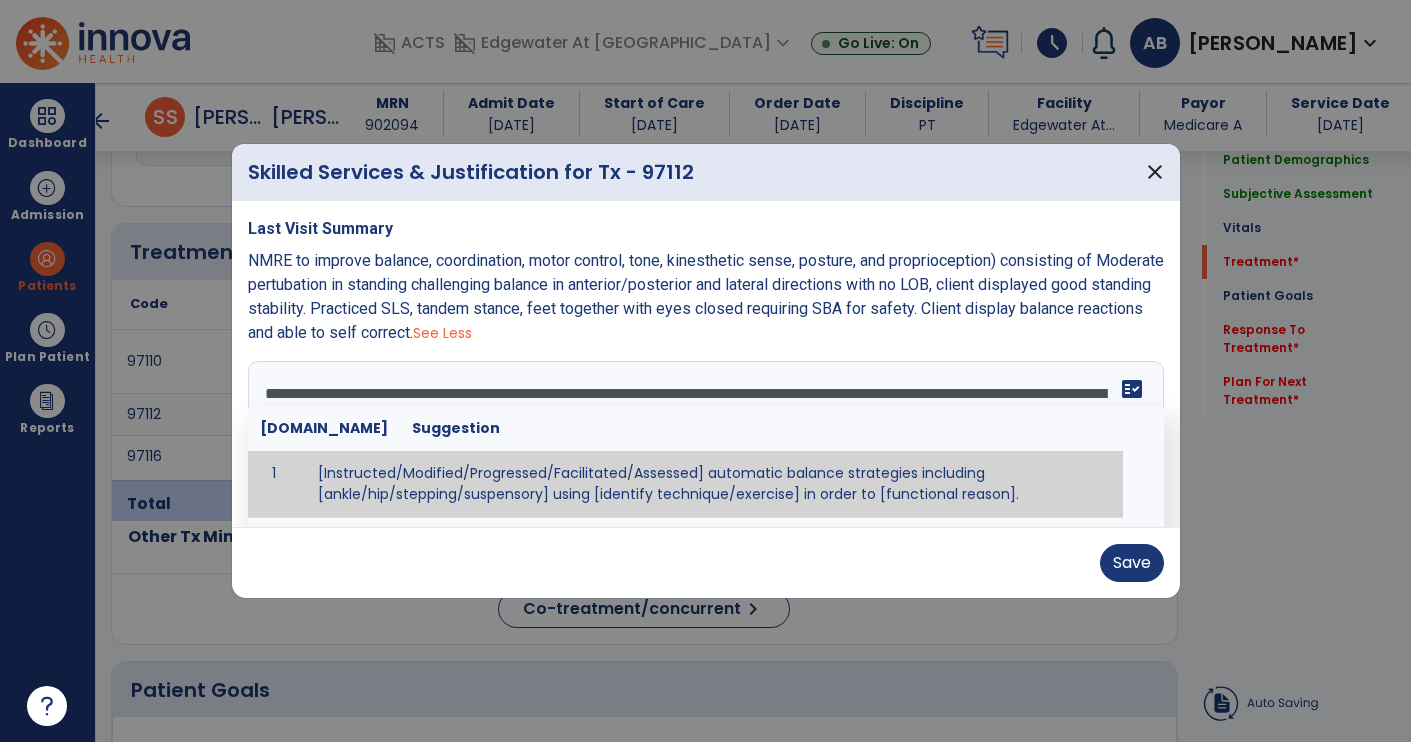 type on "**********" 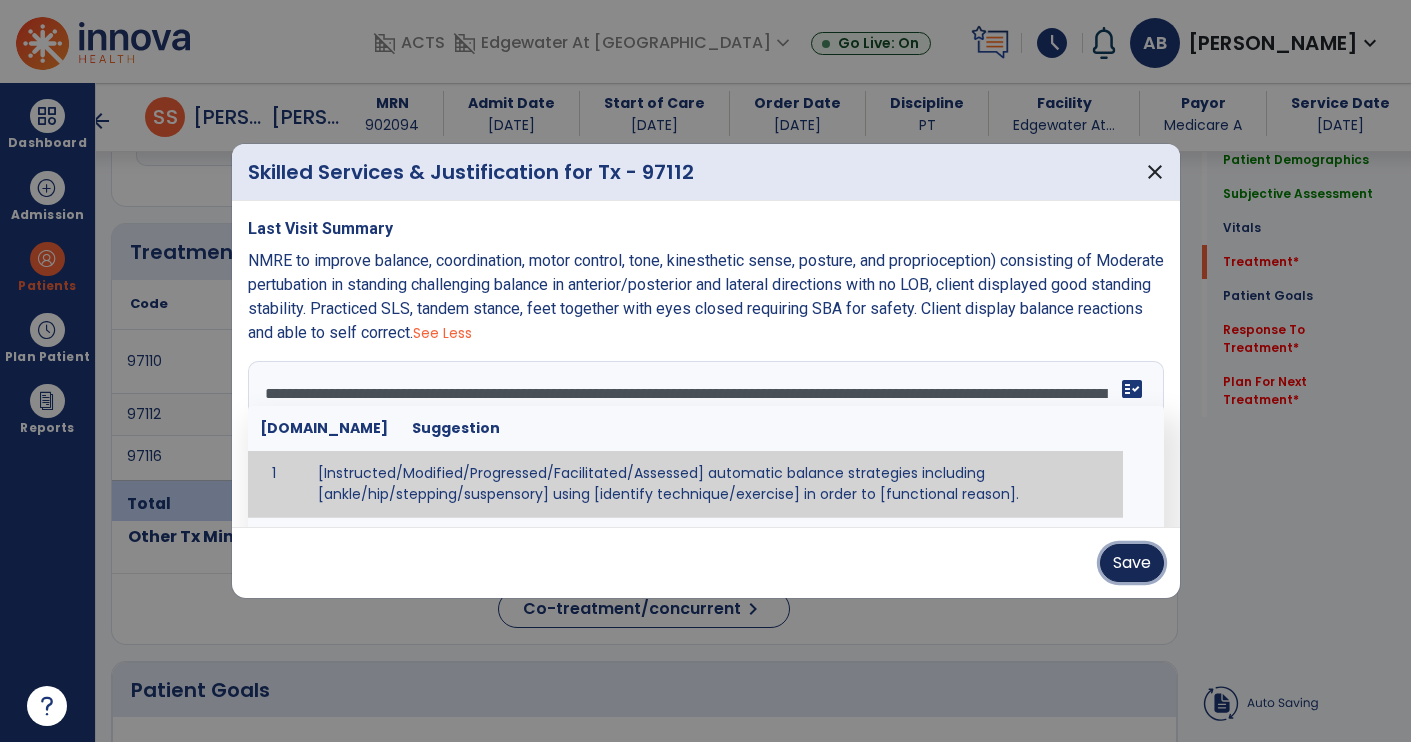 click on "Save" at bounding box center [1132, 563] 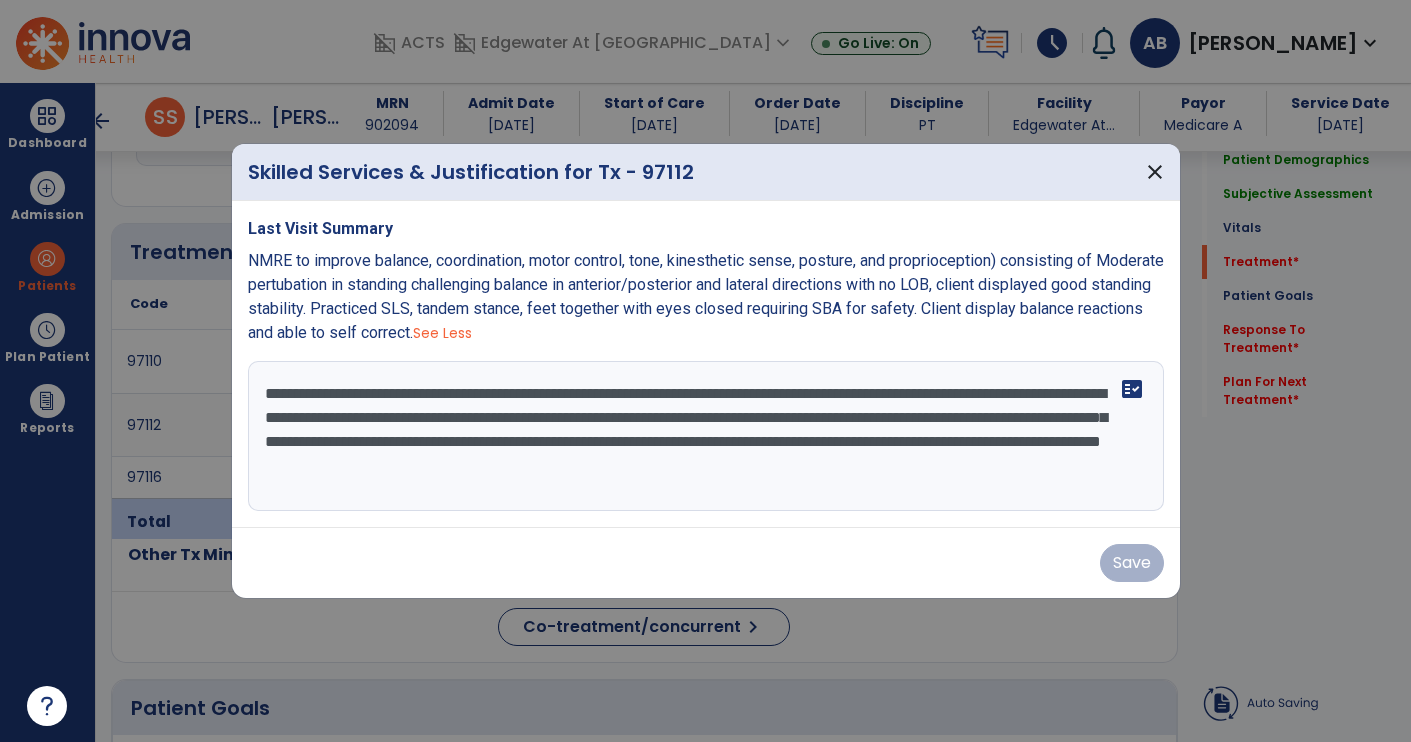 click on "close" at bounding box center (1155, 172) 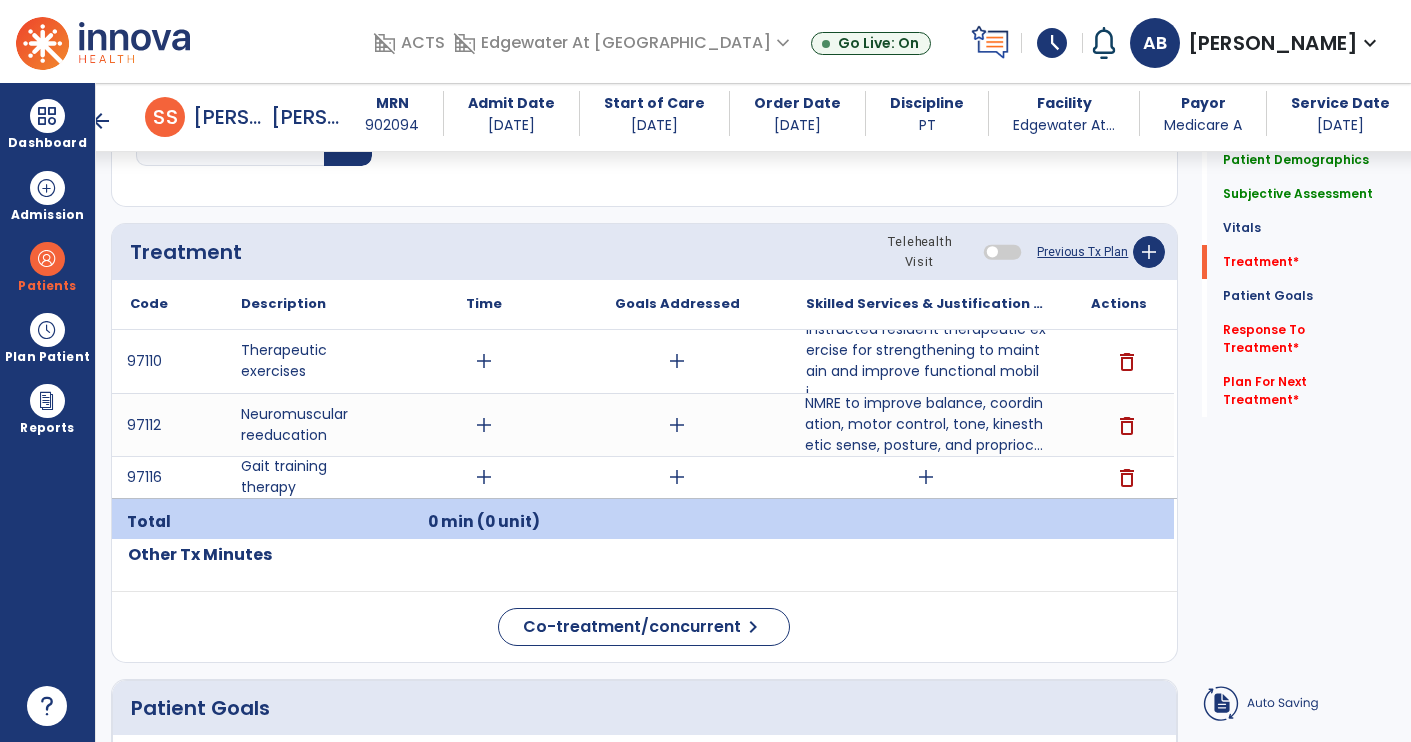 click on "NMRE to improve balance, coordination, motor control, tone, kinesthetic sense, posture, and proprioc..." at bounding box center (926, 424) 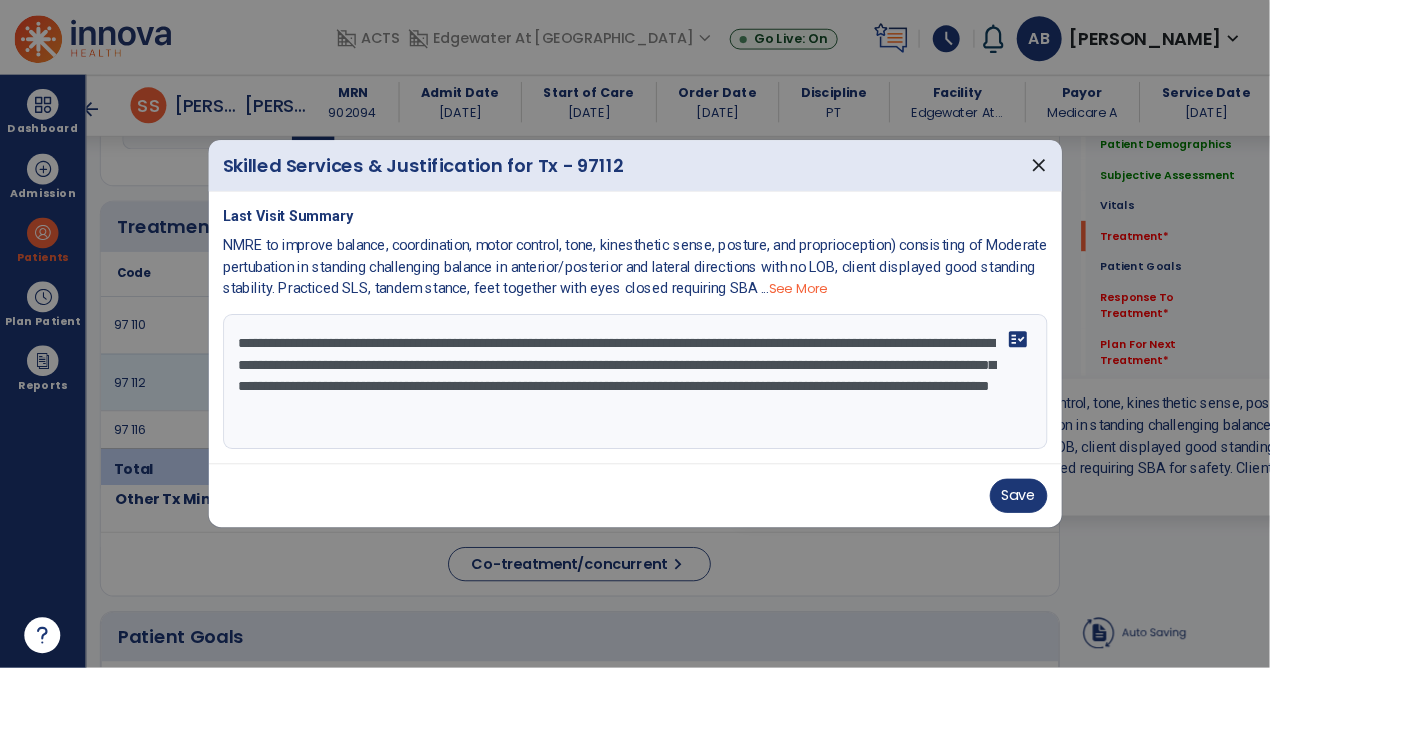 click at bounding box center (705, 371) 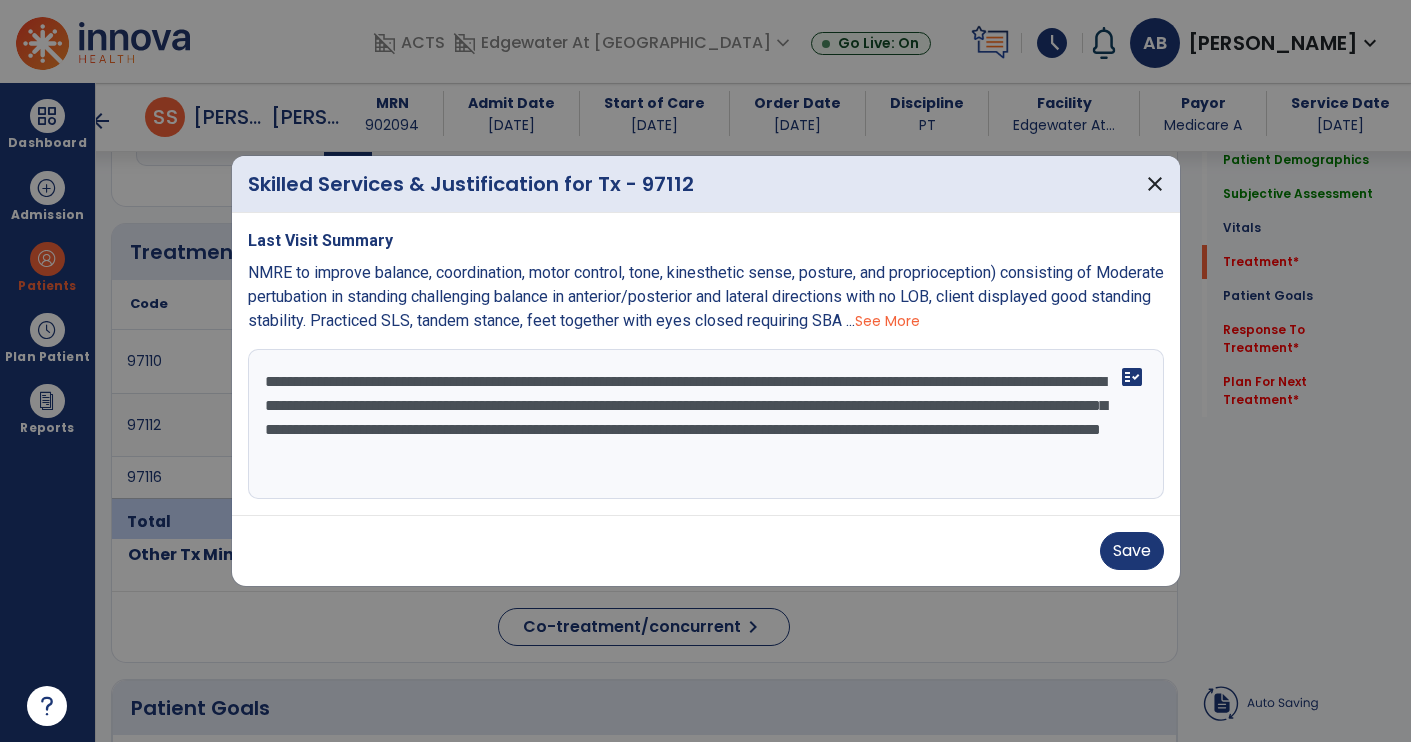 click on "Save" at bounding box center (1132, 551) 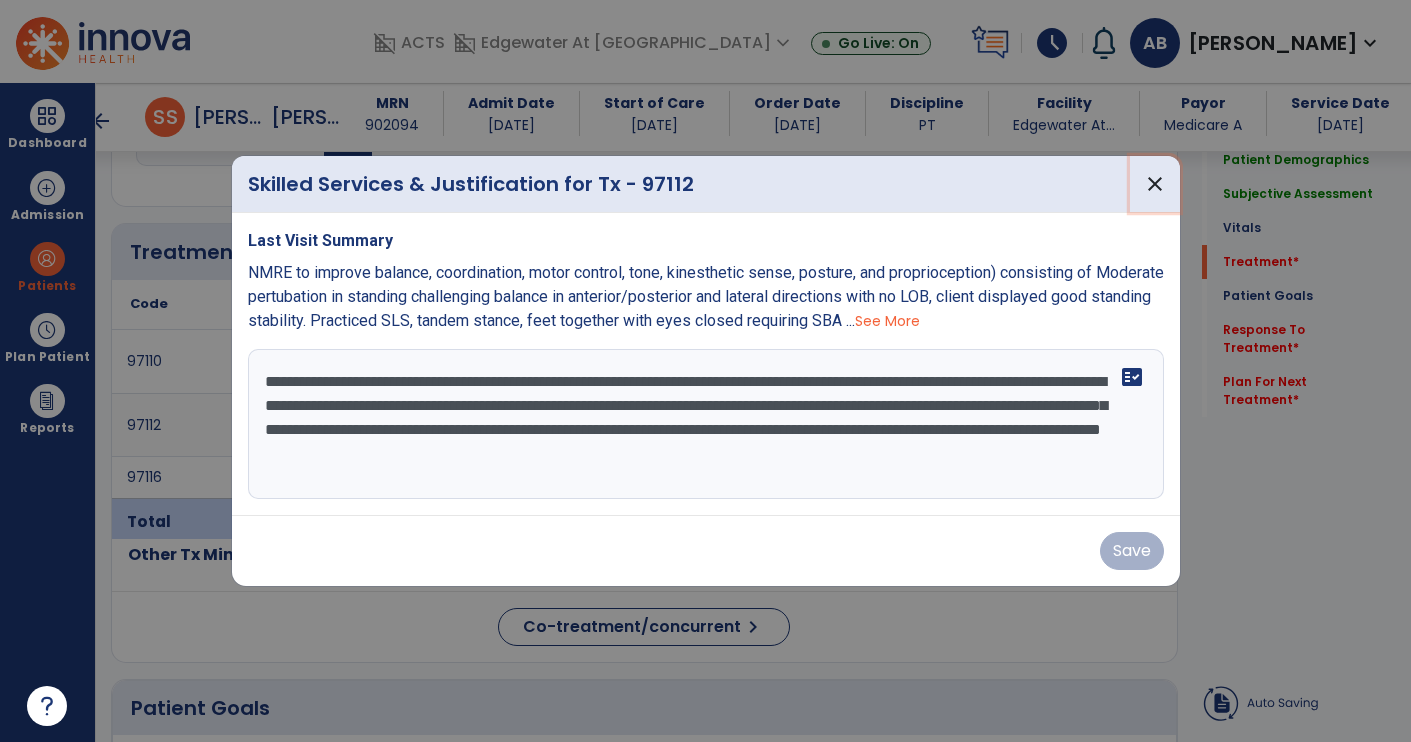 click on "close" at bounding box center [1155, 184] 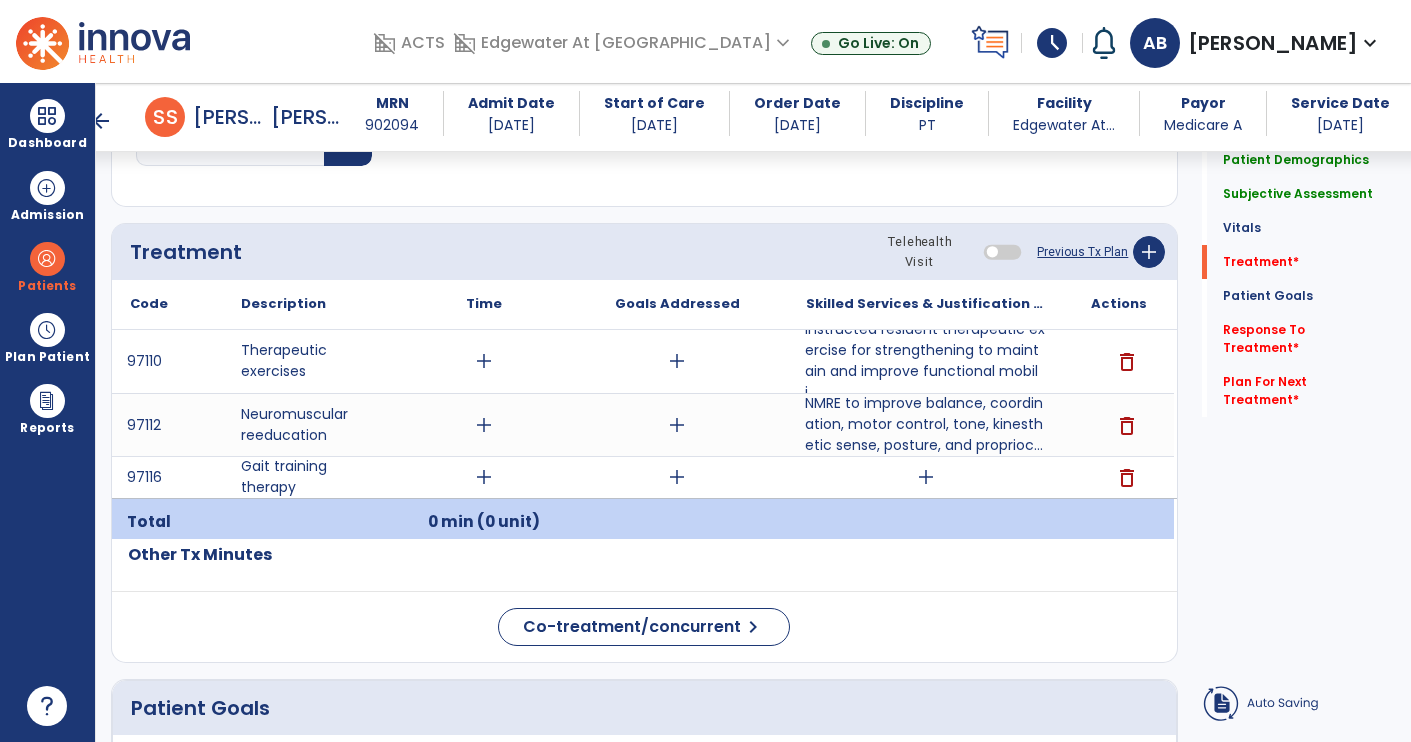 click on "Instructed resident therapeutic exercise for strengthening to maintain and improve functional mobili..." at bounding box center (926, 361) 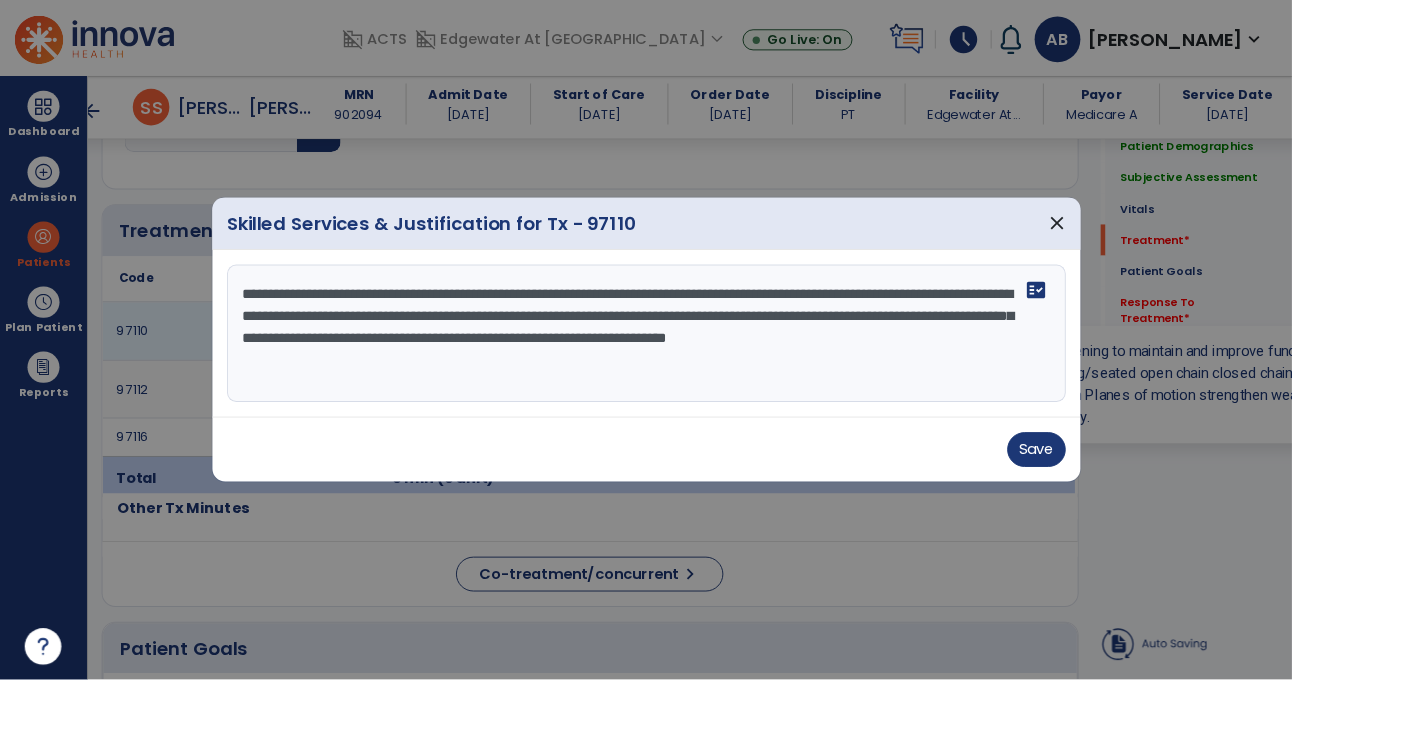 click at bounding box center [705, 371] 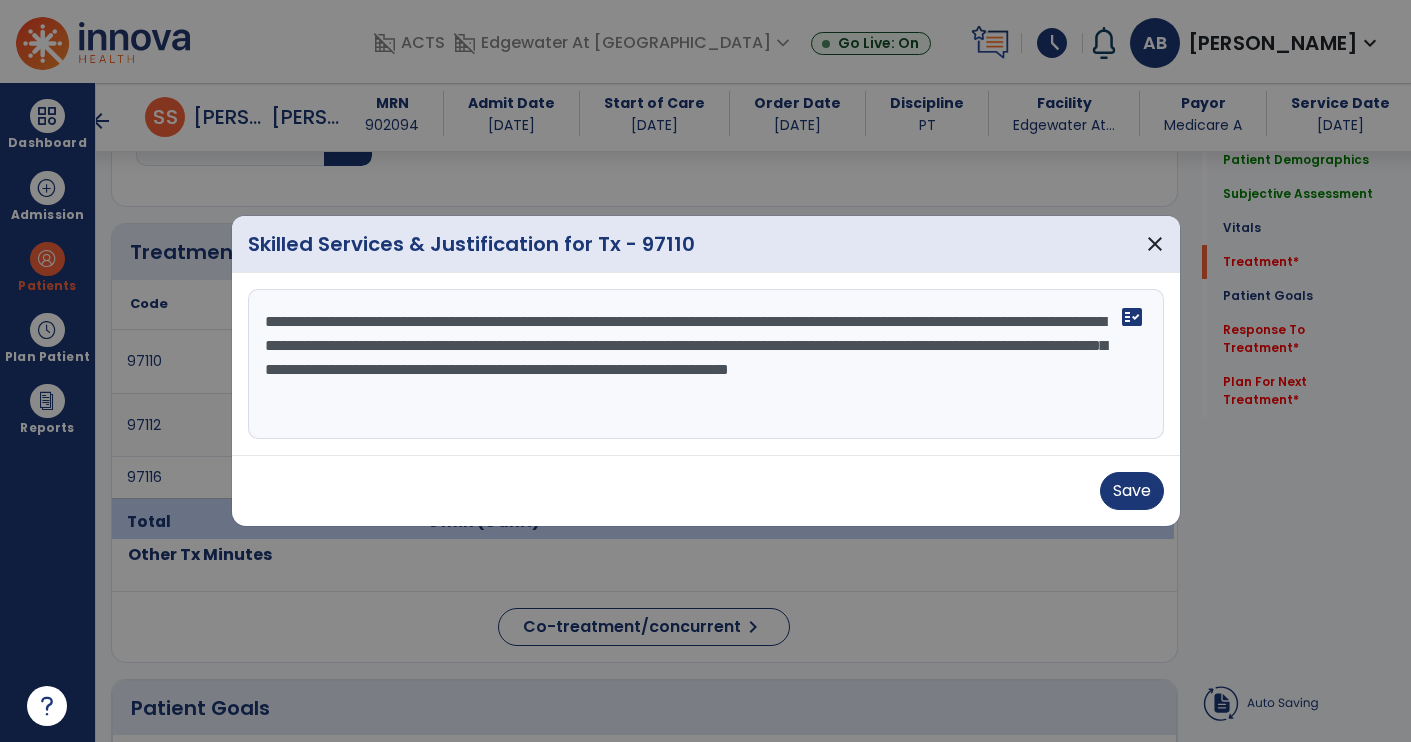 click on "Save" at bounding box center (1132, 491) 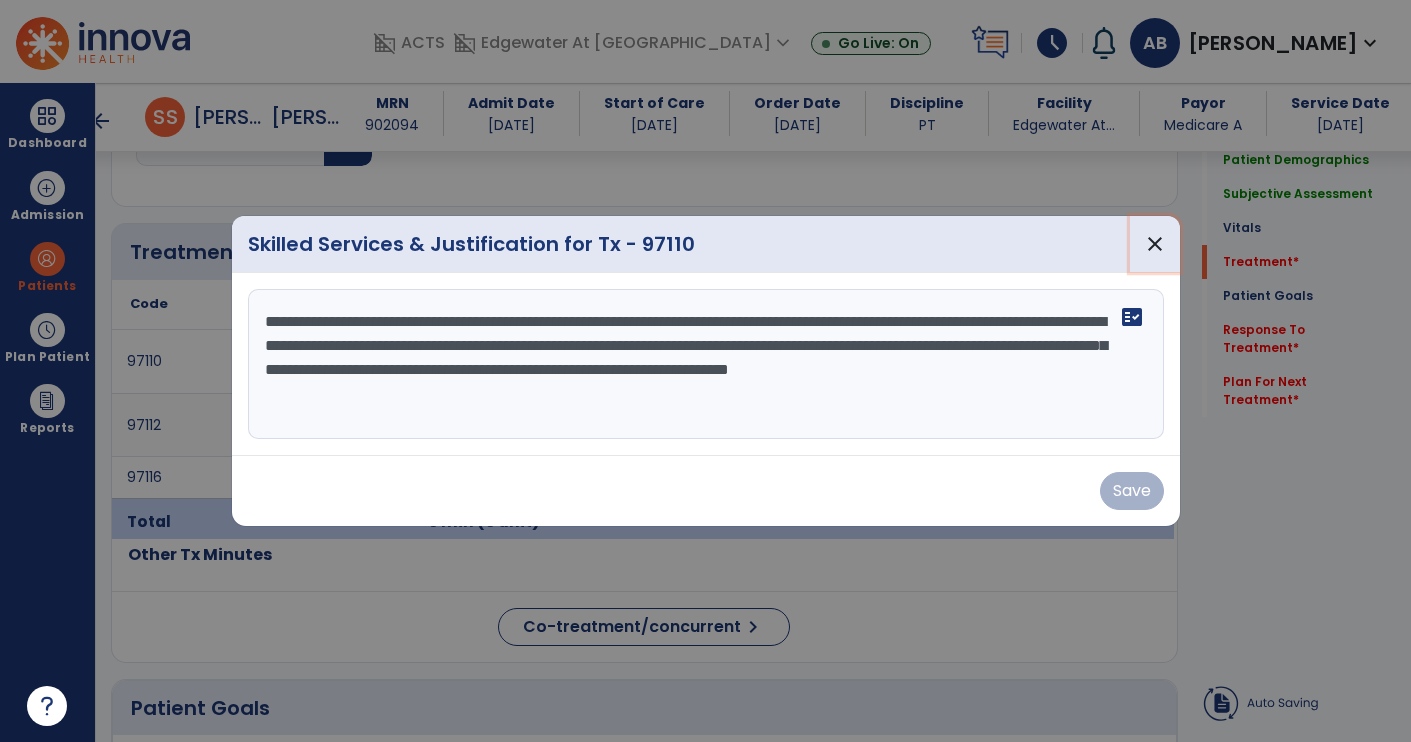 click on "close" at bounding box center [1155, 244] 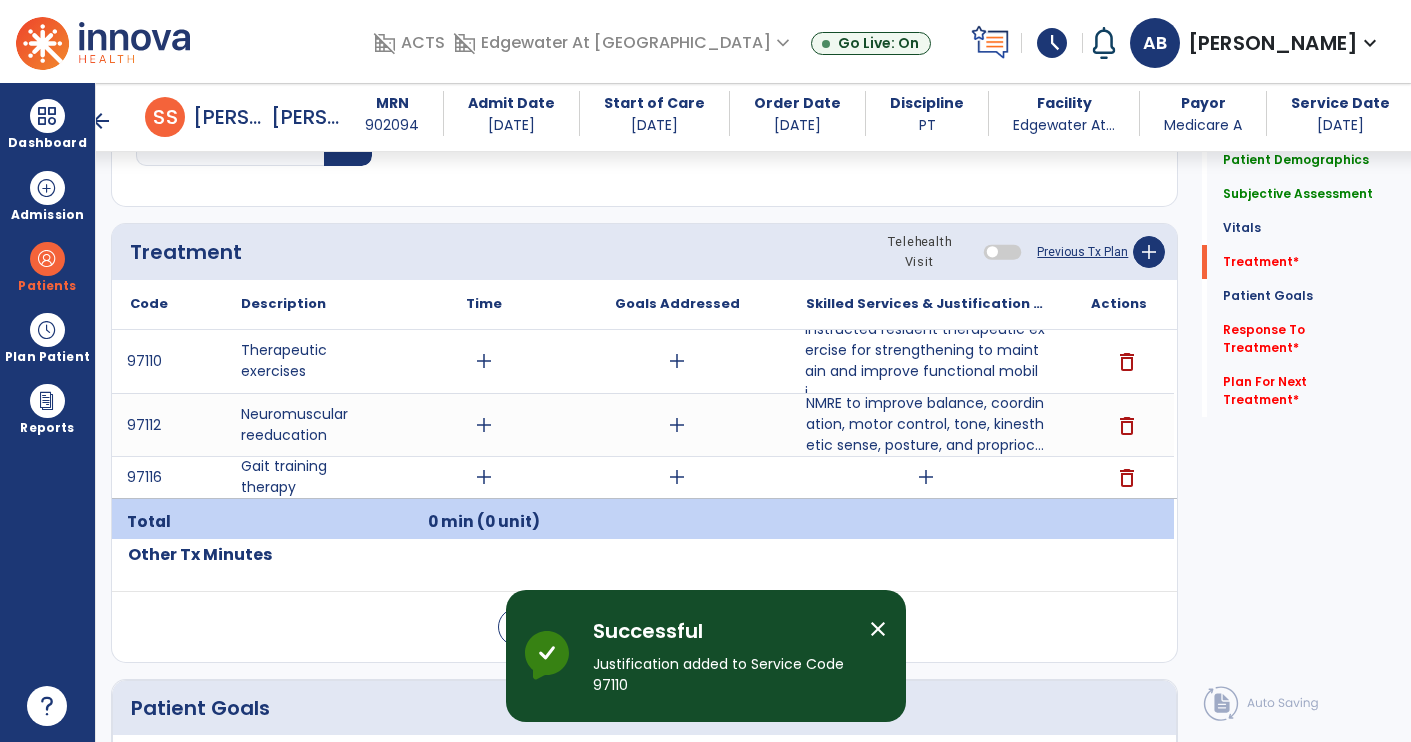 click on "Instructed resident therapeutic exercise for strengthening to maintain and improve functional mobili..." at bounding box center (926, 361) 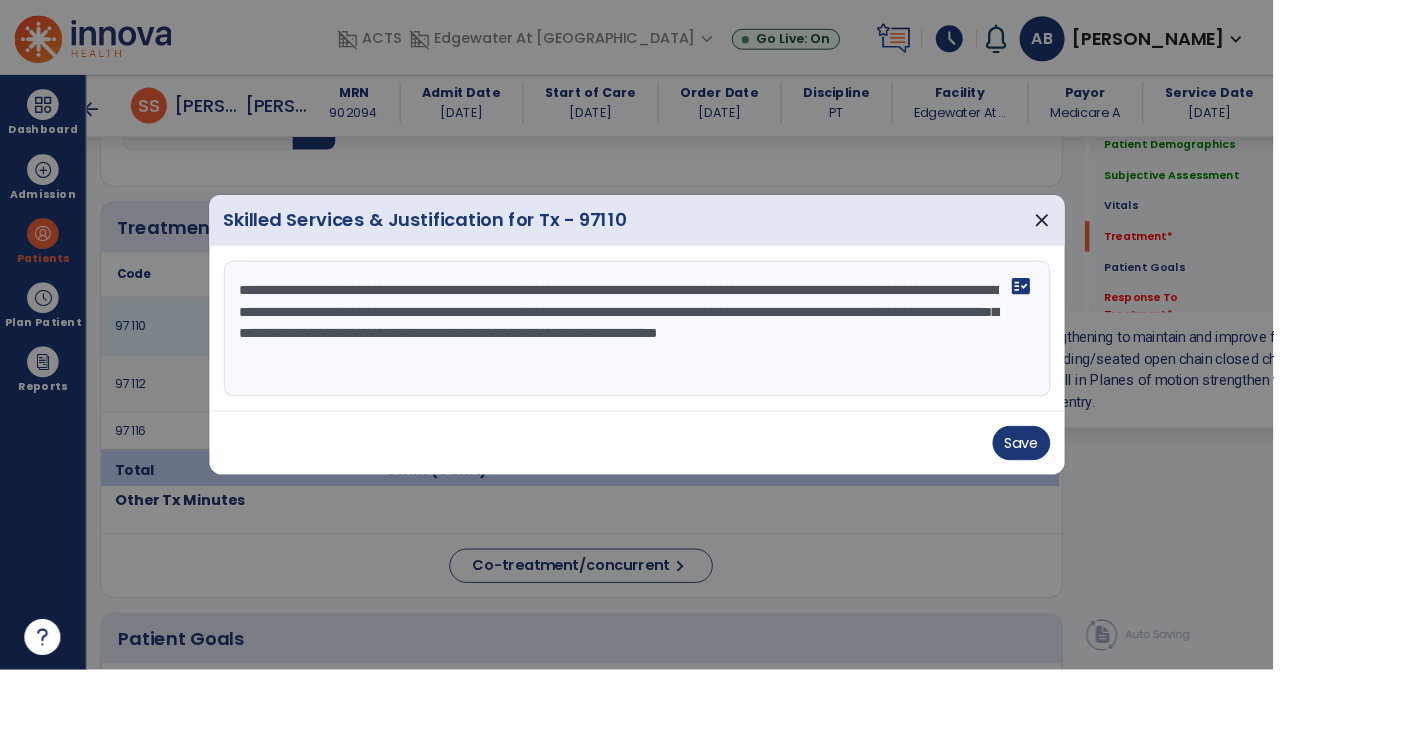 click on "**********" at bounding box center [706, 364] 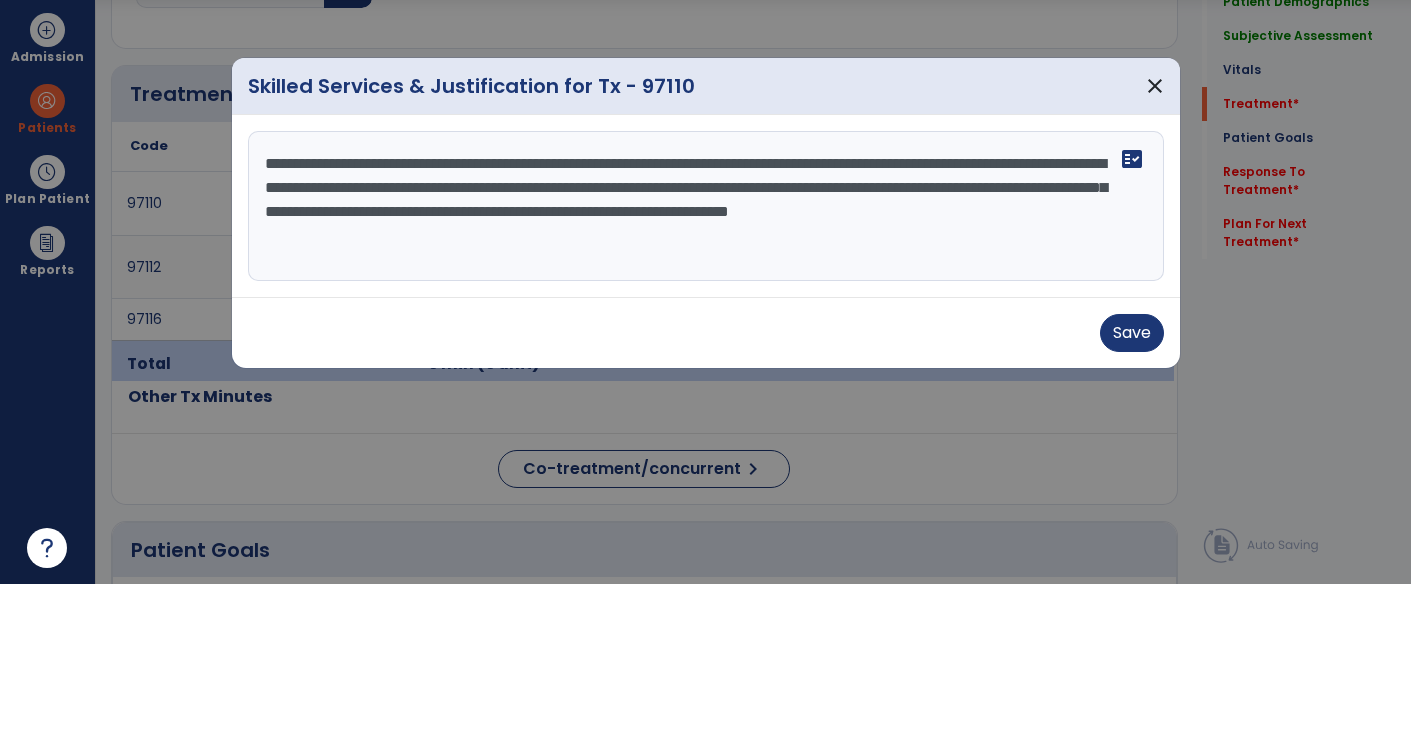 click on "**********" at bounding box center (706, 364) 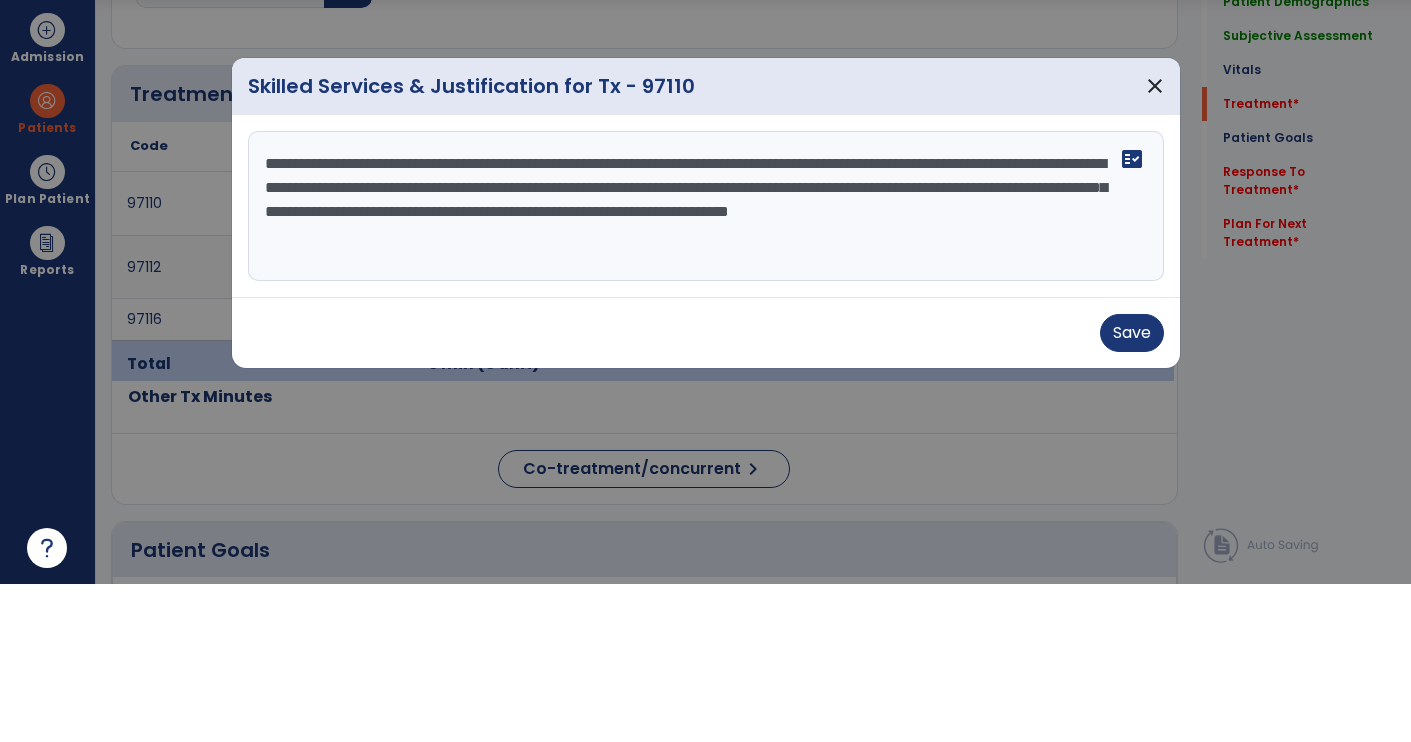 click on "**********" at bounding box center [706, 364] 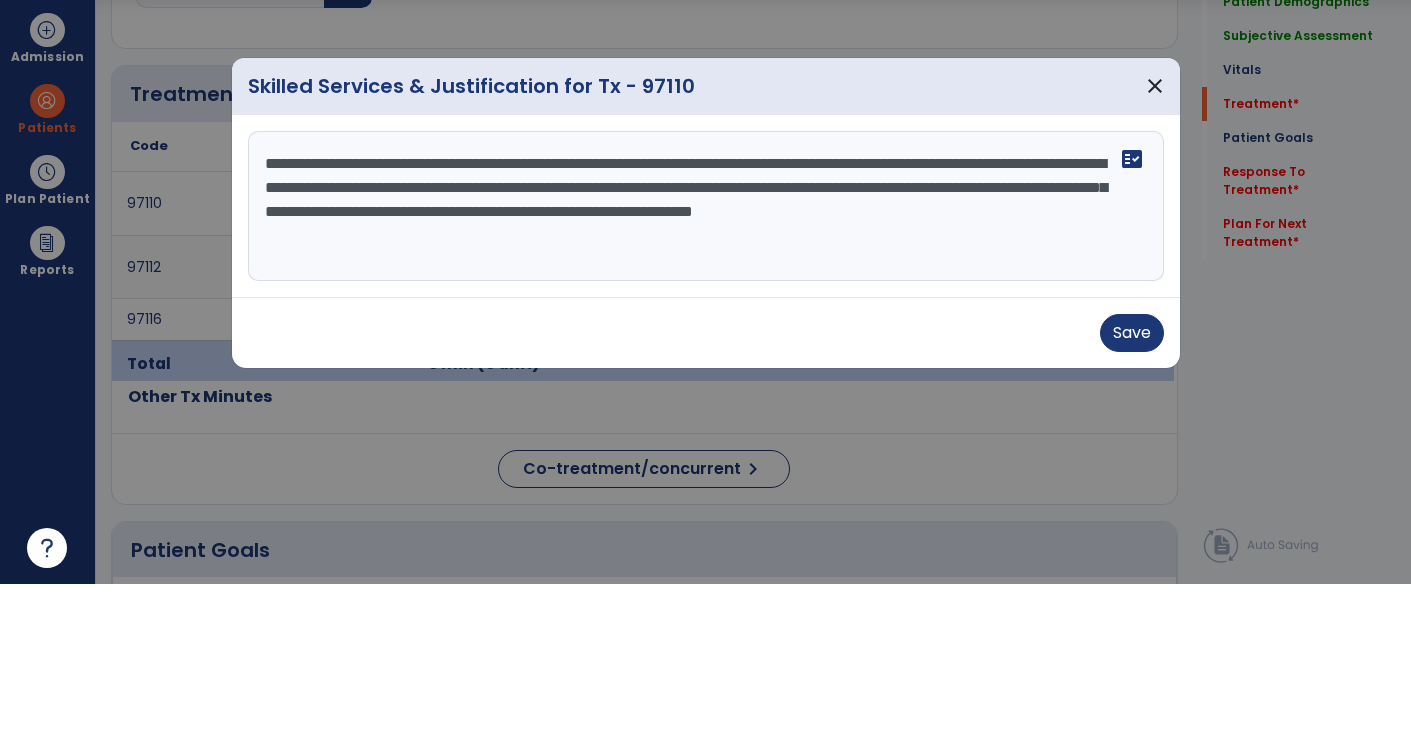 type on "**********" 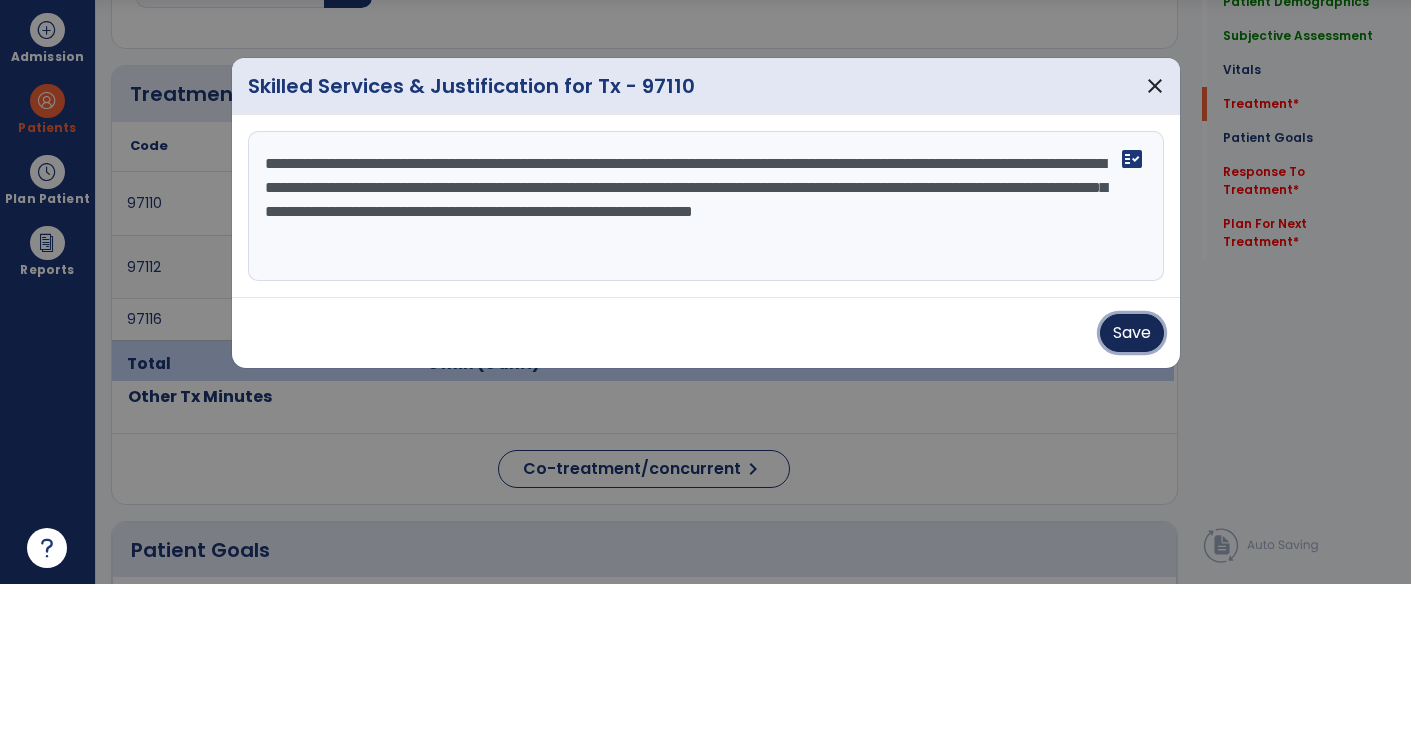 click on "Save" at bounding box center [1132, 491] 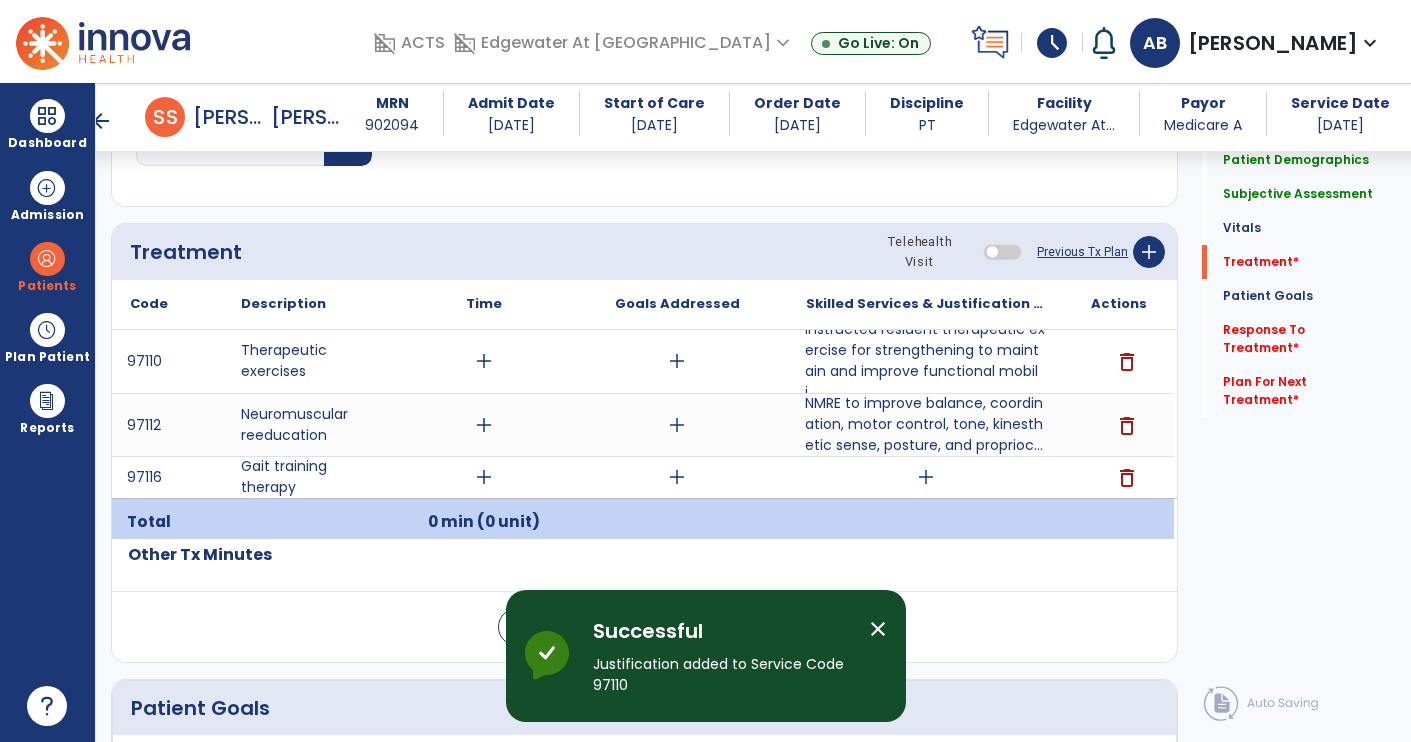 click on "NMRE to improve balance, coordination, motor control, tone, kinesthetic sense, posture, and proprioc..." at bounding box center [926, 424] 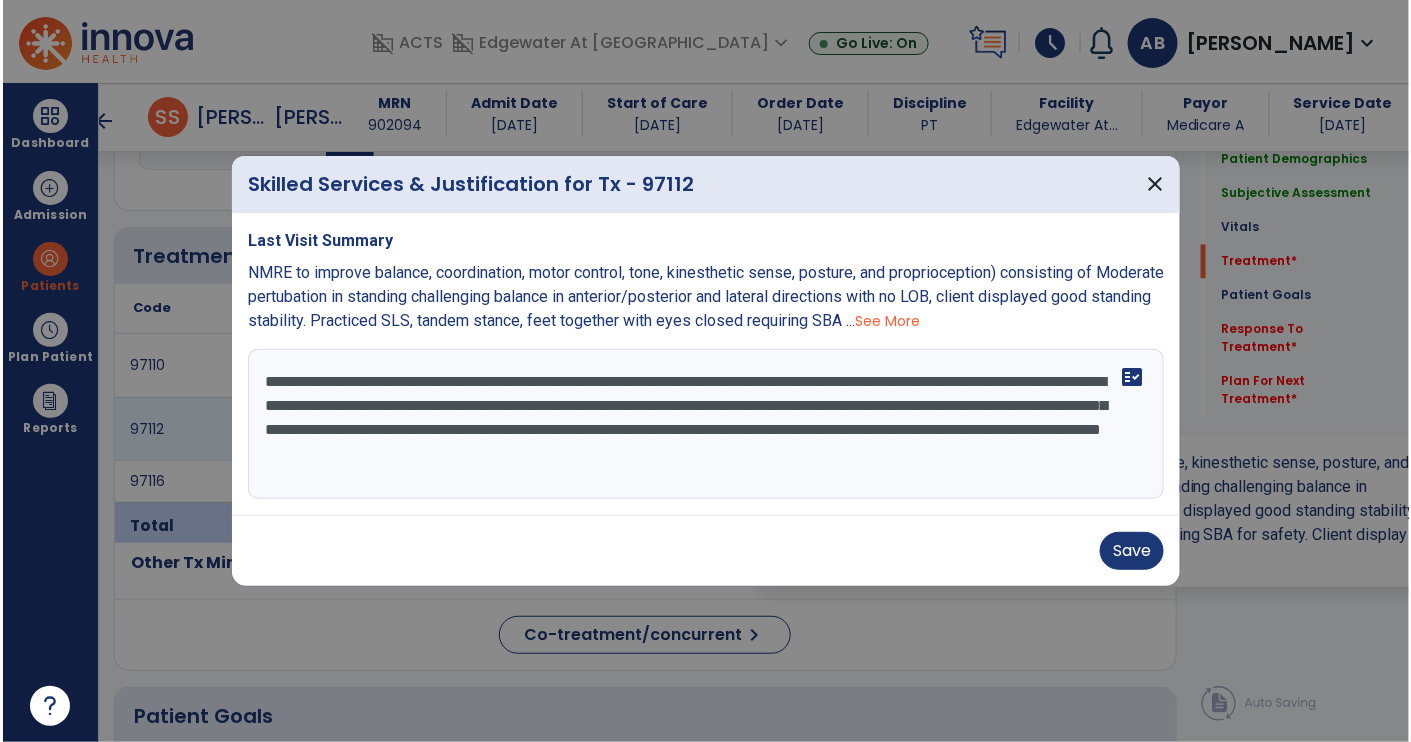 scroll, scrollTop: 1136, scrollLeft: 0, axis: vertical 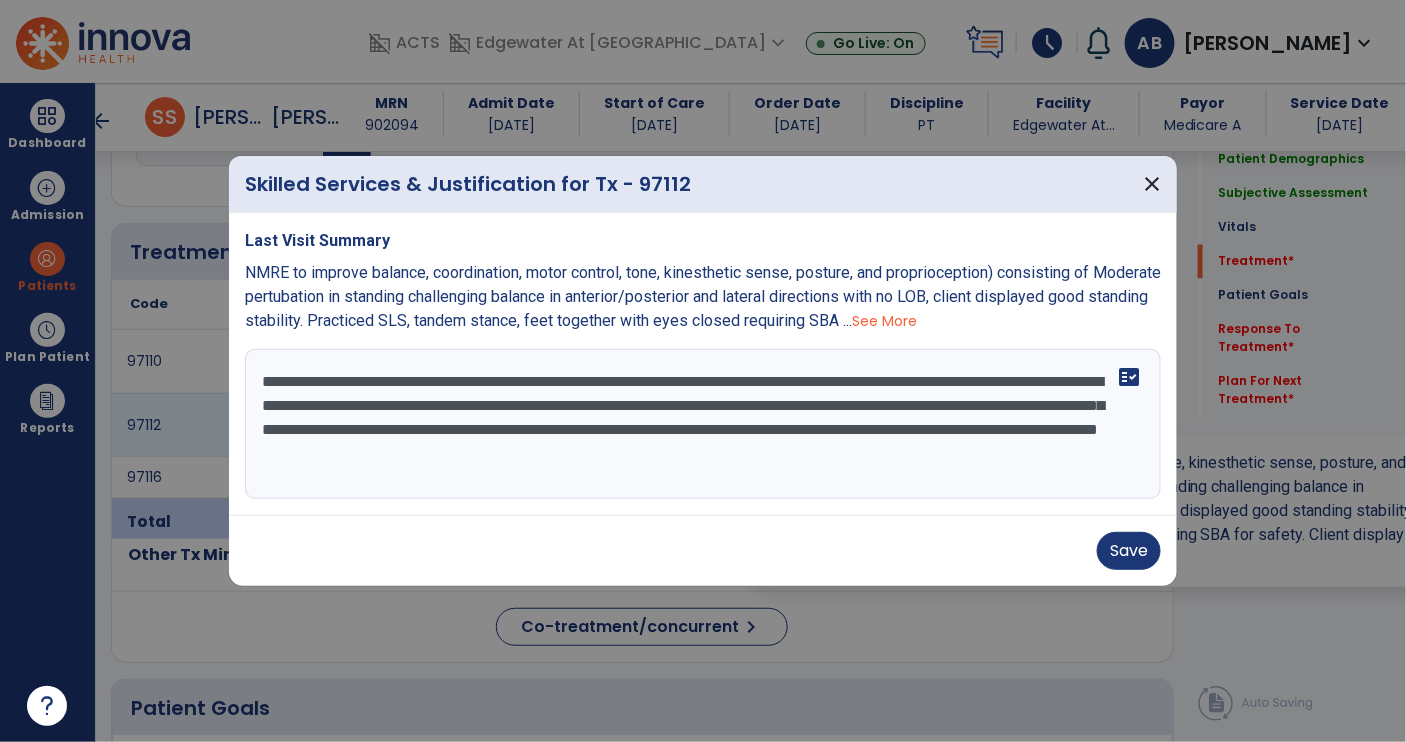 click on "**********" at bounding box center (703, 424) 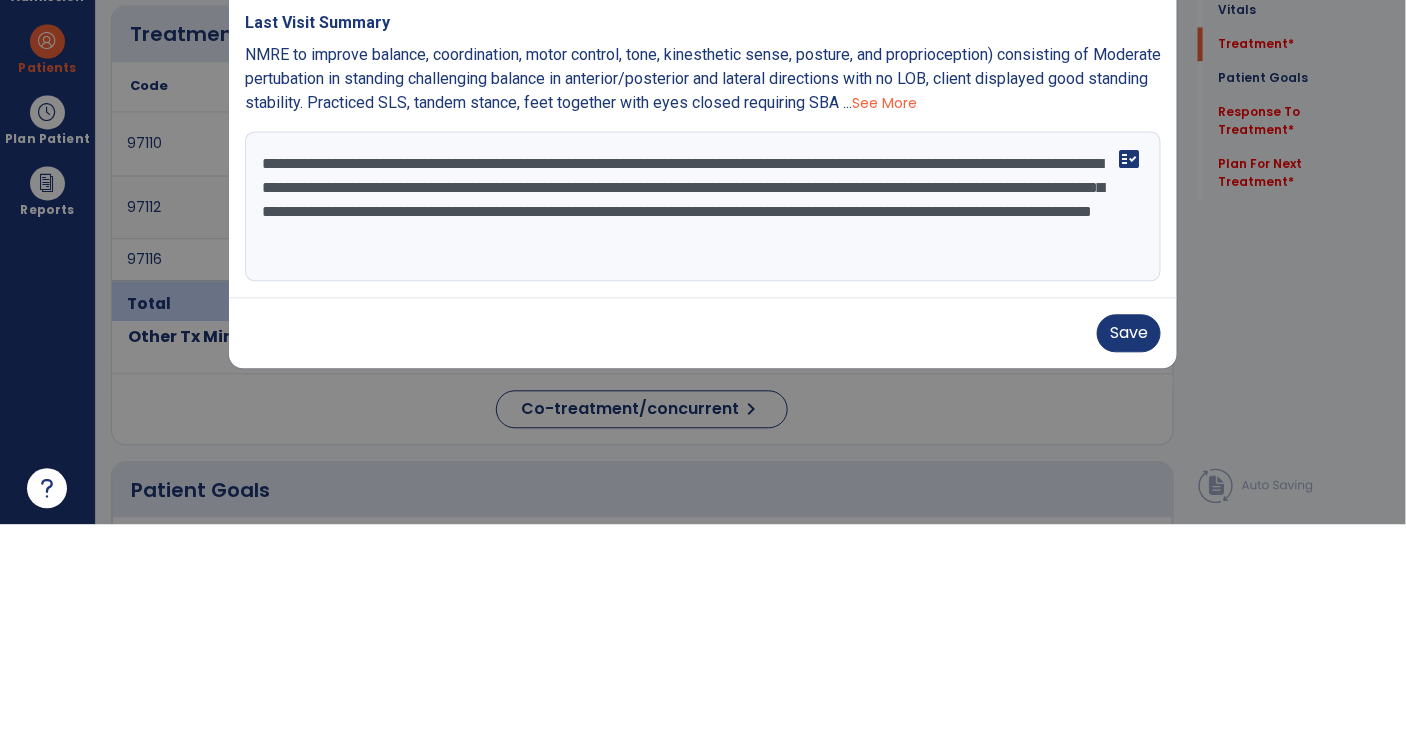 click on "**********" at bounding box center (703, 424) 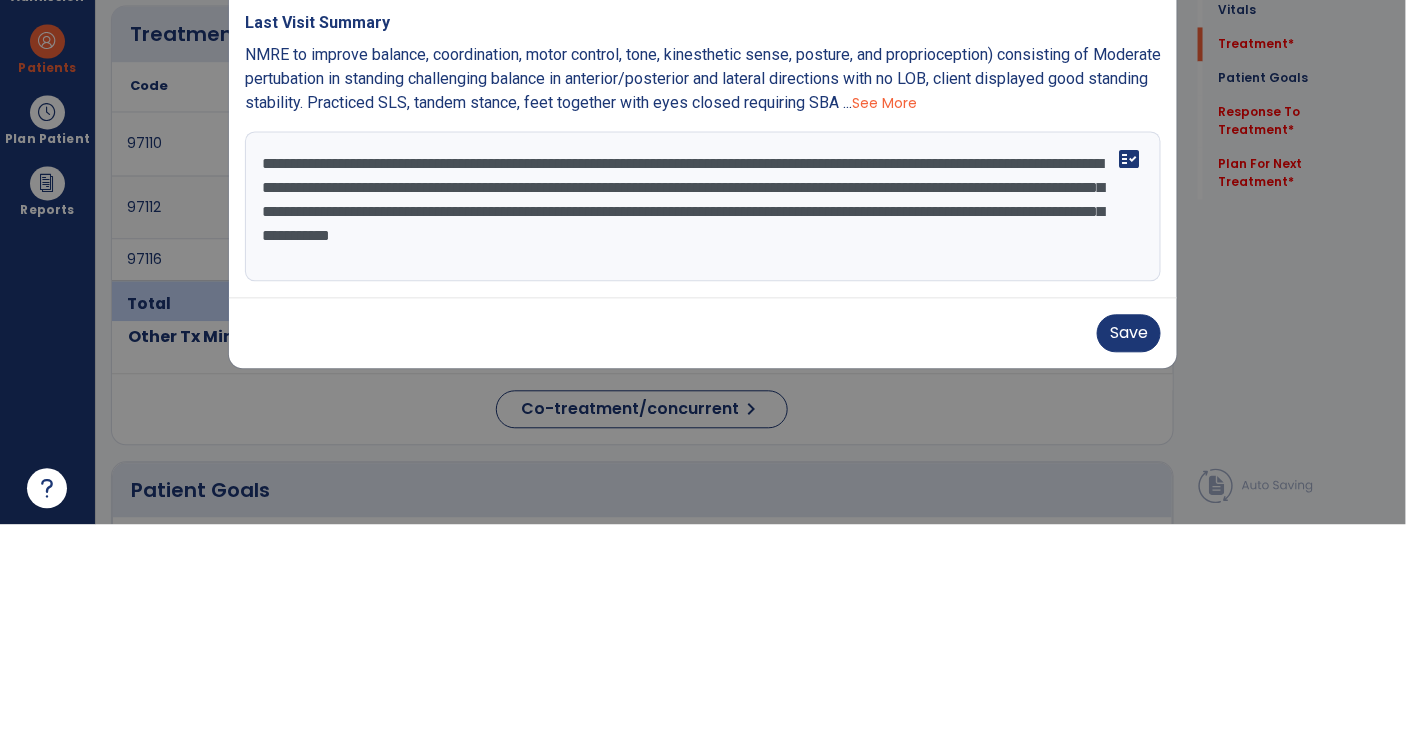type on "**********" 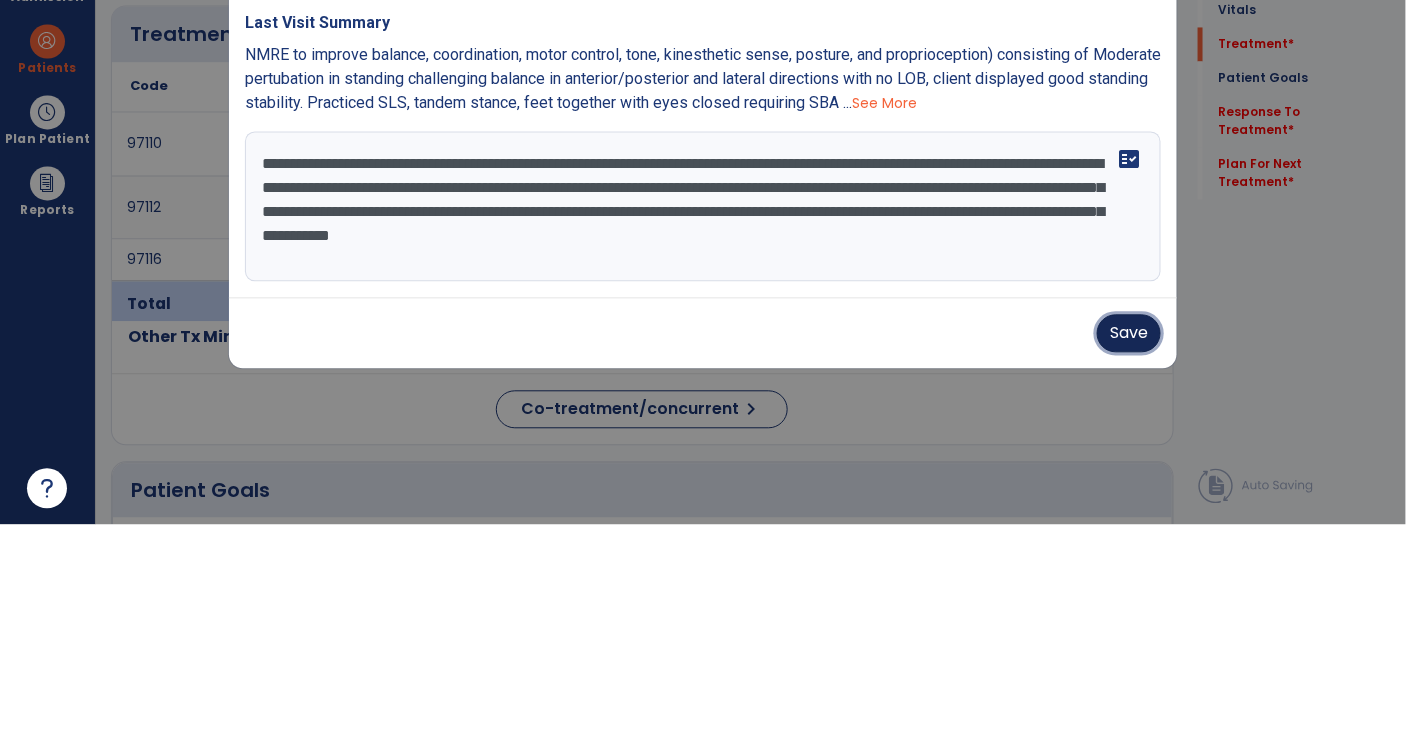 click on "Save" at bounding box center [1129, 551] 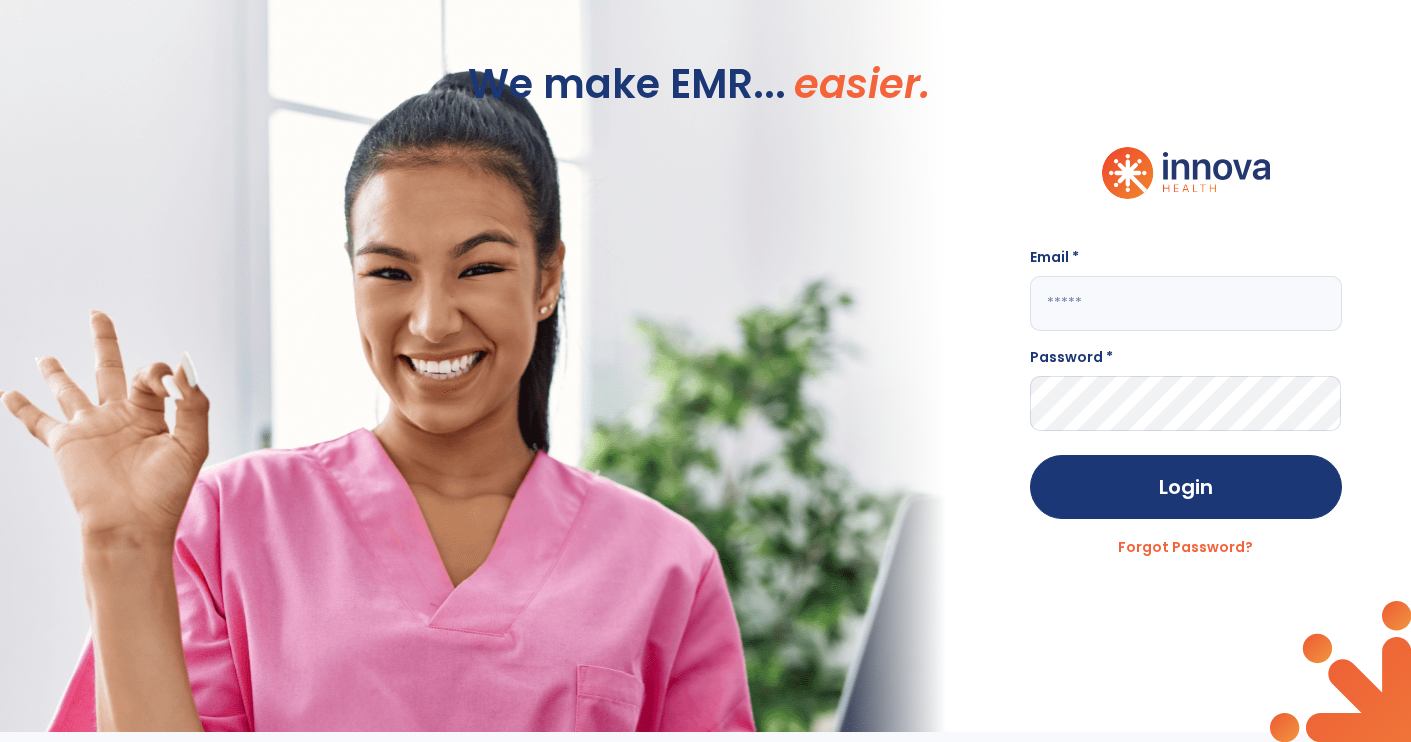 scroll, scrollTop: 0, scrollLeft: 0, axis: both 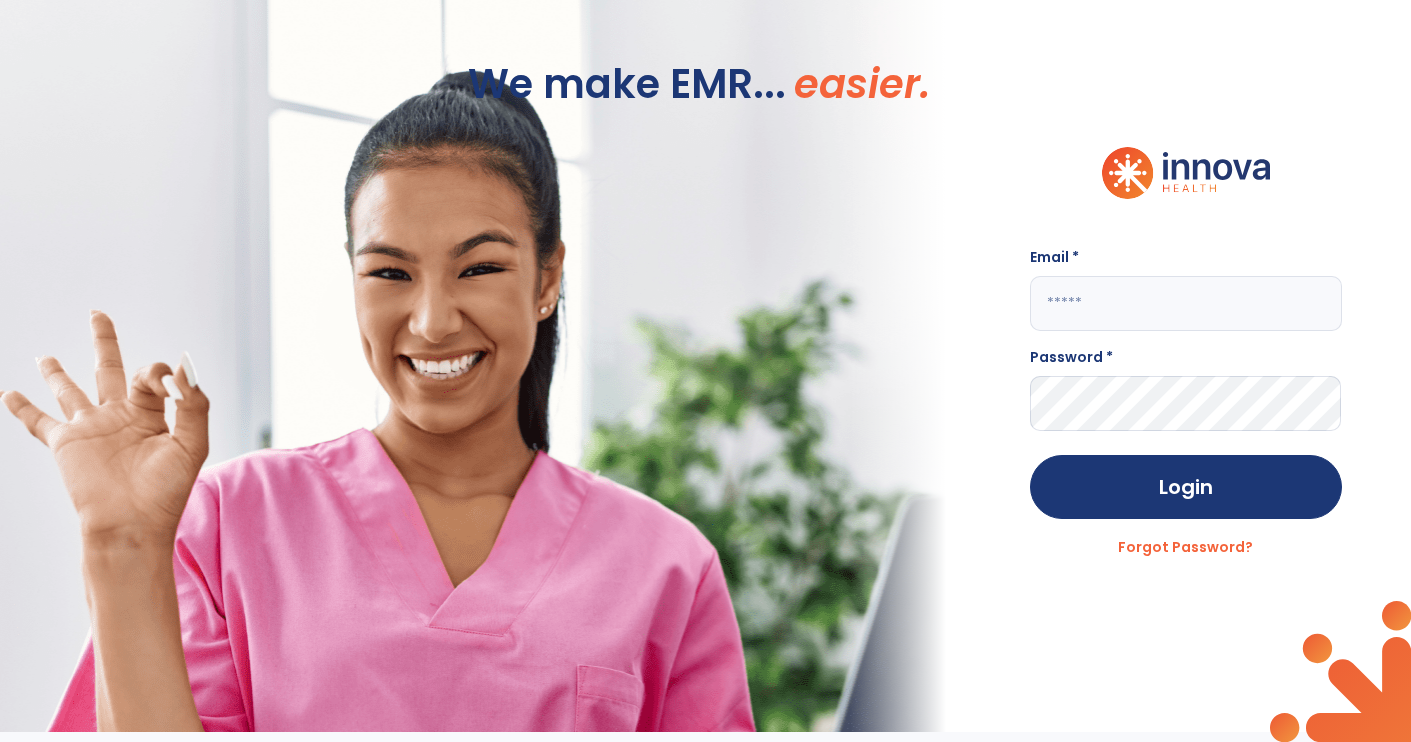 type on "**********" 